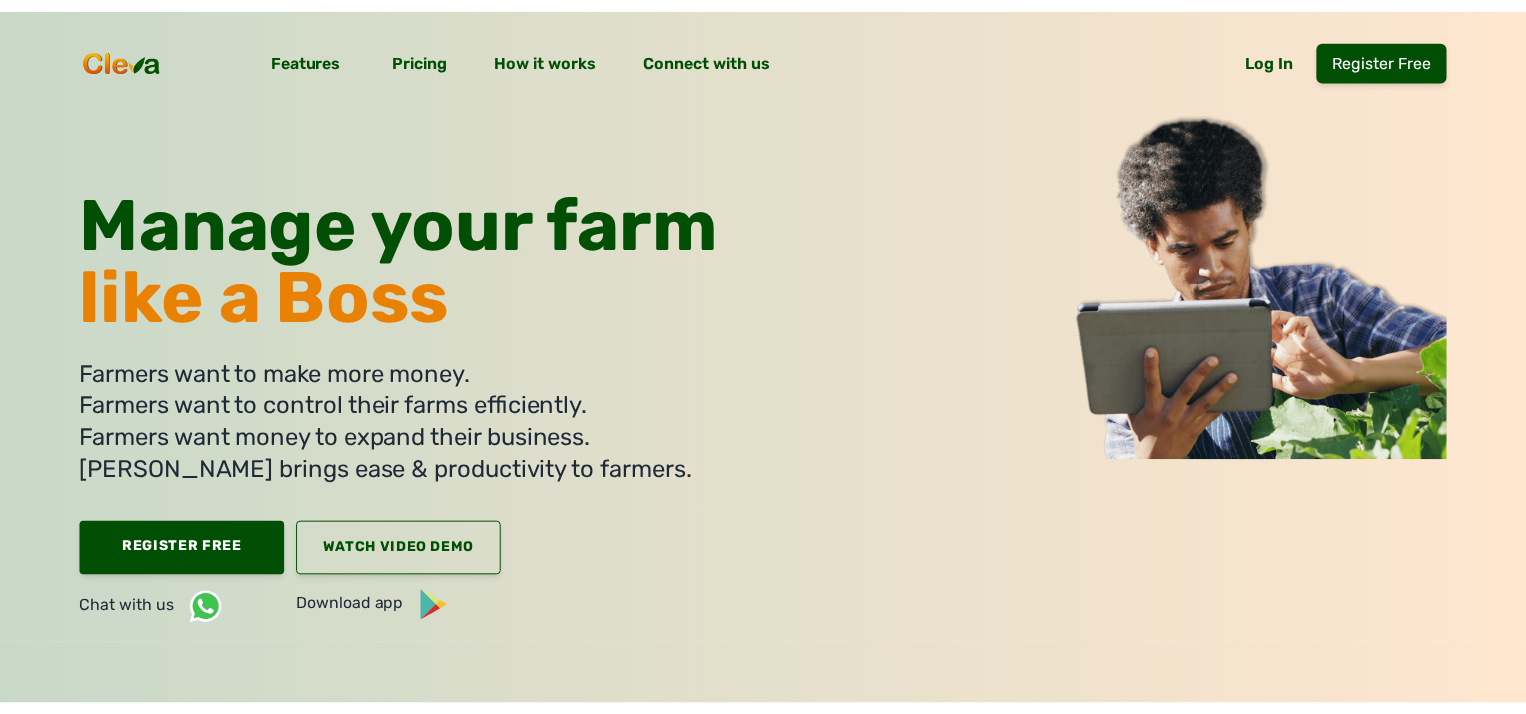 scroll, scrollTop: 0, scrollLeft: 0, axis: both 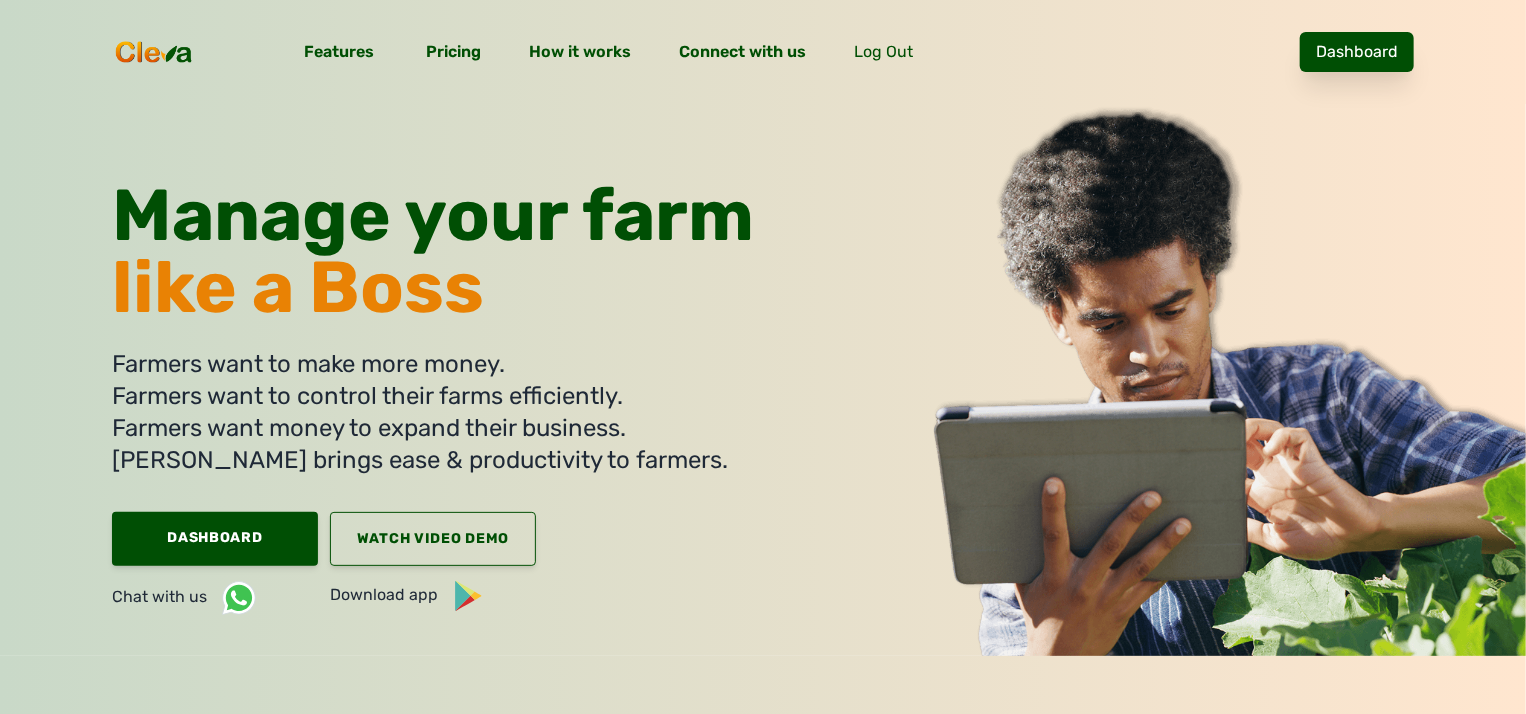 click on "Dashboard" at bounding box center [1357, 52] 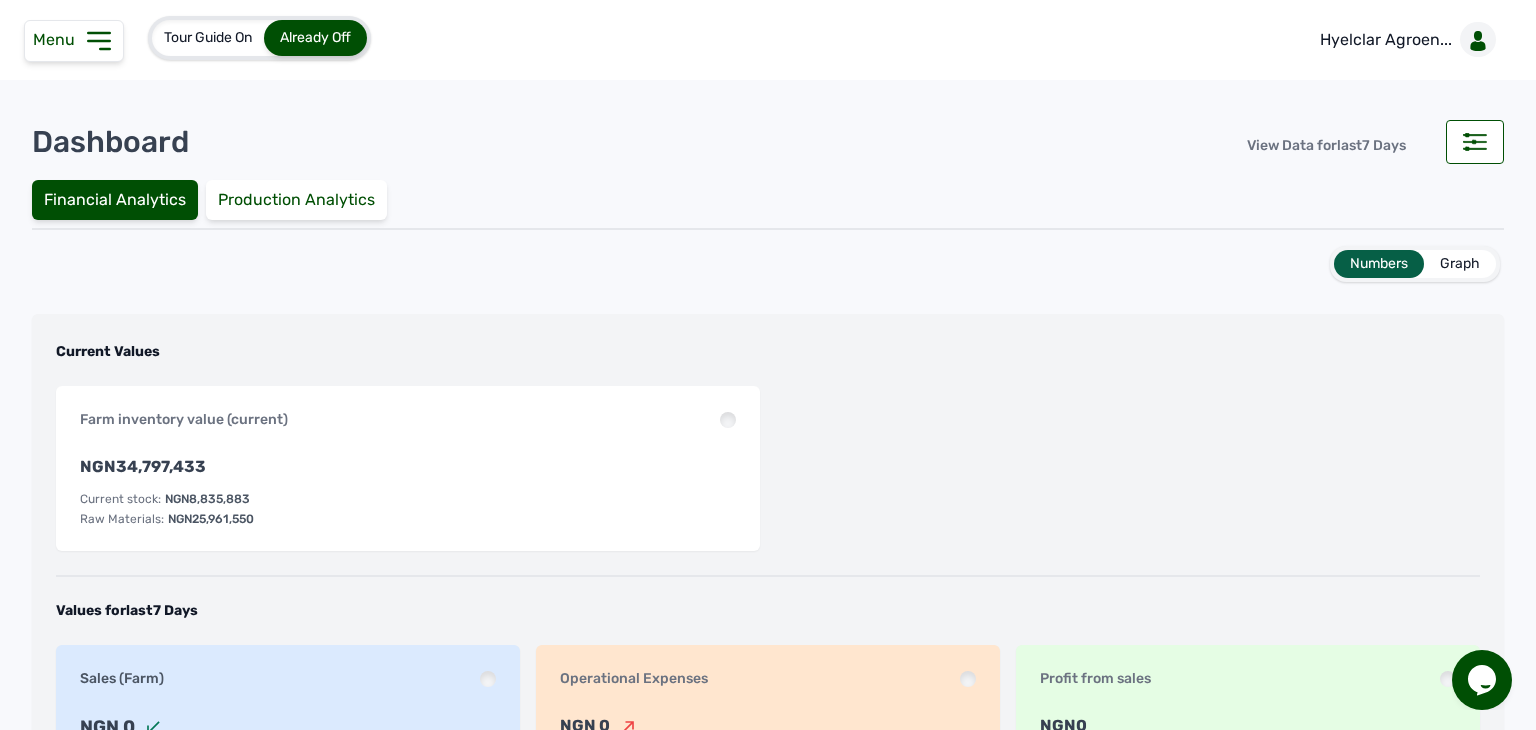 scroll, scrollTop: 0, scrollLeft: 0, axis: both 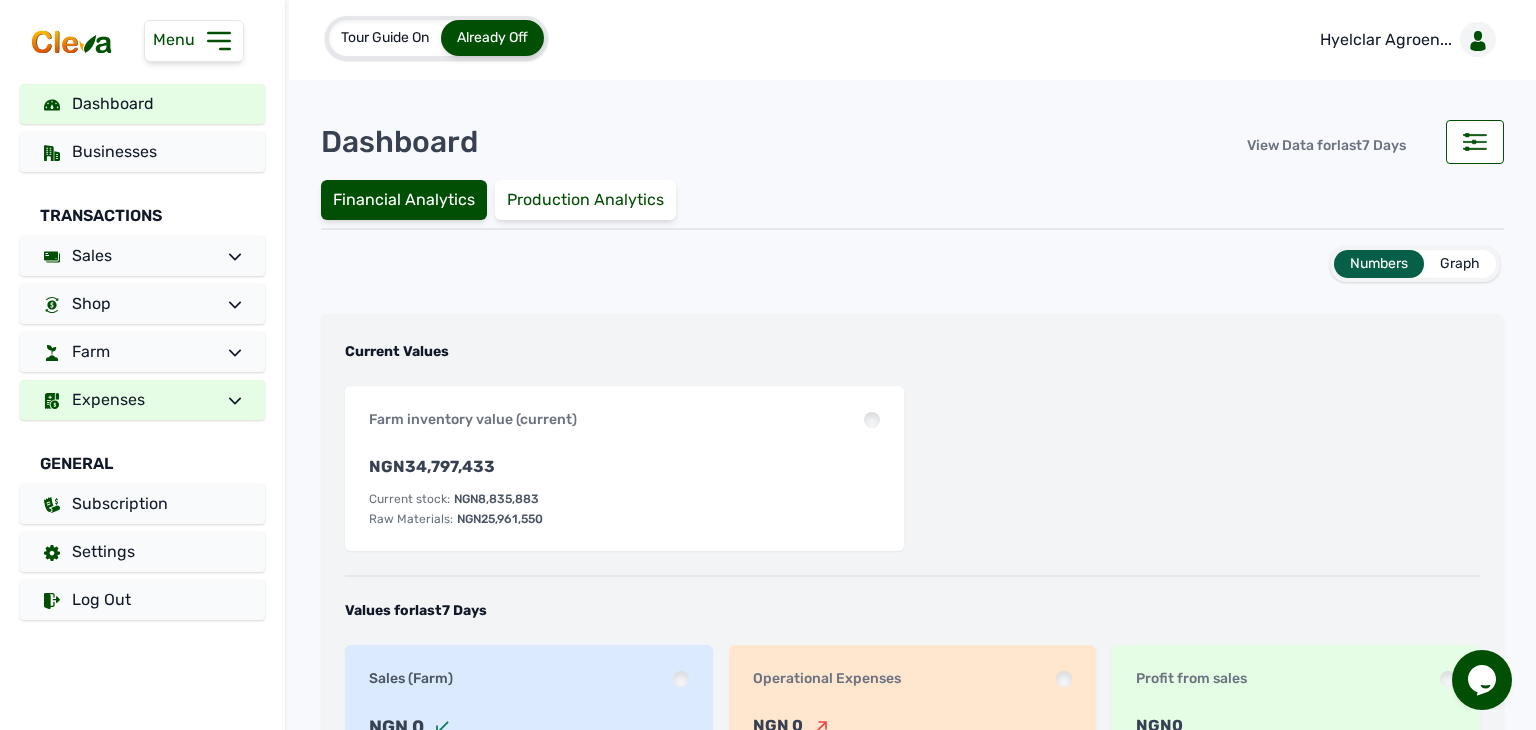 click on "Expenses" at bounding box center [142, 400] 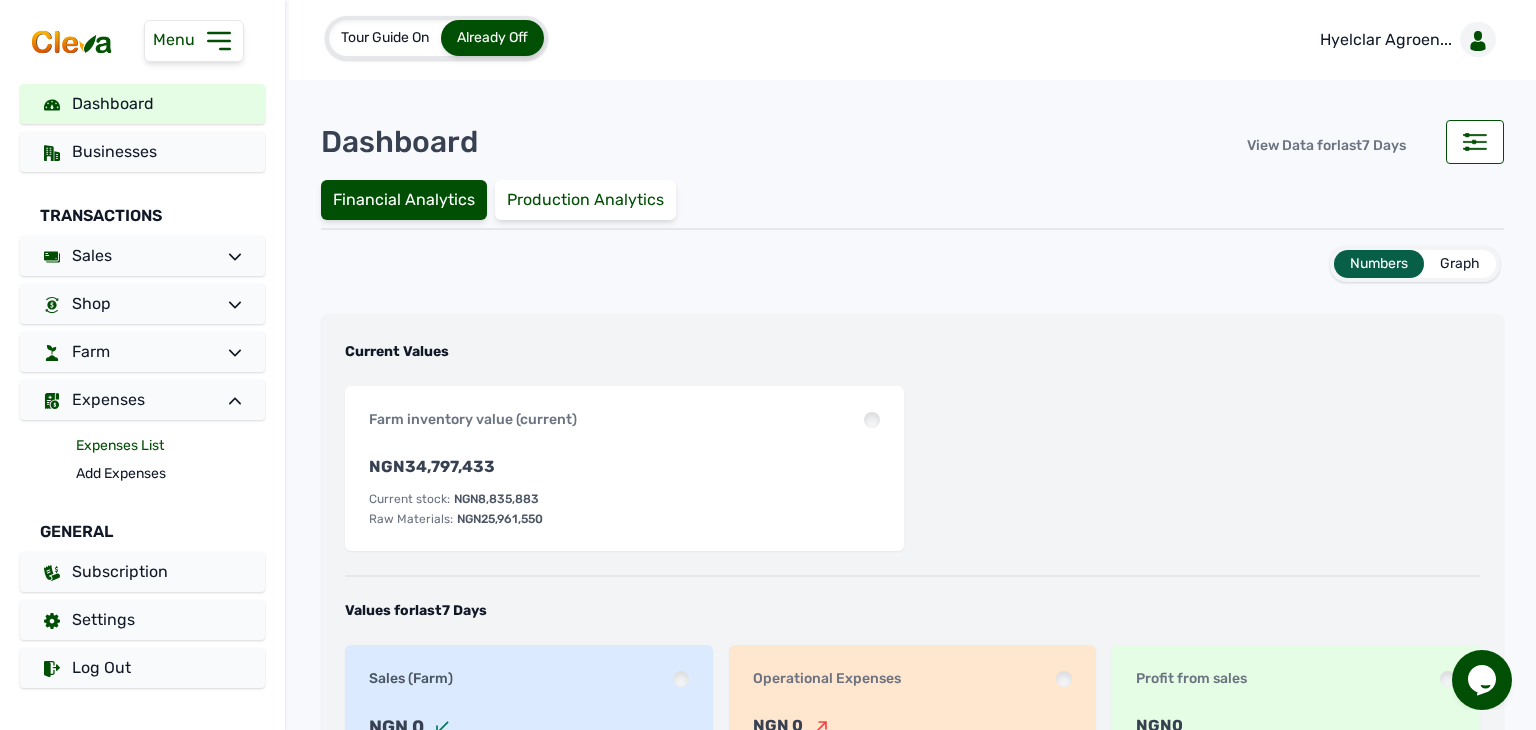 click on "Expenses List" at bounding box center (170, 446) 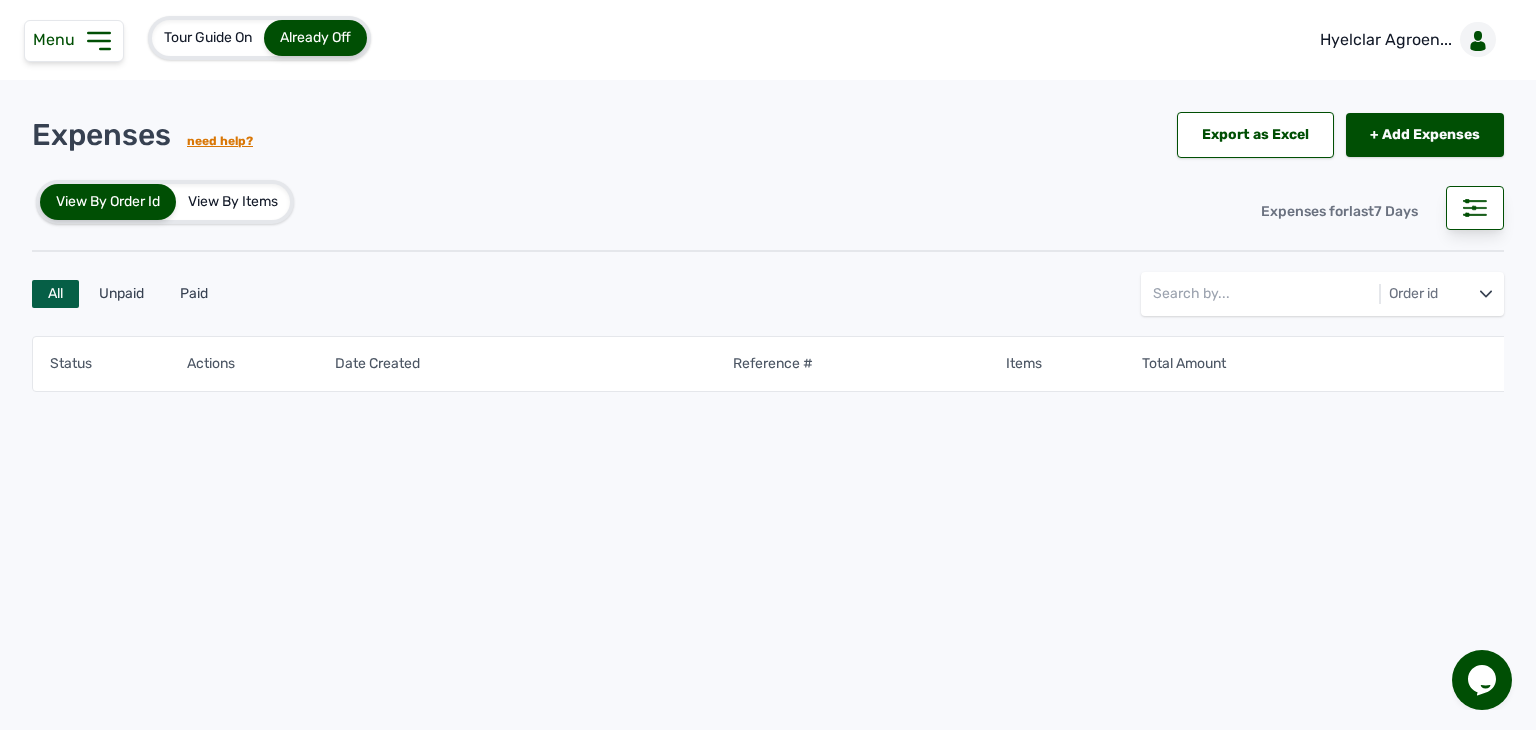 click 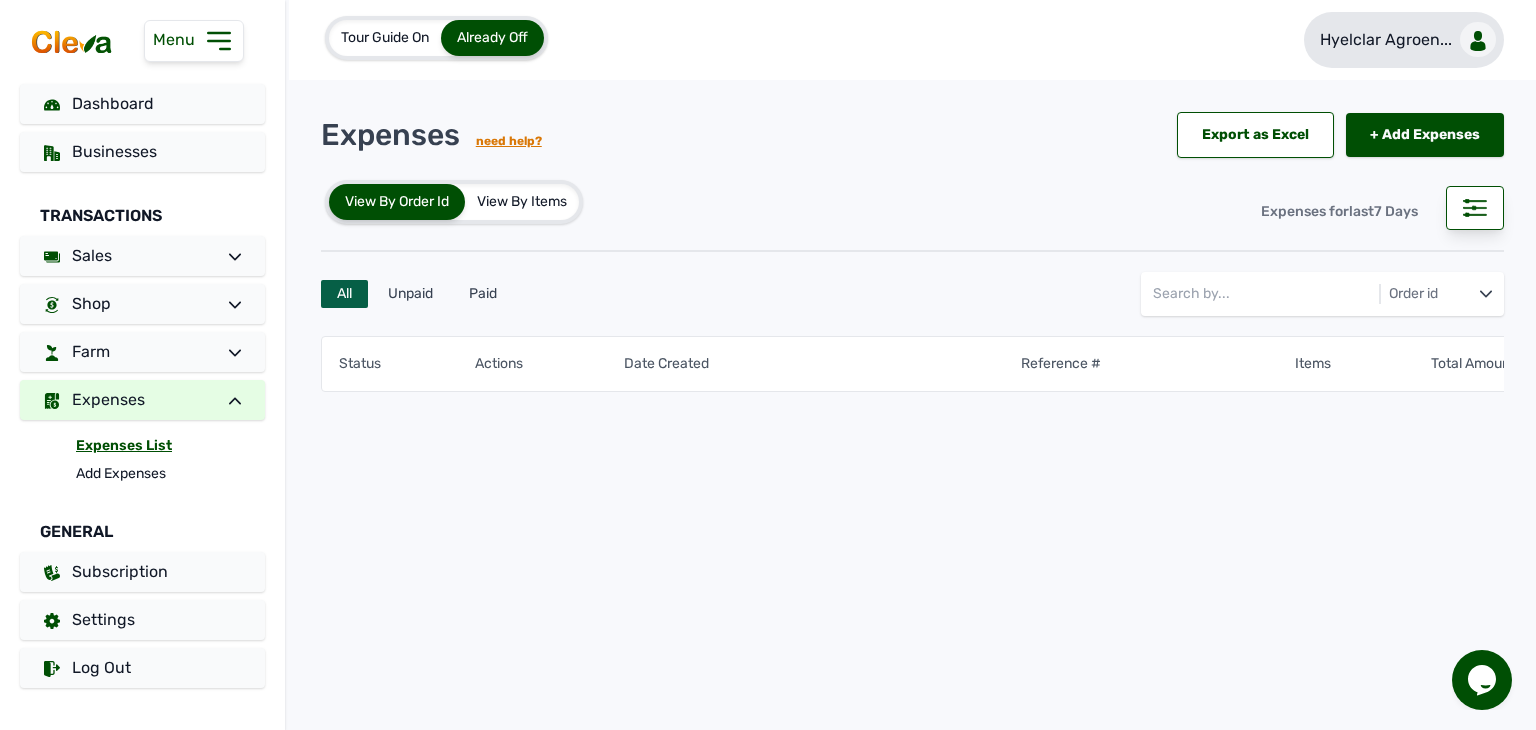 click on "Hyelclar Agroen..." at bounding box center (1386, 40) 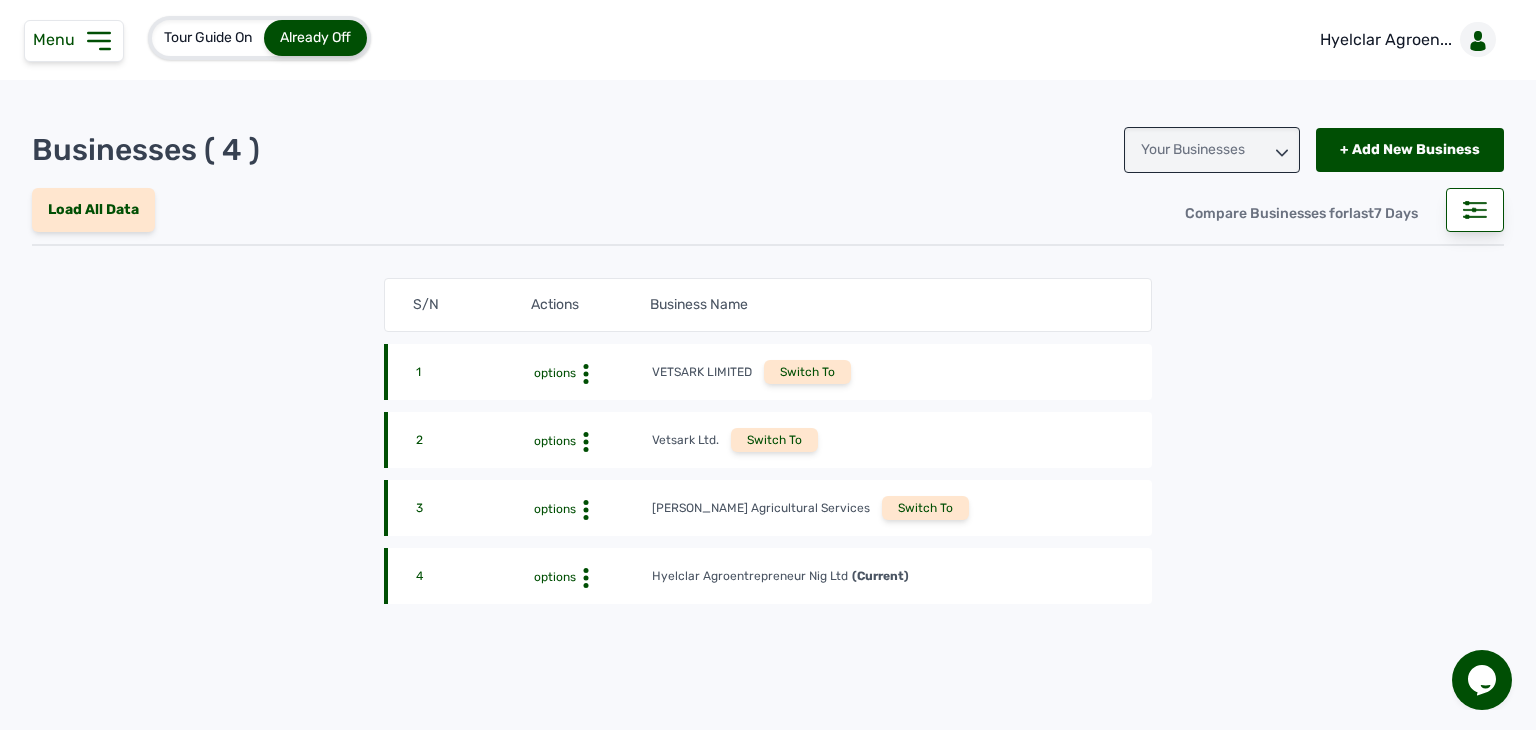 click on "Switch To" at bounding box center [774, 440] 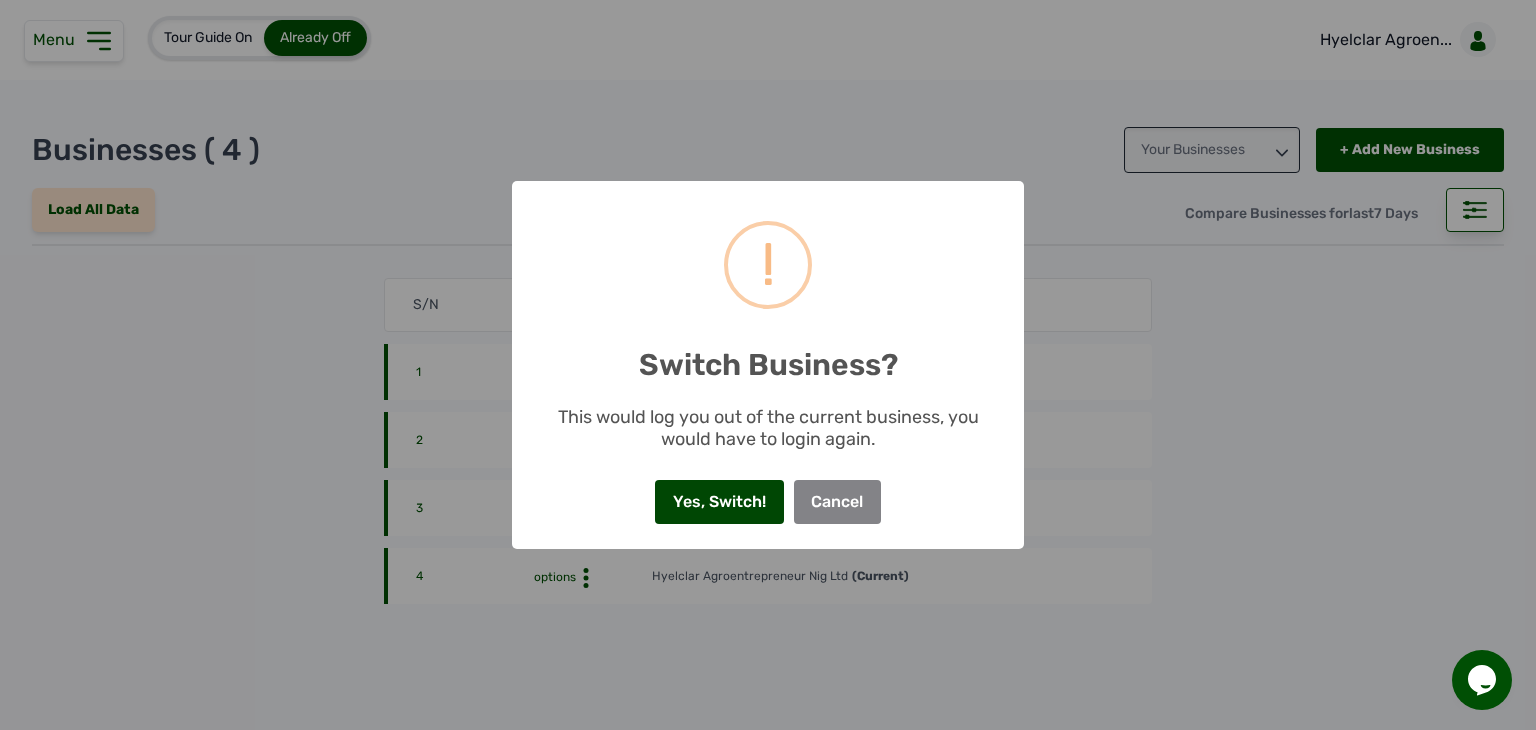 click on "Yes, Switch!" at bounding box center [719, 502] 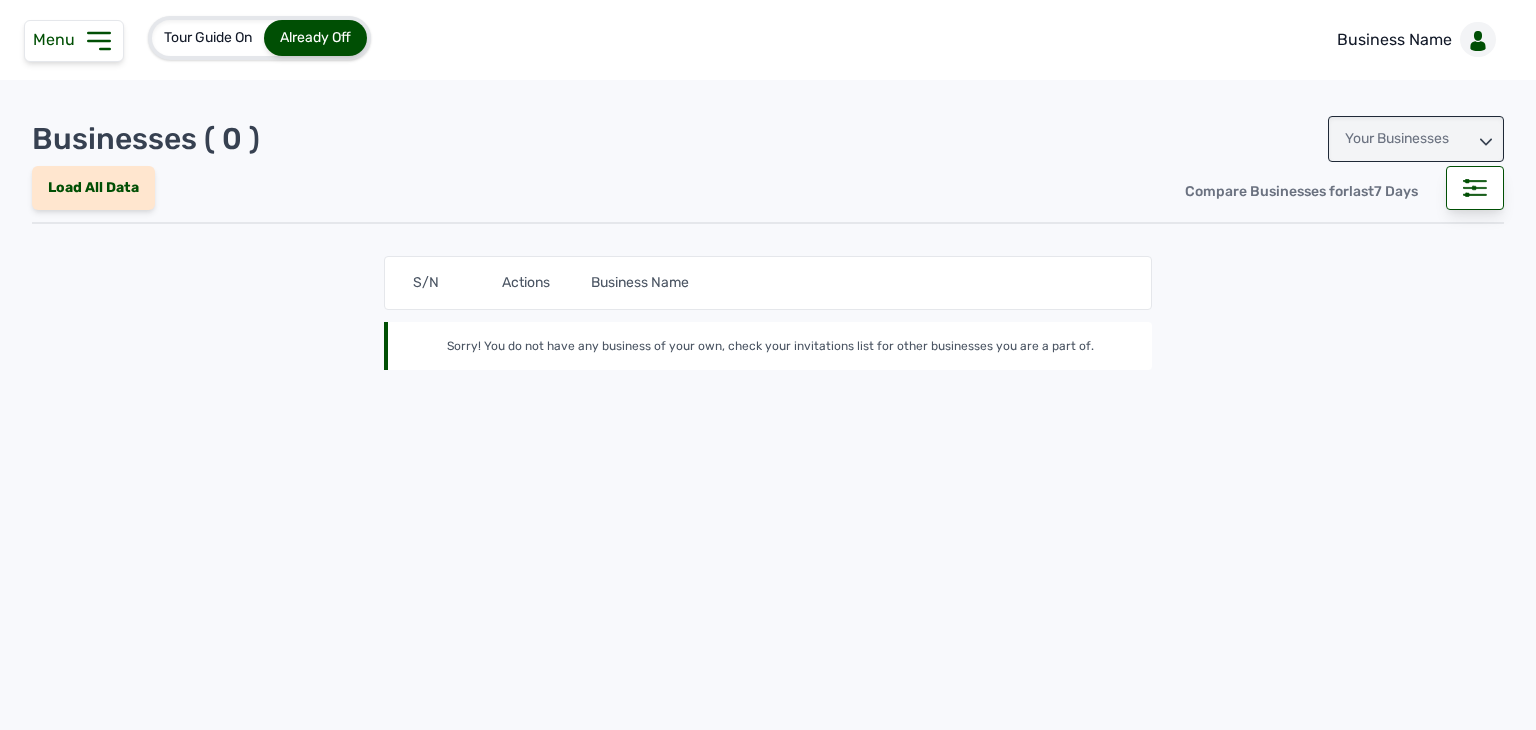 scroll, scrollTop: 0, scrollLeft: 0, axis: both 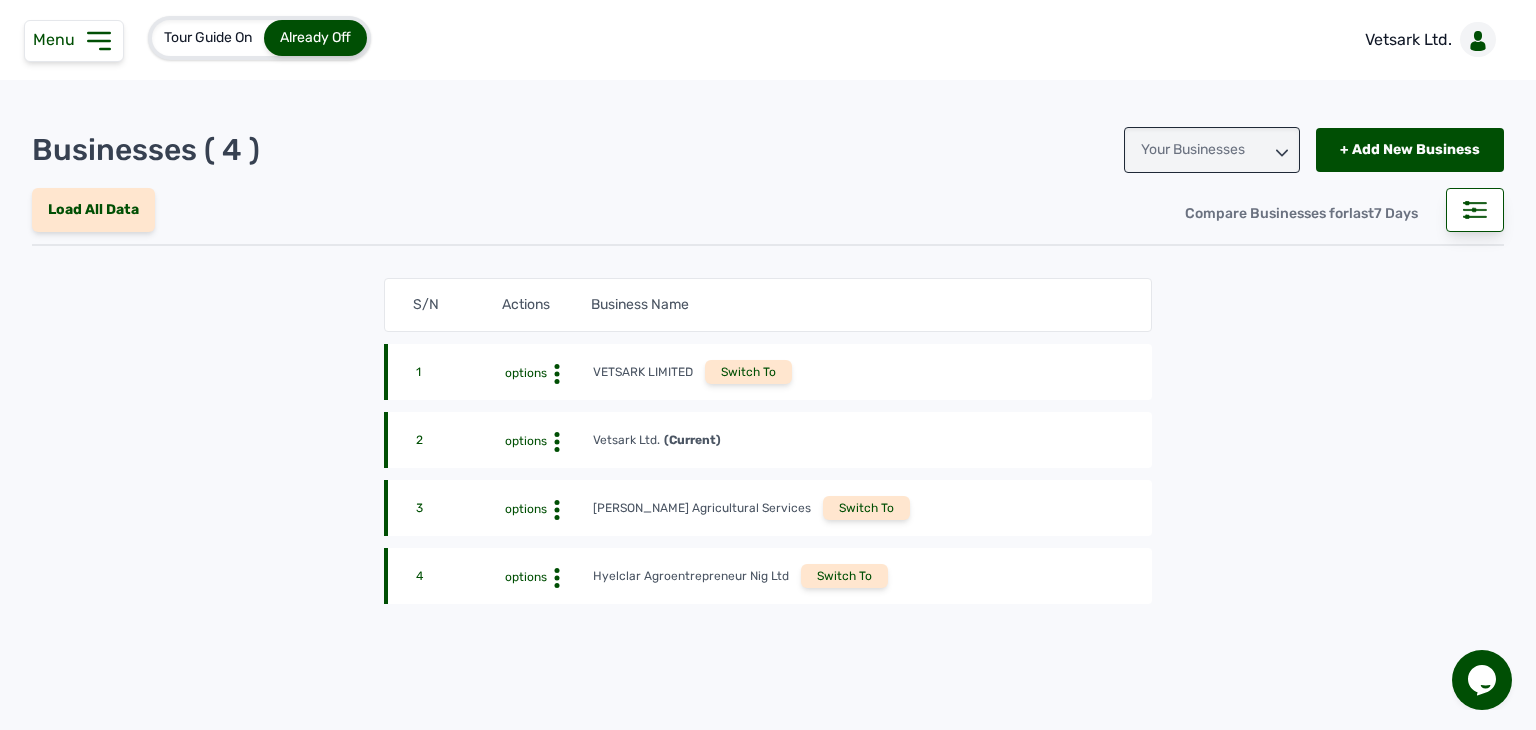 click on "Switch To" at bounding box center [844, 576] 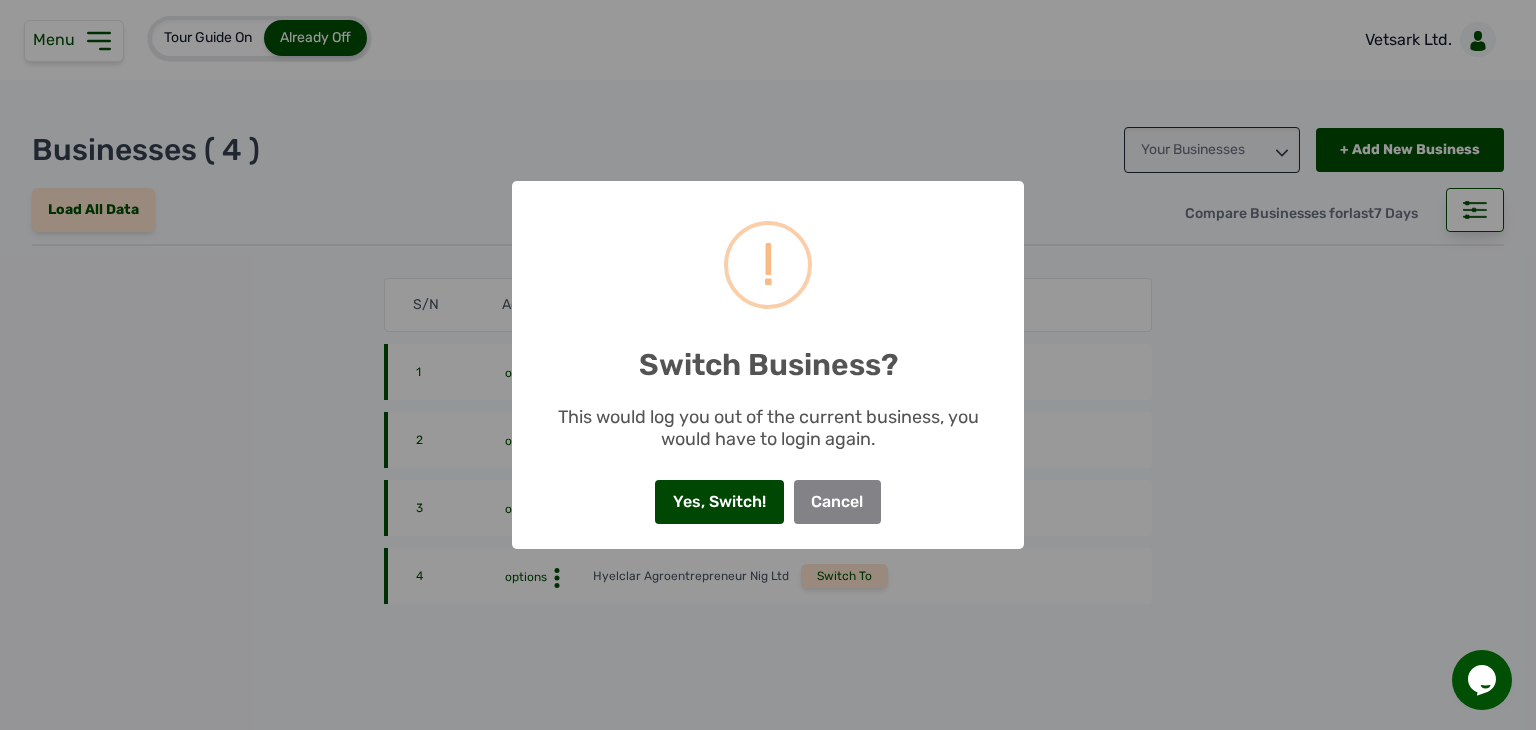 click on "Yes, Switch!" at bounding box center (719, 502) 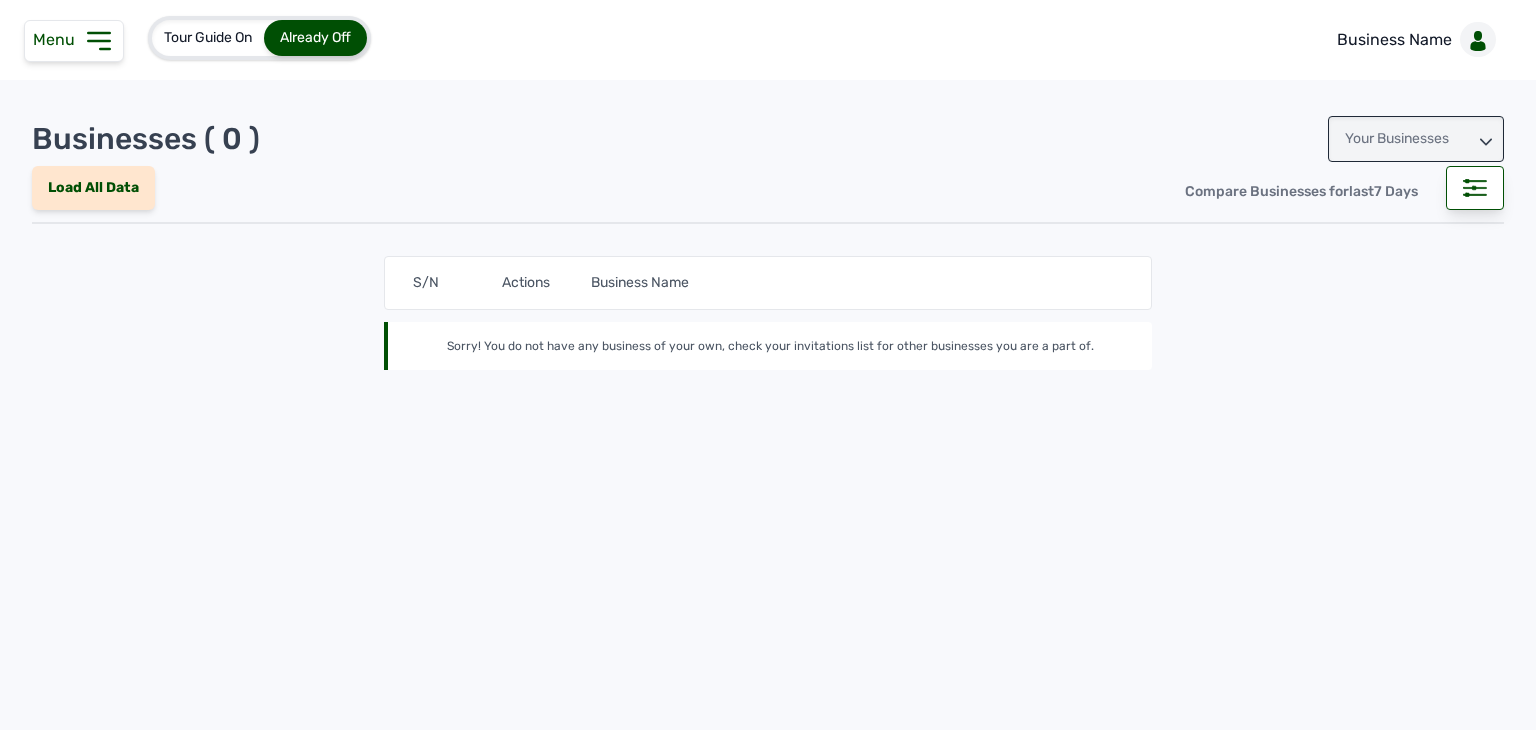 scroll, scrollTop: 0, scrollLeft: 0, axis: both 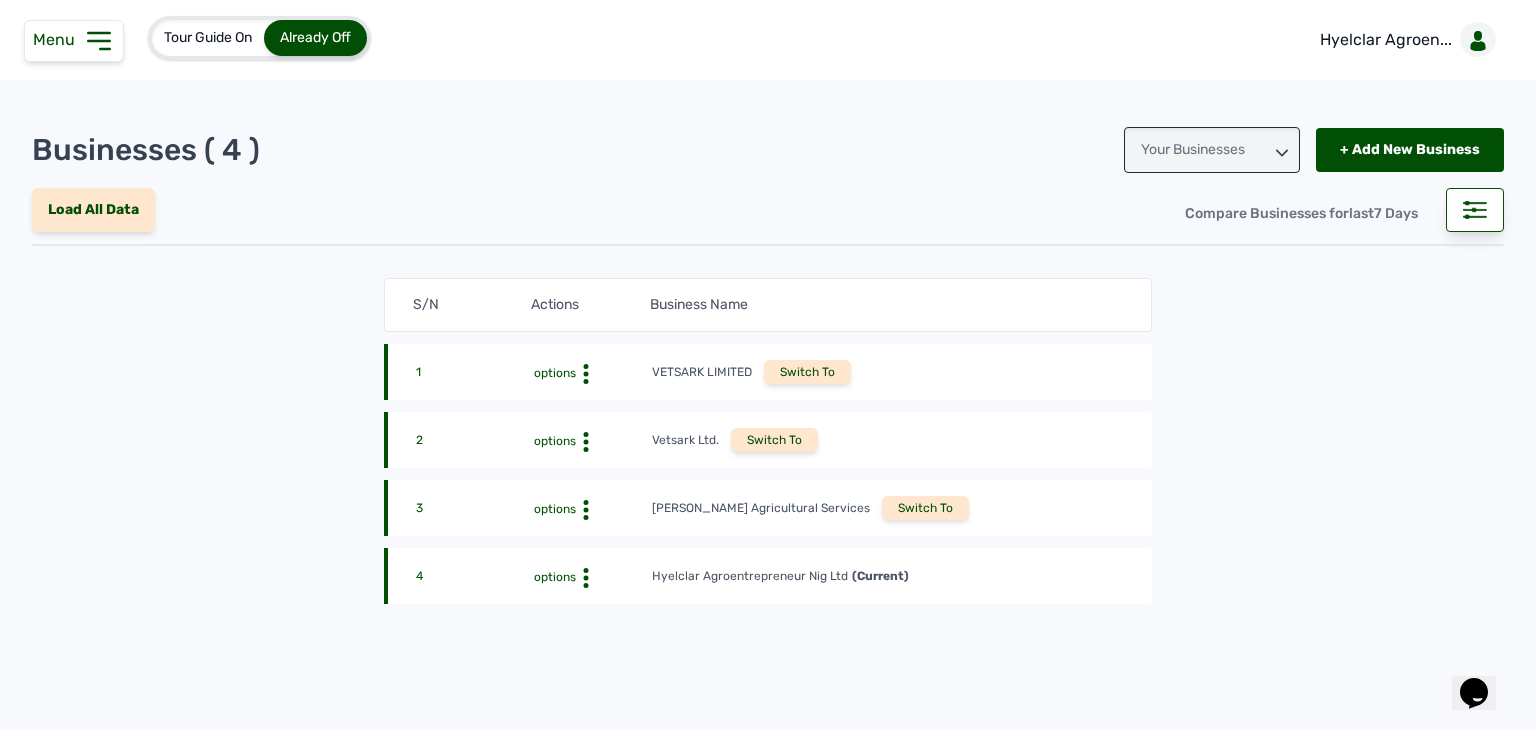 click on "Menu" at bounding box center (74, 41) 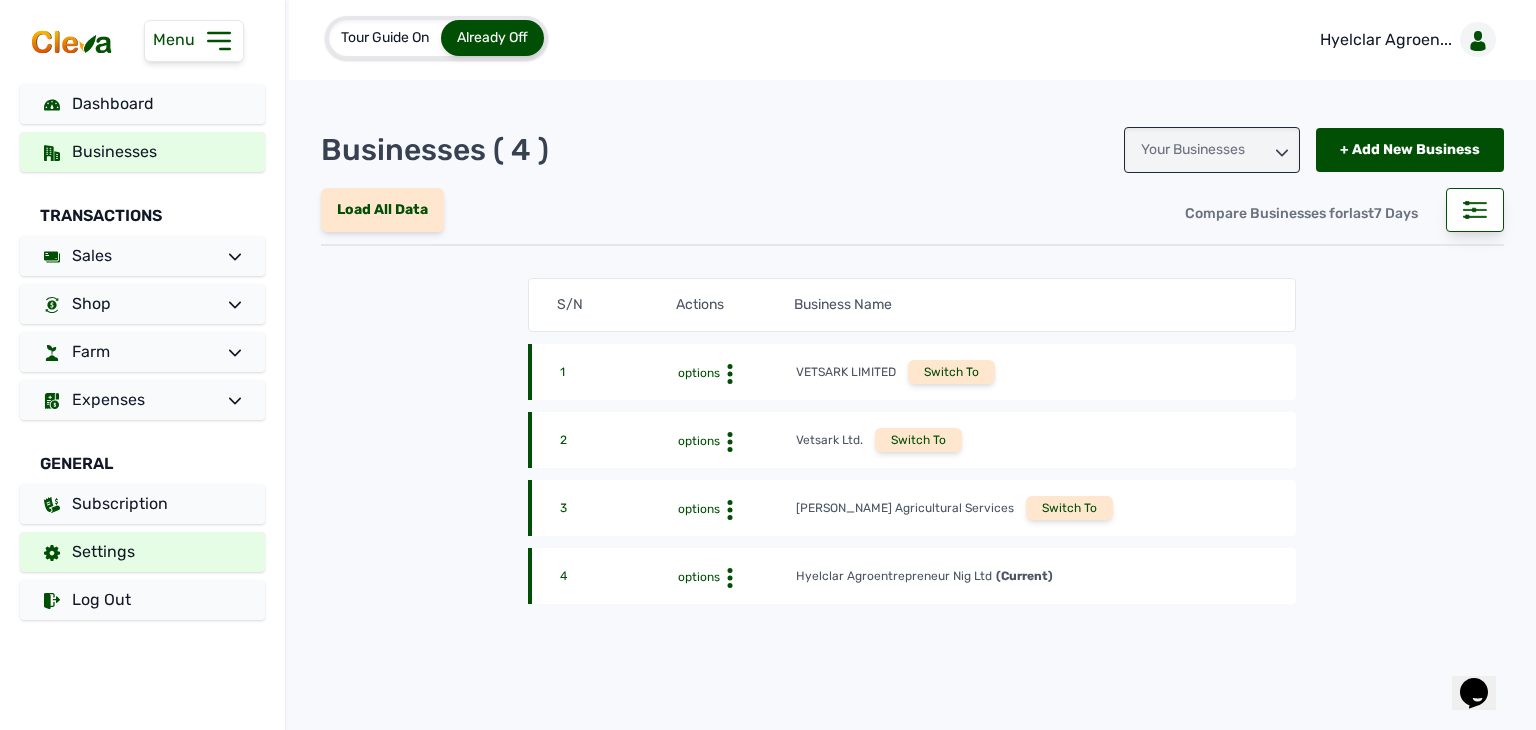 click on "Settings" at bounding box center [142, 552] 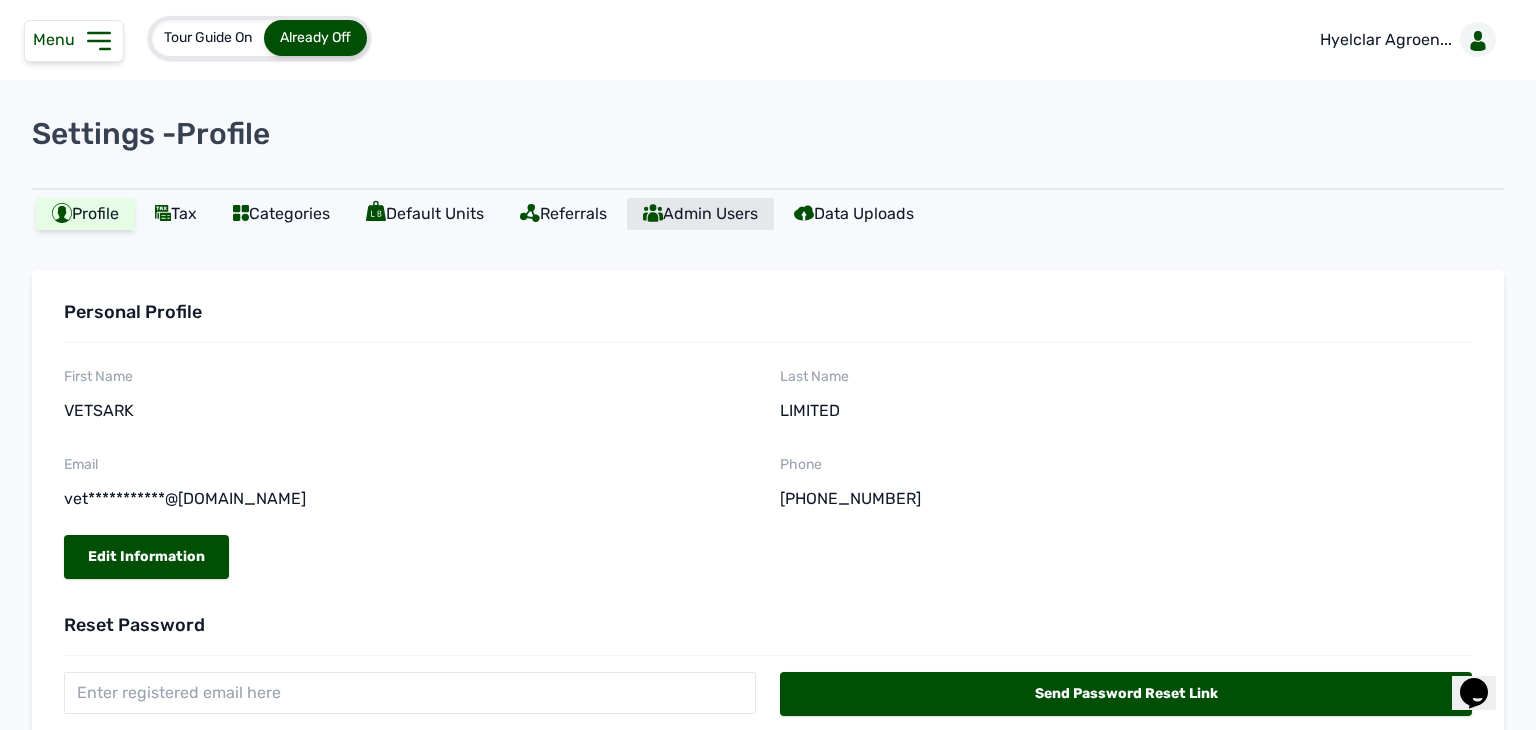 click on "Admin Users" at bounding box center (700, 214) 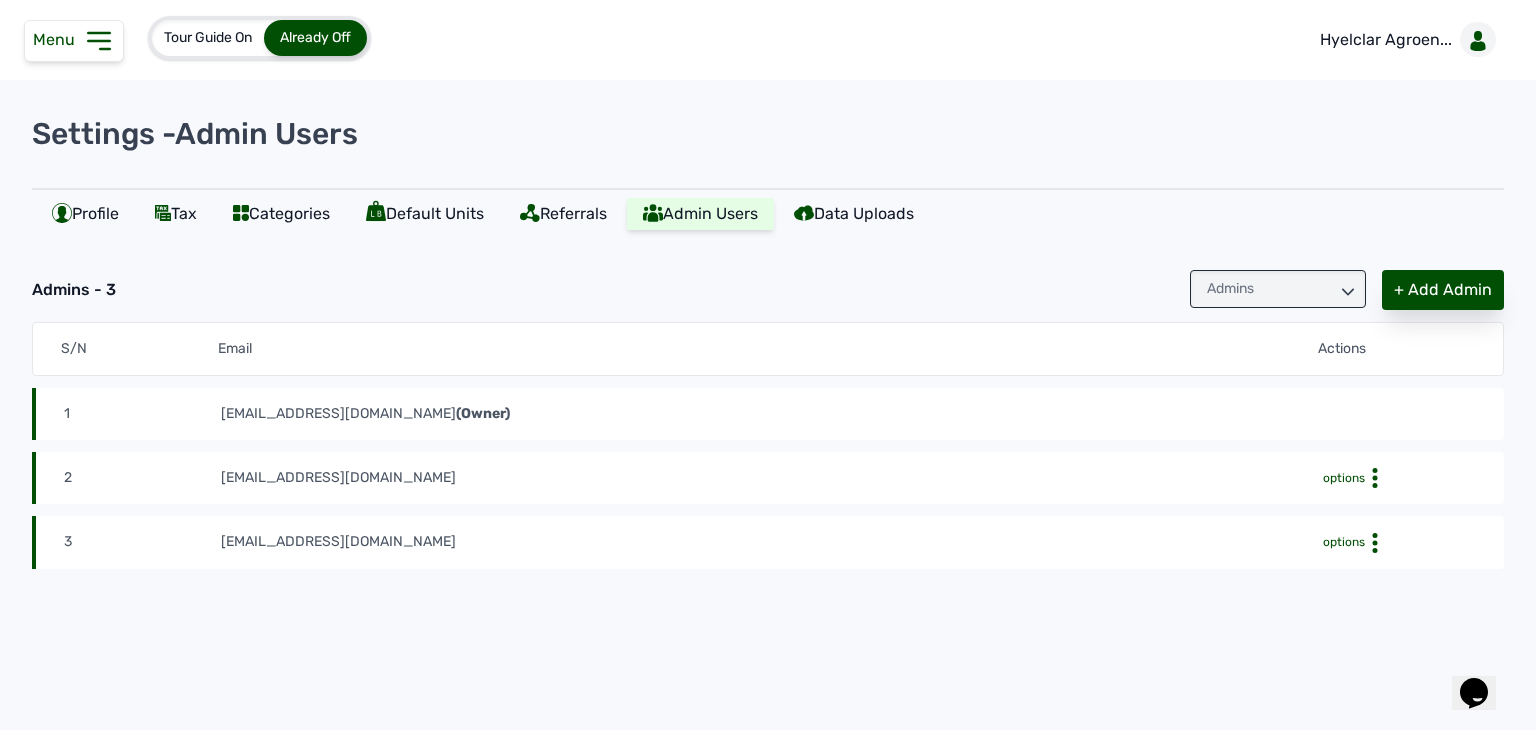 click on "+ Add Admin" at bounding box center (1443, 290) 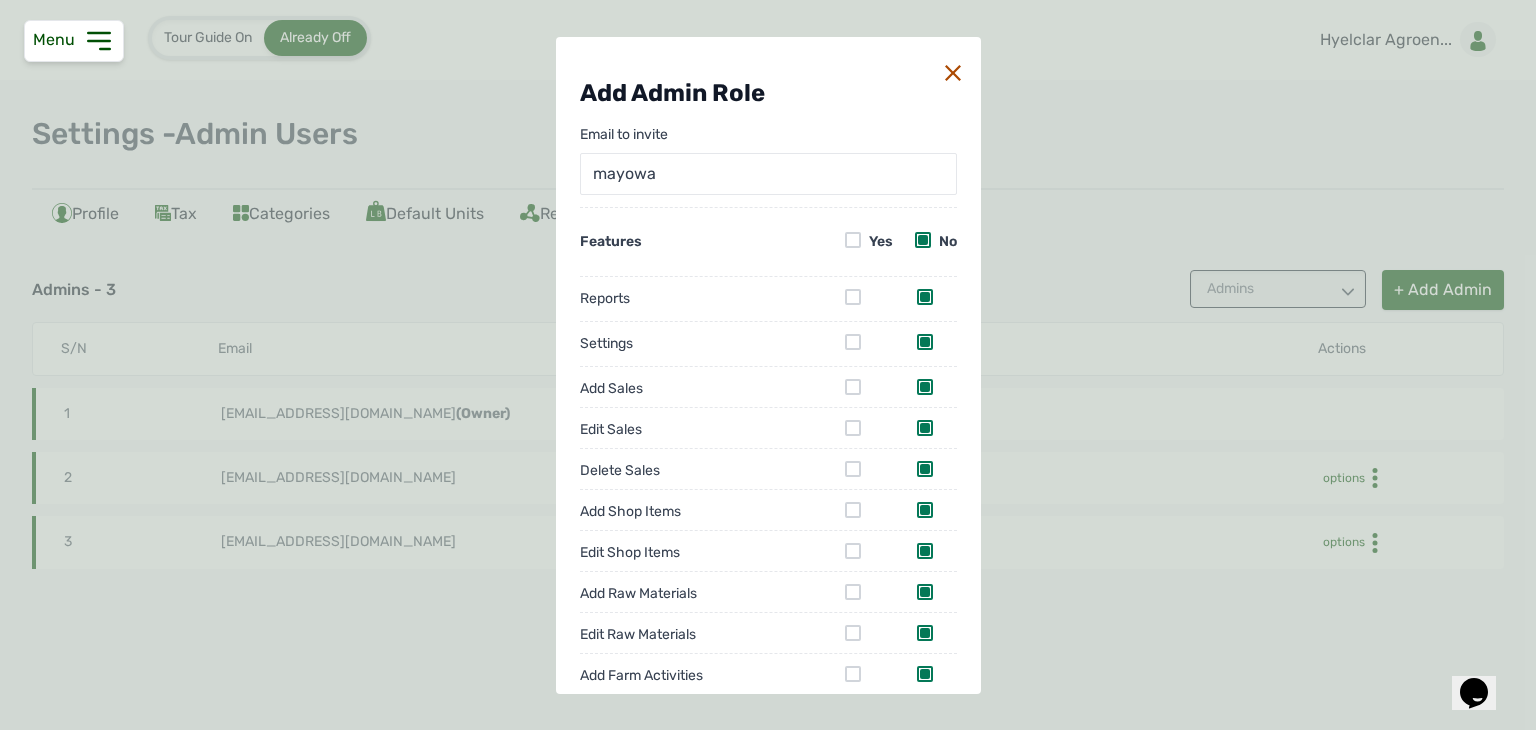 type on "mayowacode9@gmail.com" 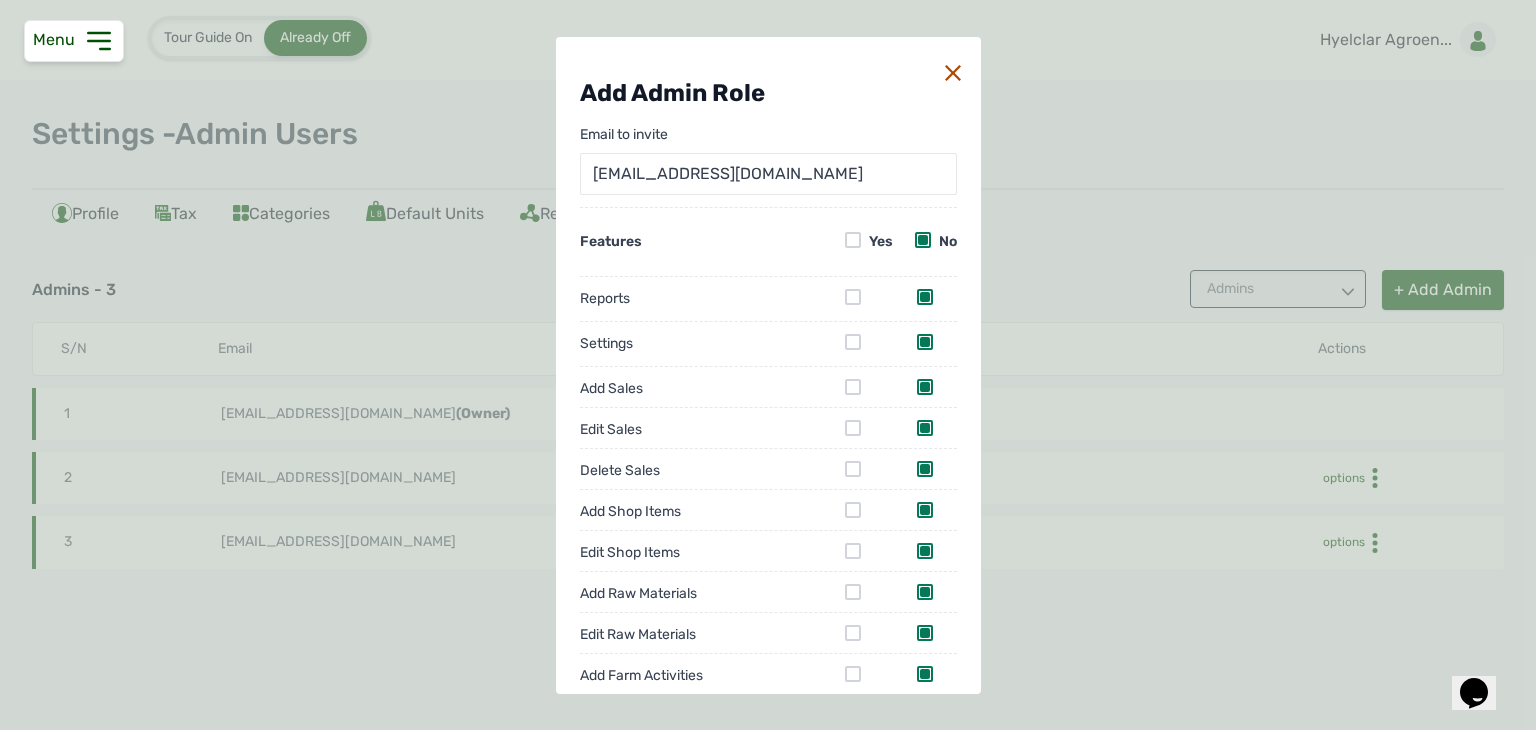 click at bounding box center (853, 240) 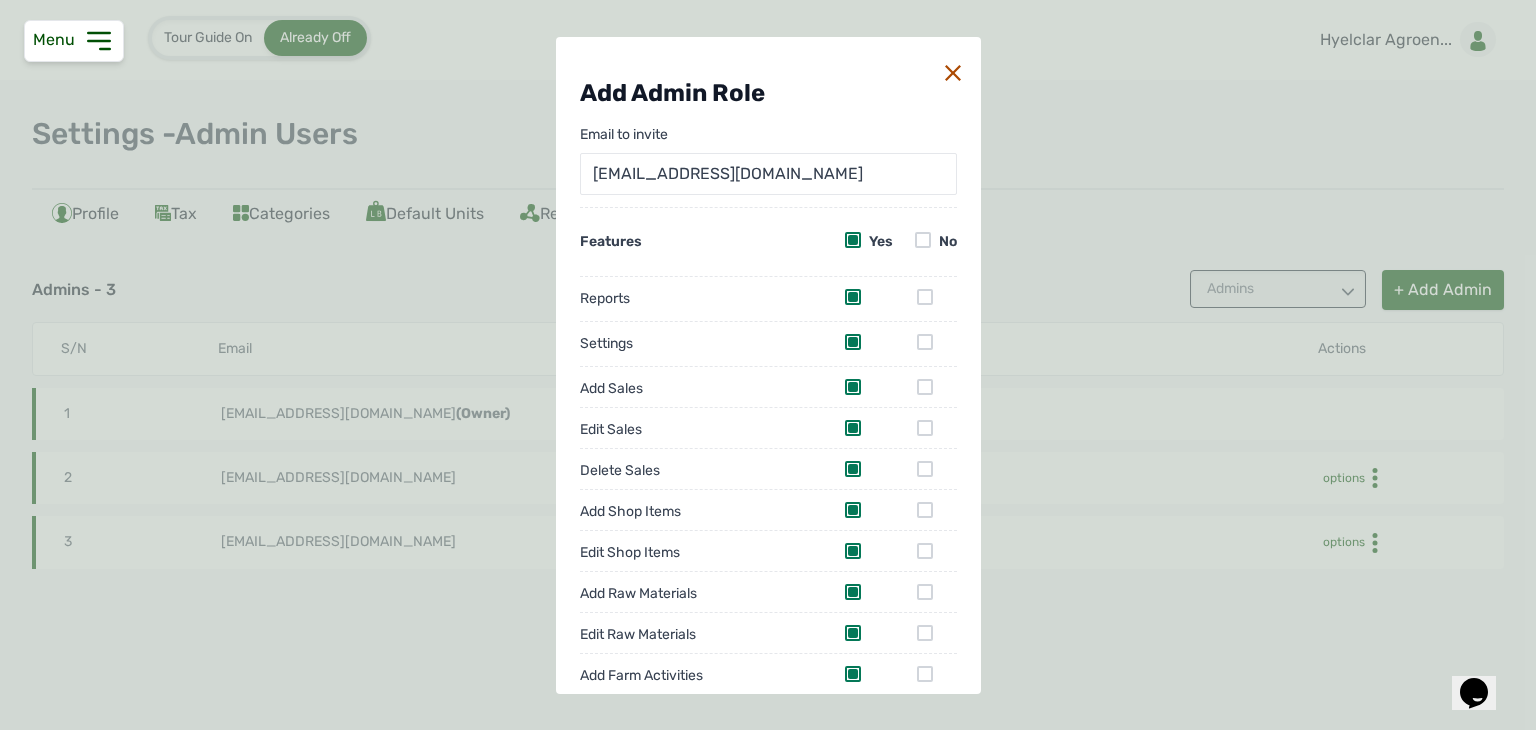 scroll, scrollTop: 514, scrollLeft: 0, axis: vertical 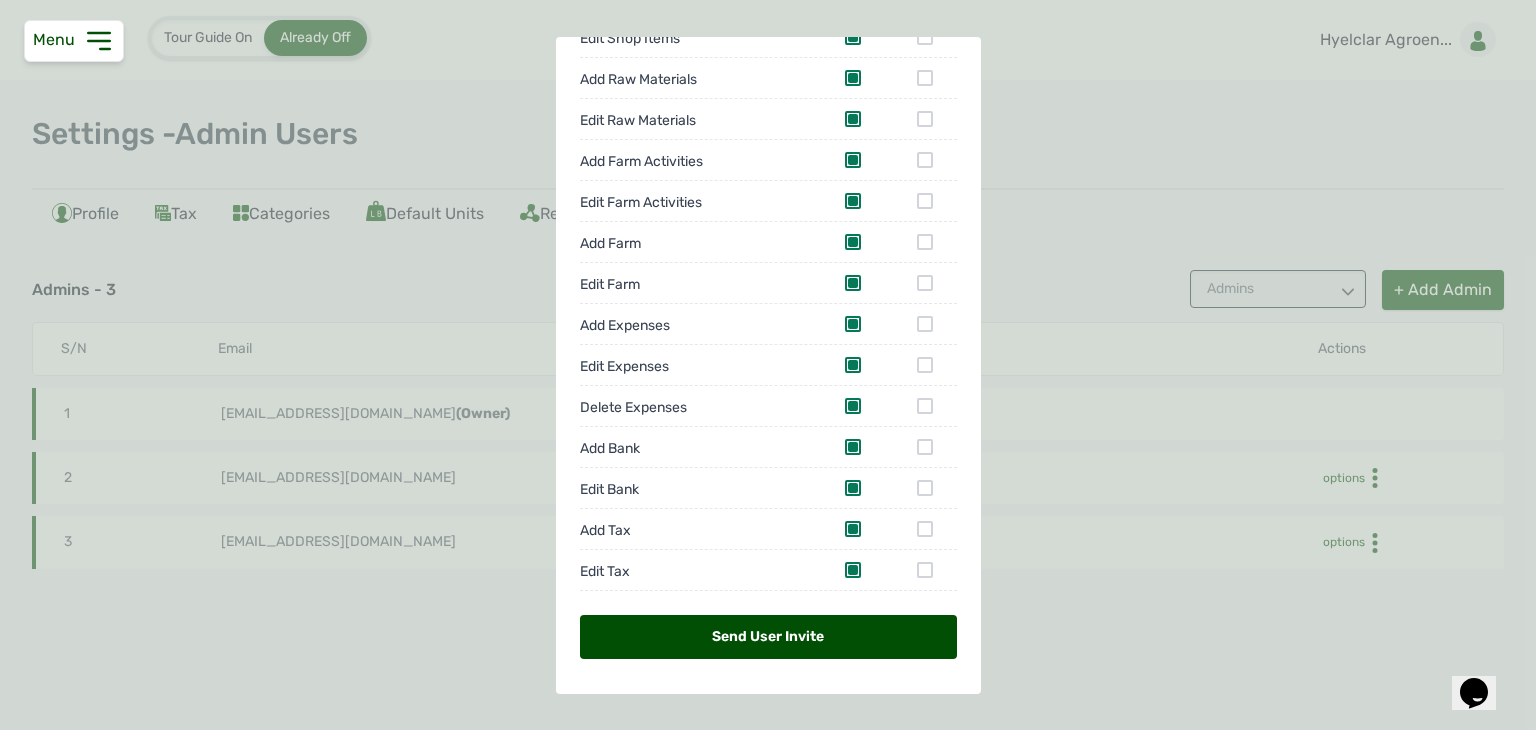 click on "Send User Invite" at bounding box center [768, 637] 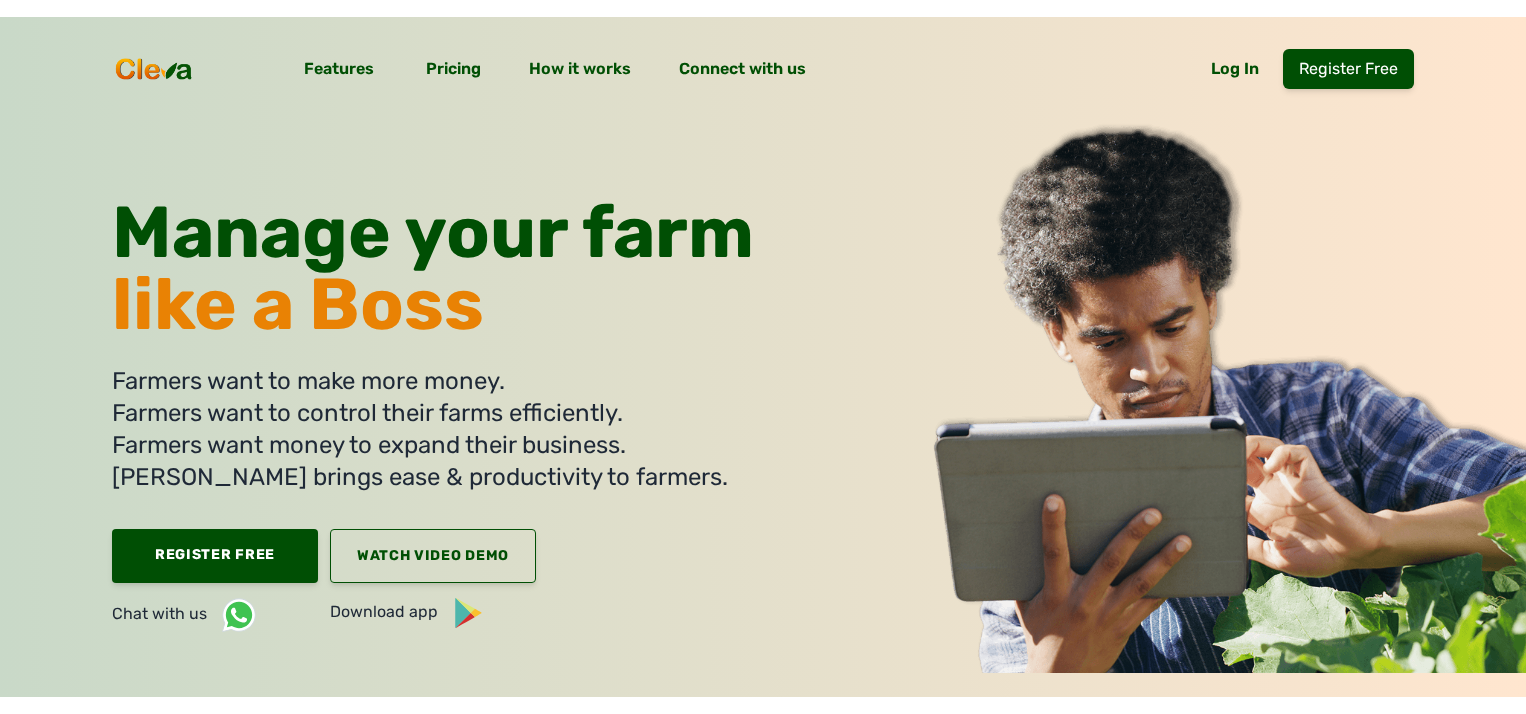 scroll, scrollTop: 0, scrollLeft: 0, axis: both 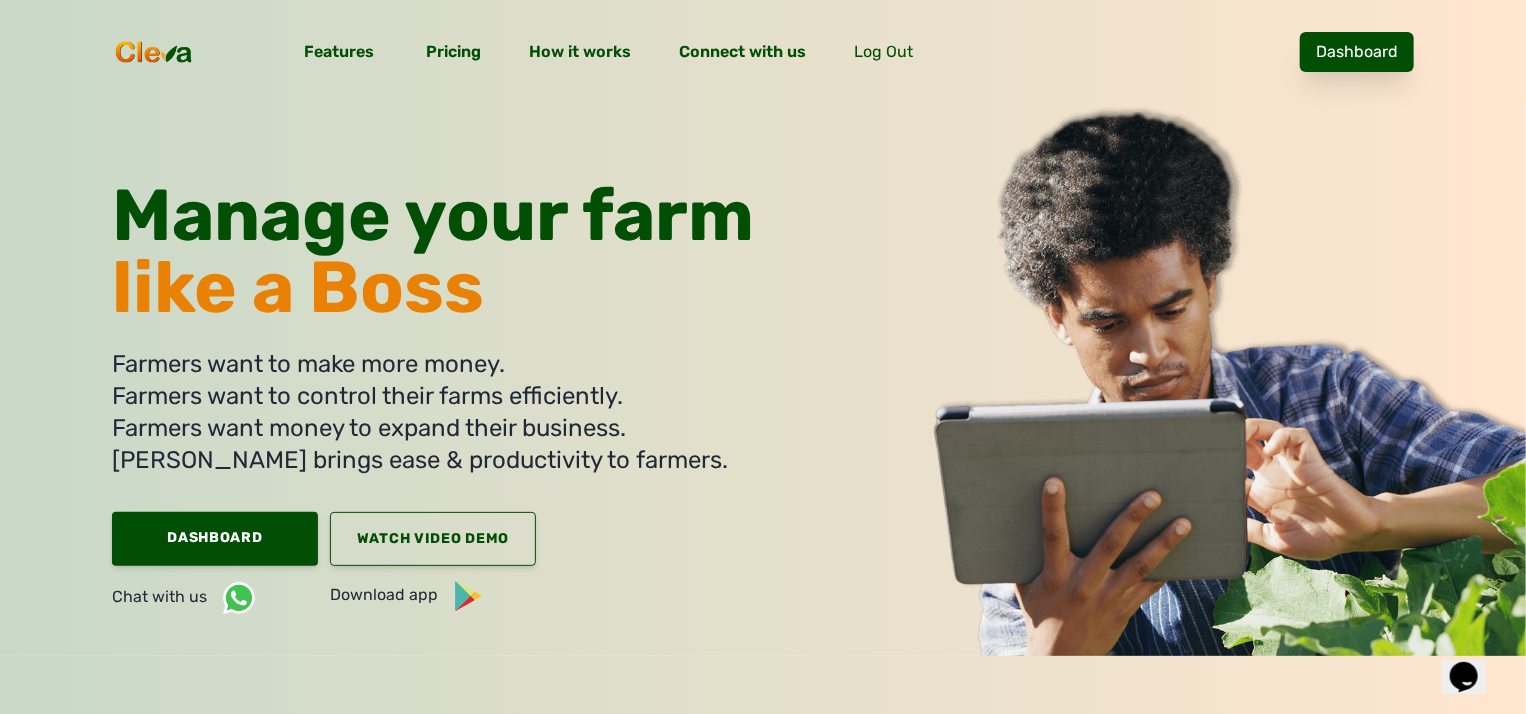 click on "Dashboard" at bounding box center (1357, 52) 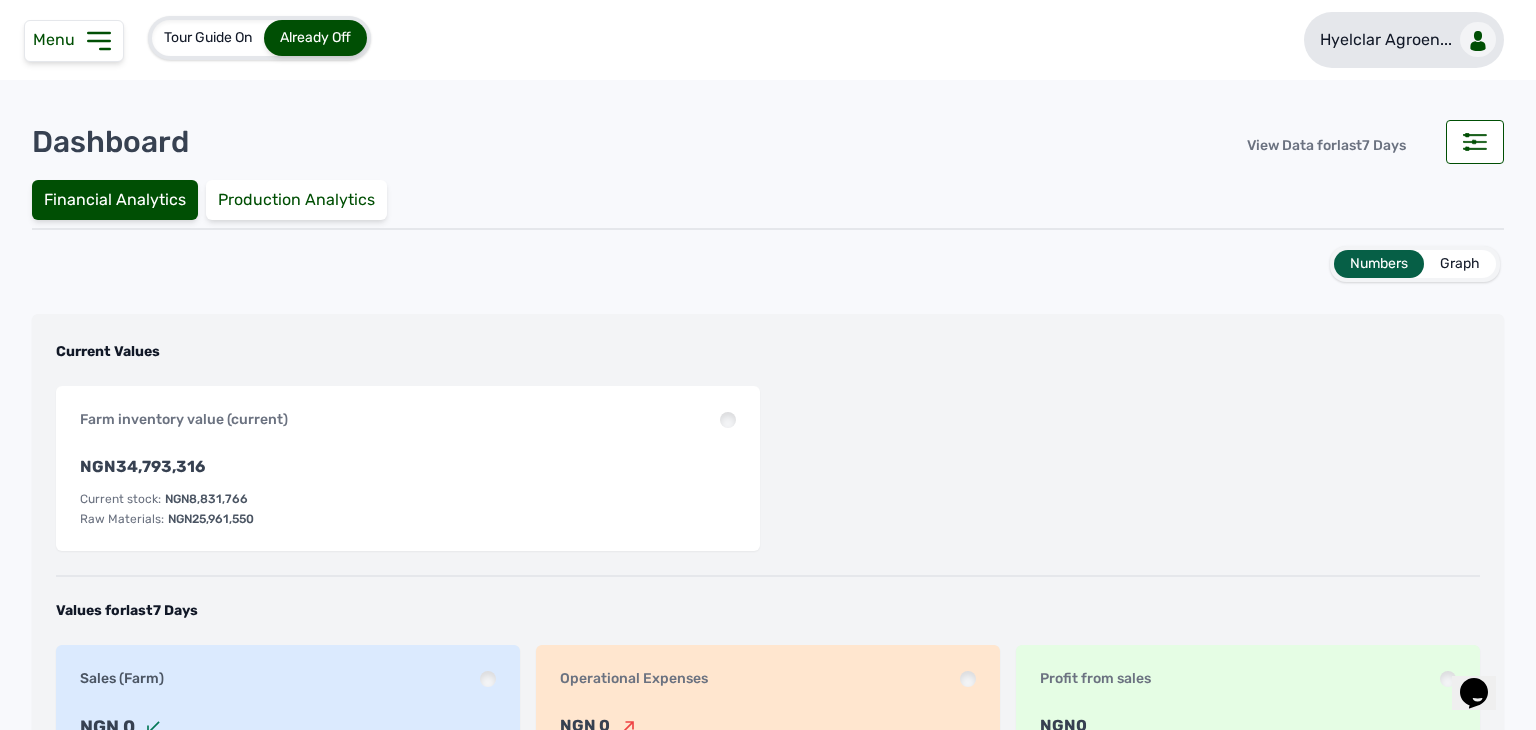 click on "Hyelclar Agroen..." at bounding box center [1386, 40] 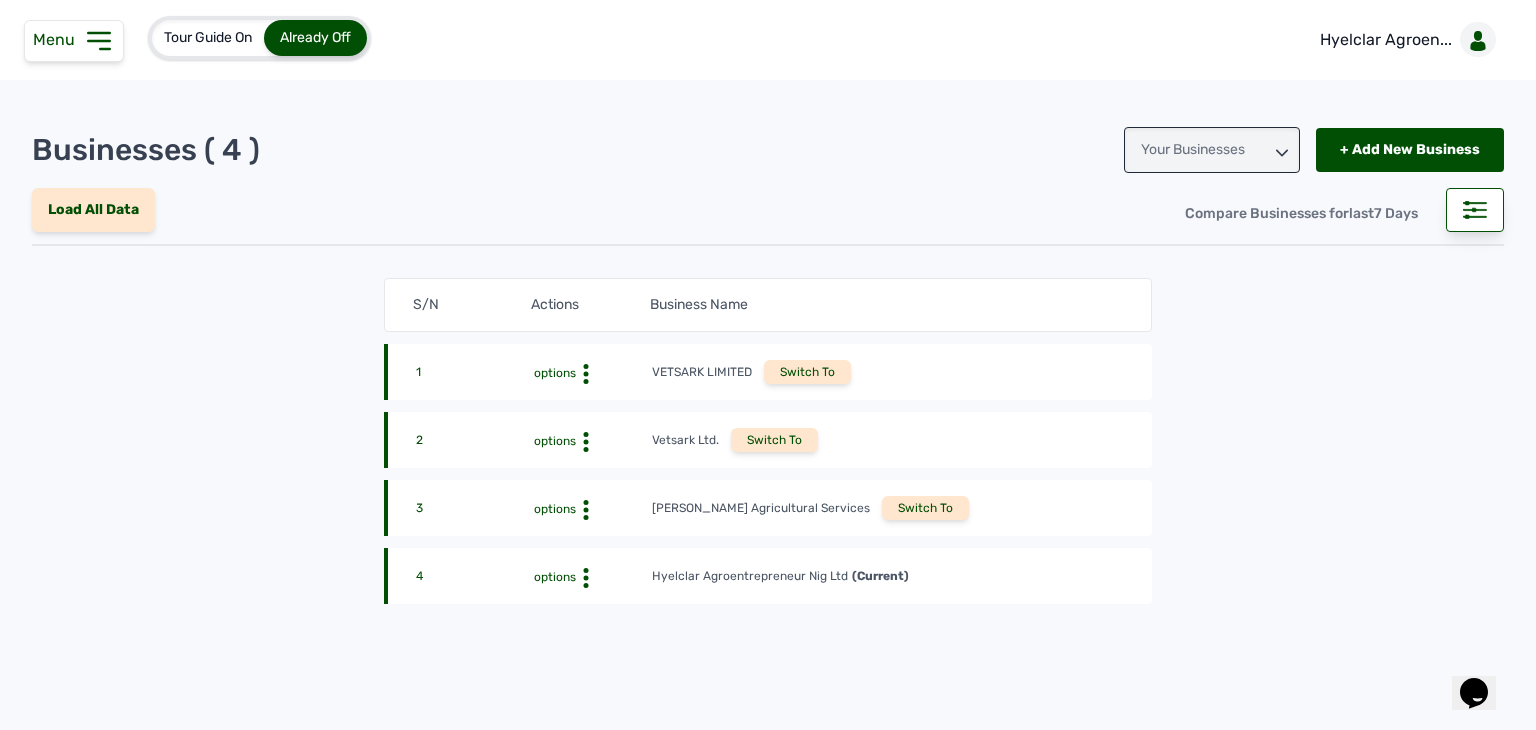 click on "Switch To" at bounding box center [774, 440] 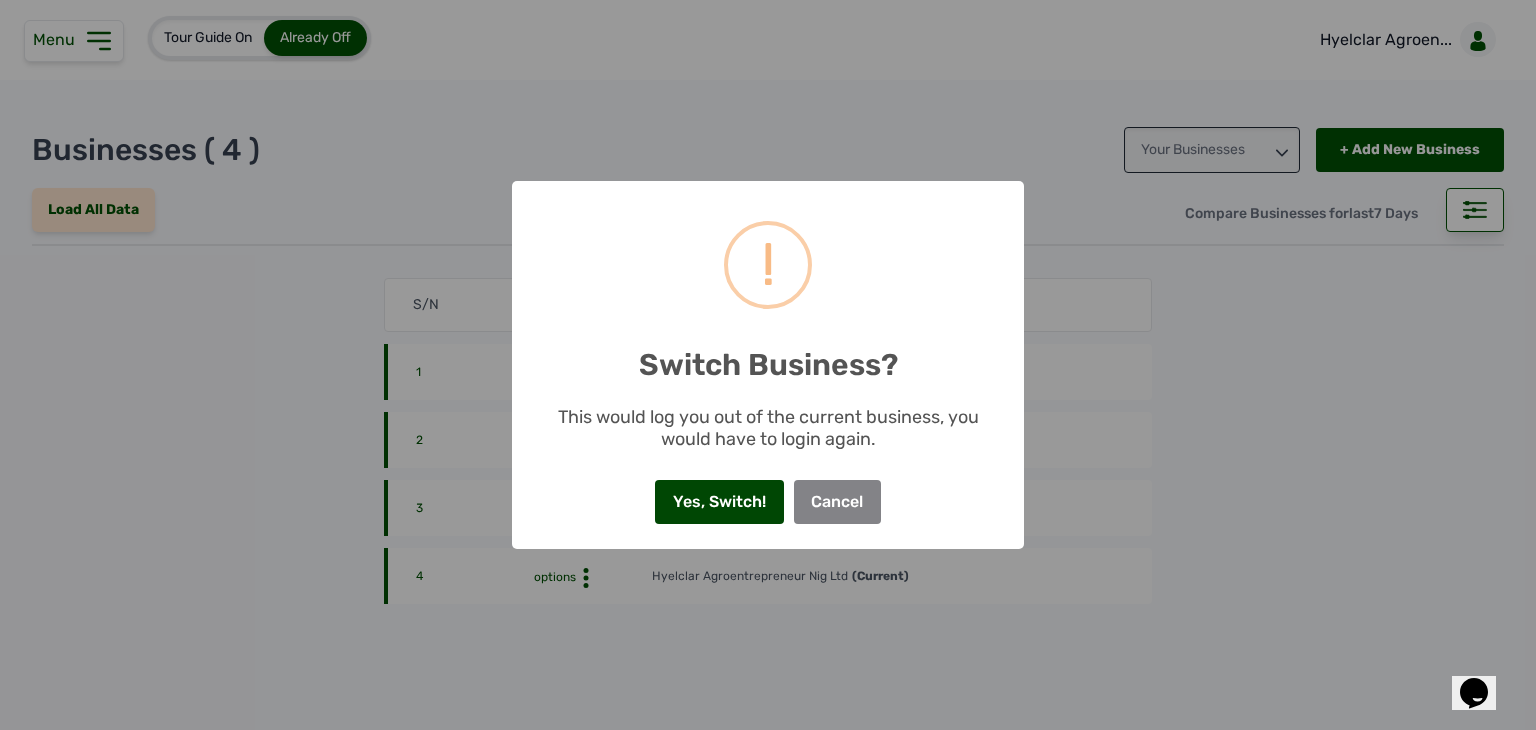 click on "Yes, Switch!" at bounding box center [719, 502] 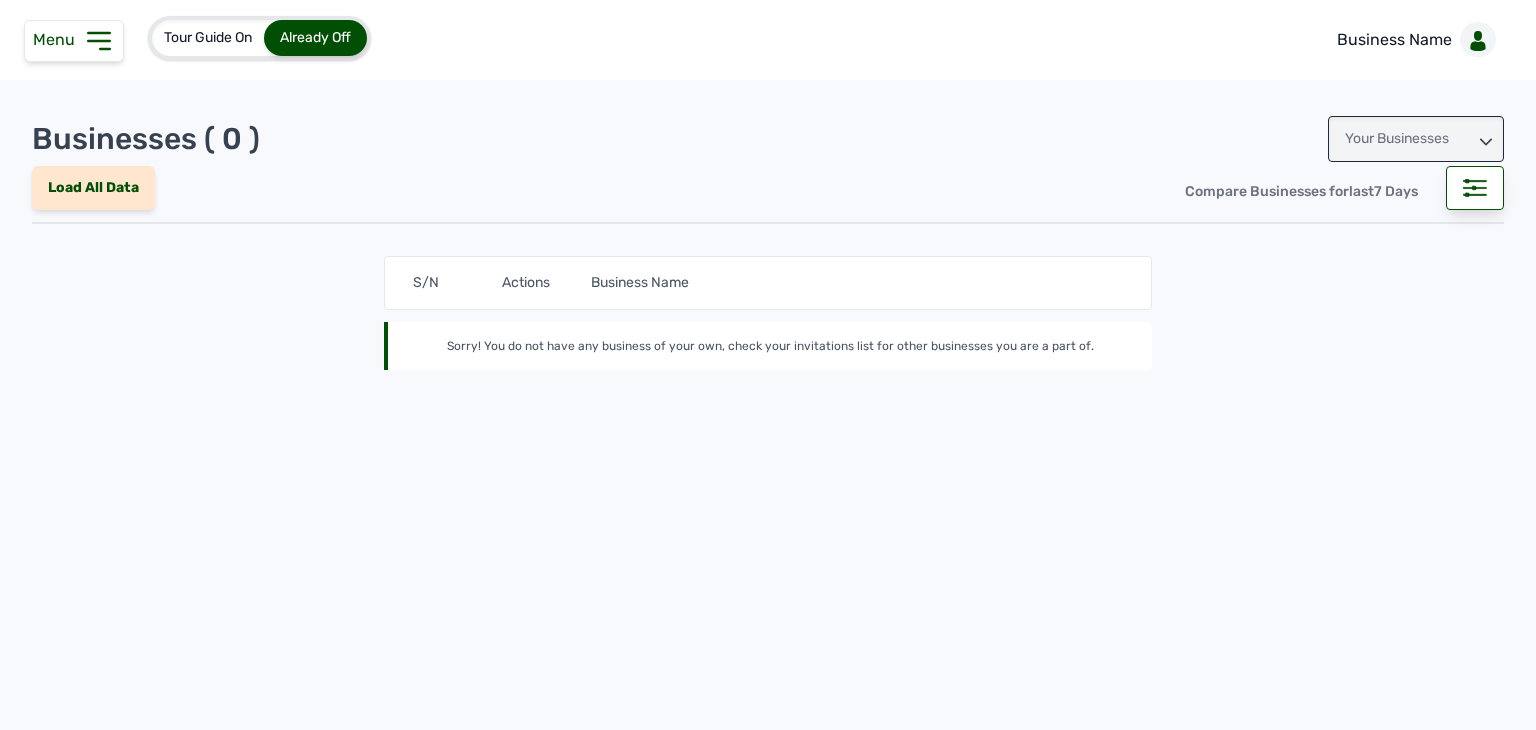 scroll, scrollTop: 0, scrollLeft: 0, axis: both 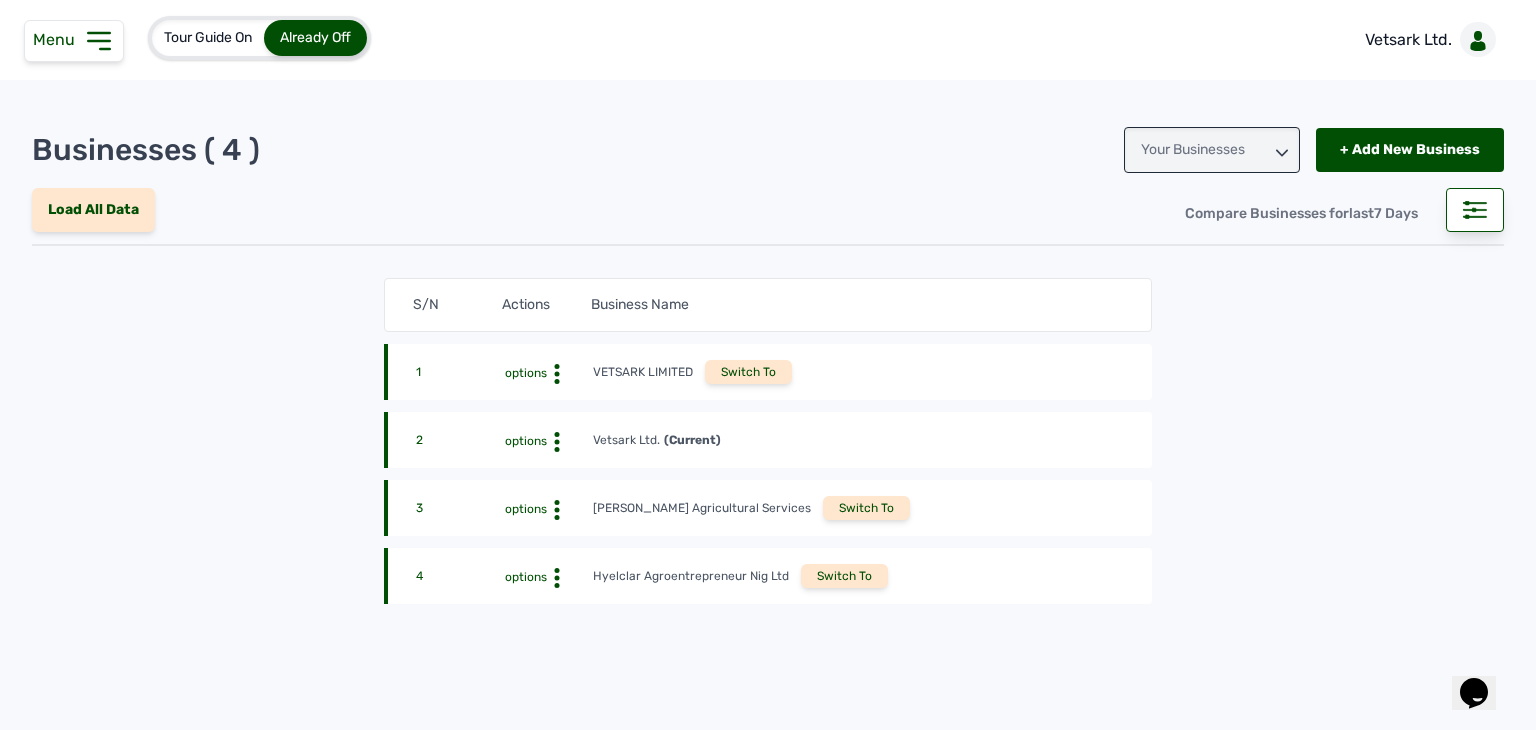 click 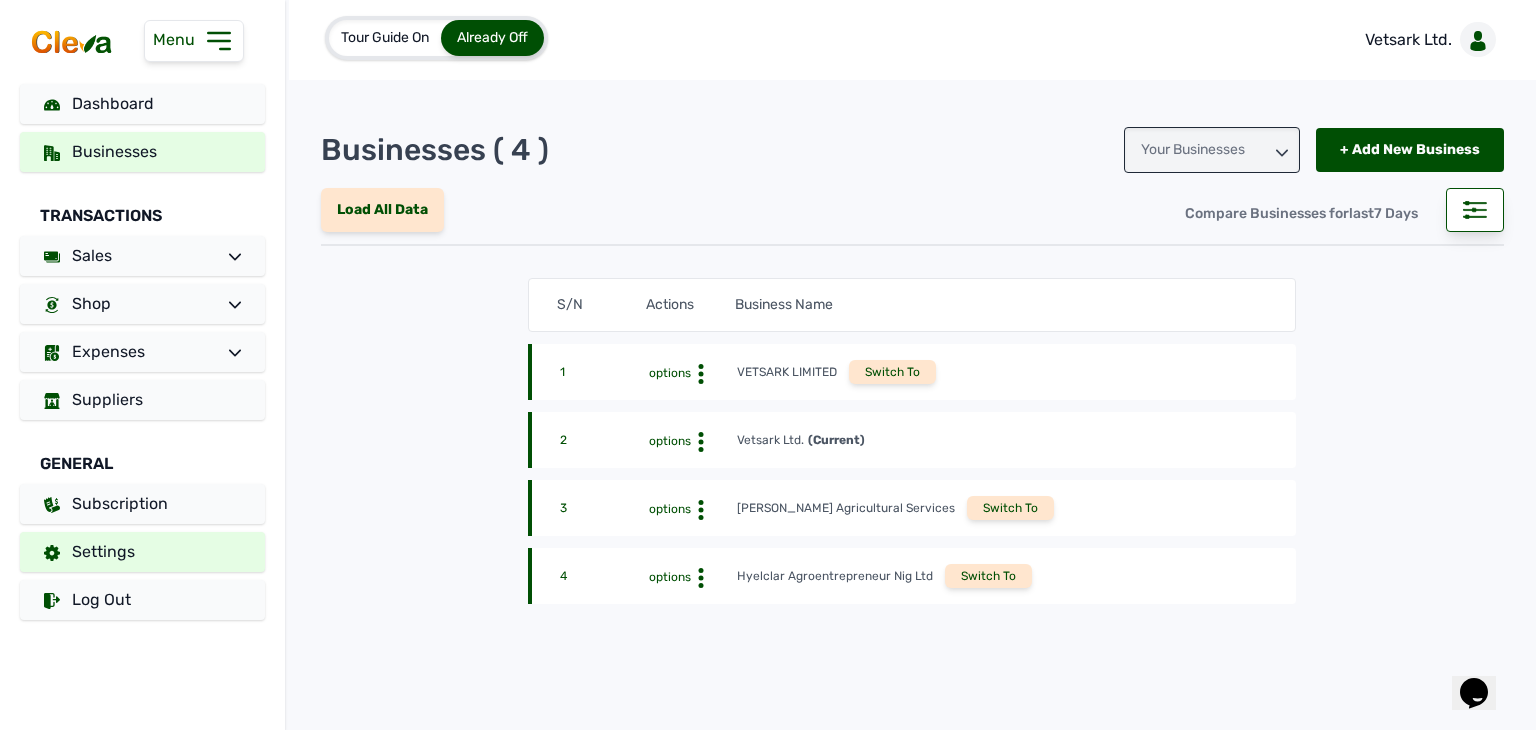 click on "Settings" at bounding box center [142, 552] 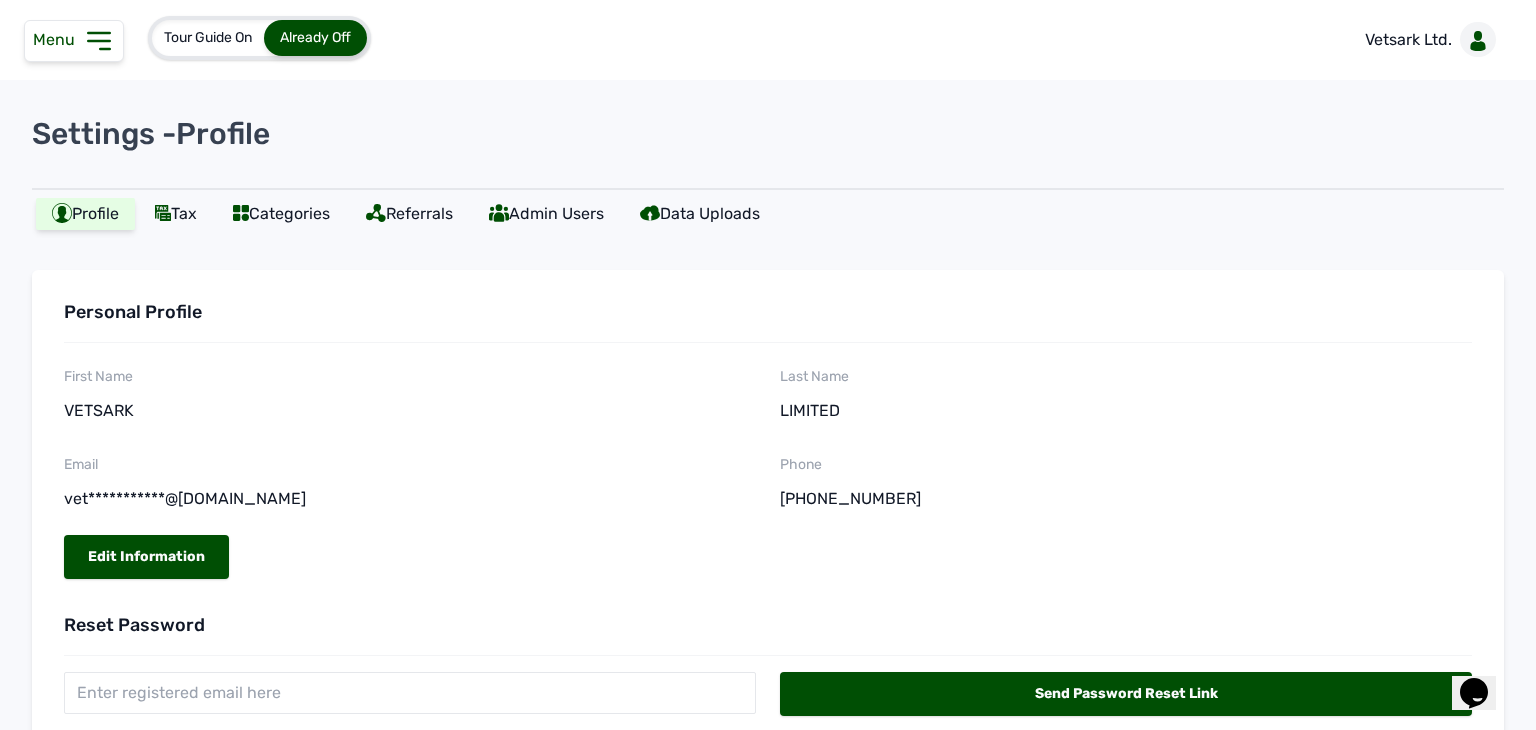 scroll, scrollTop: 42, scrollLeft: 0, axis: vertical 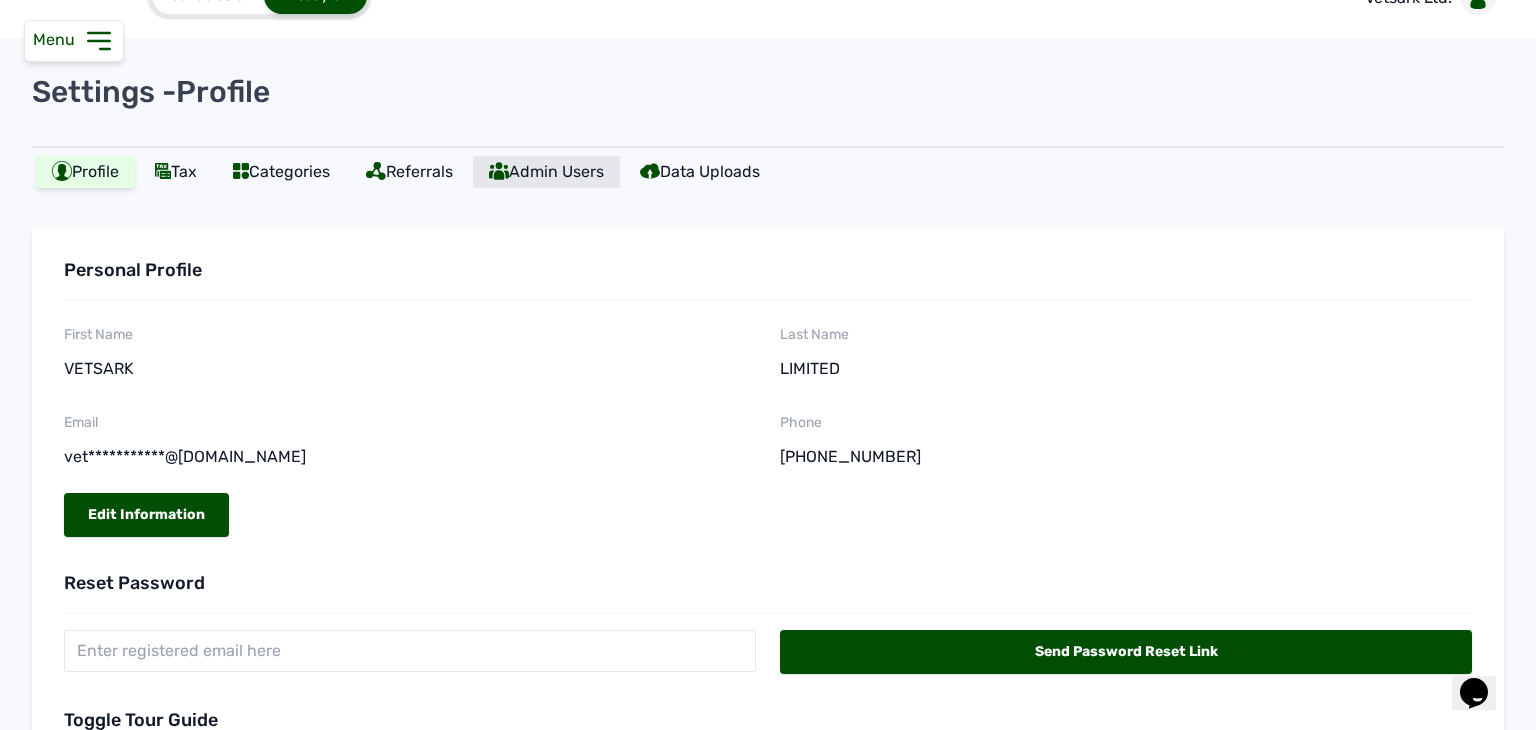 click on "Admin Users" at bounding box center (546, 172) 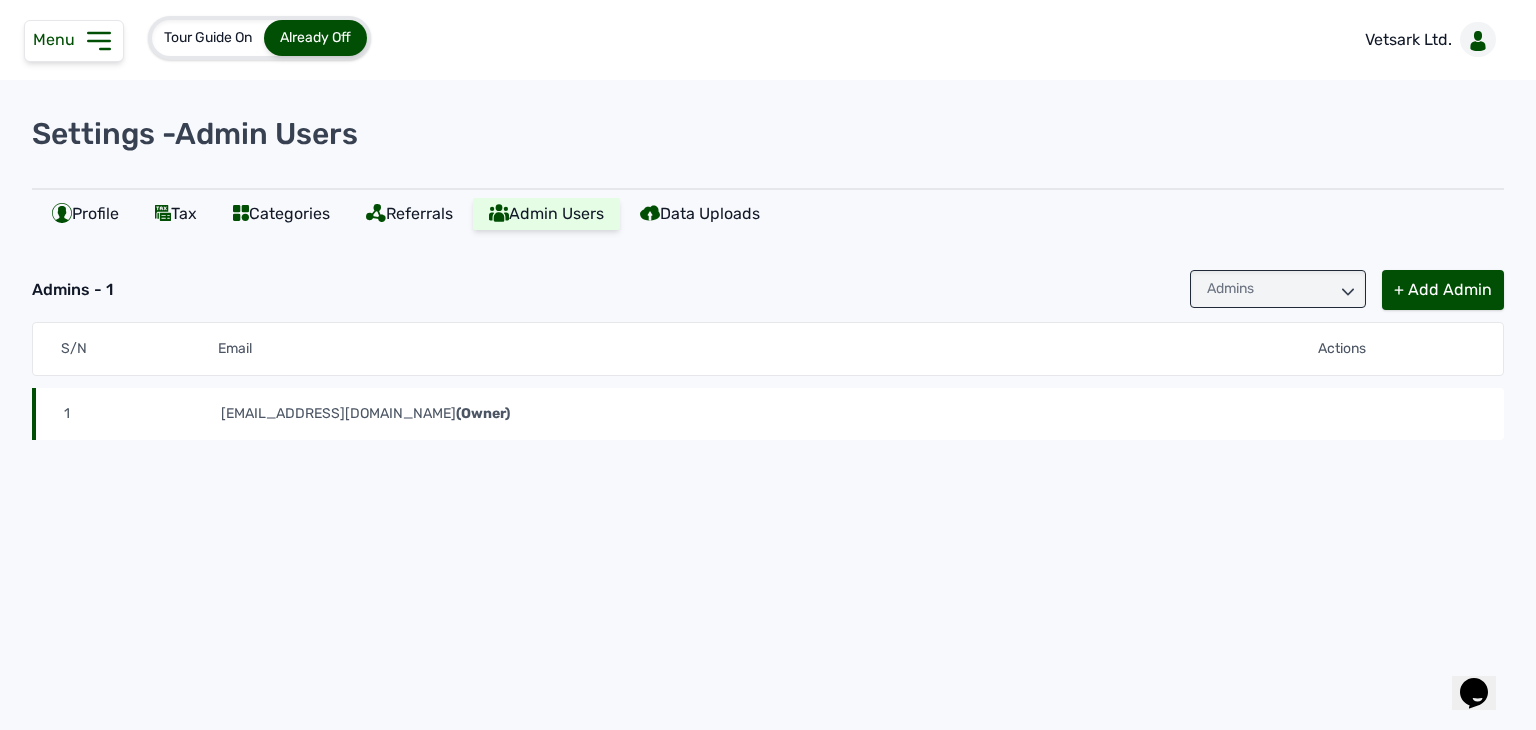 scroll, scrollTop: 0, scrollLeft: 0, axis: both 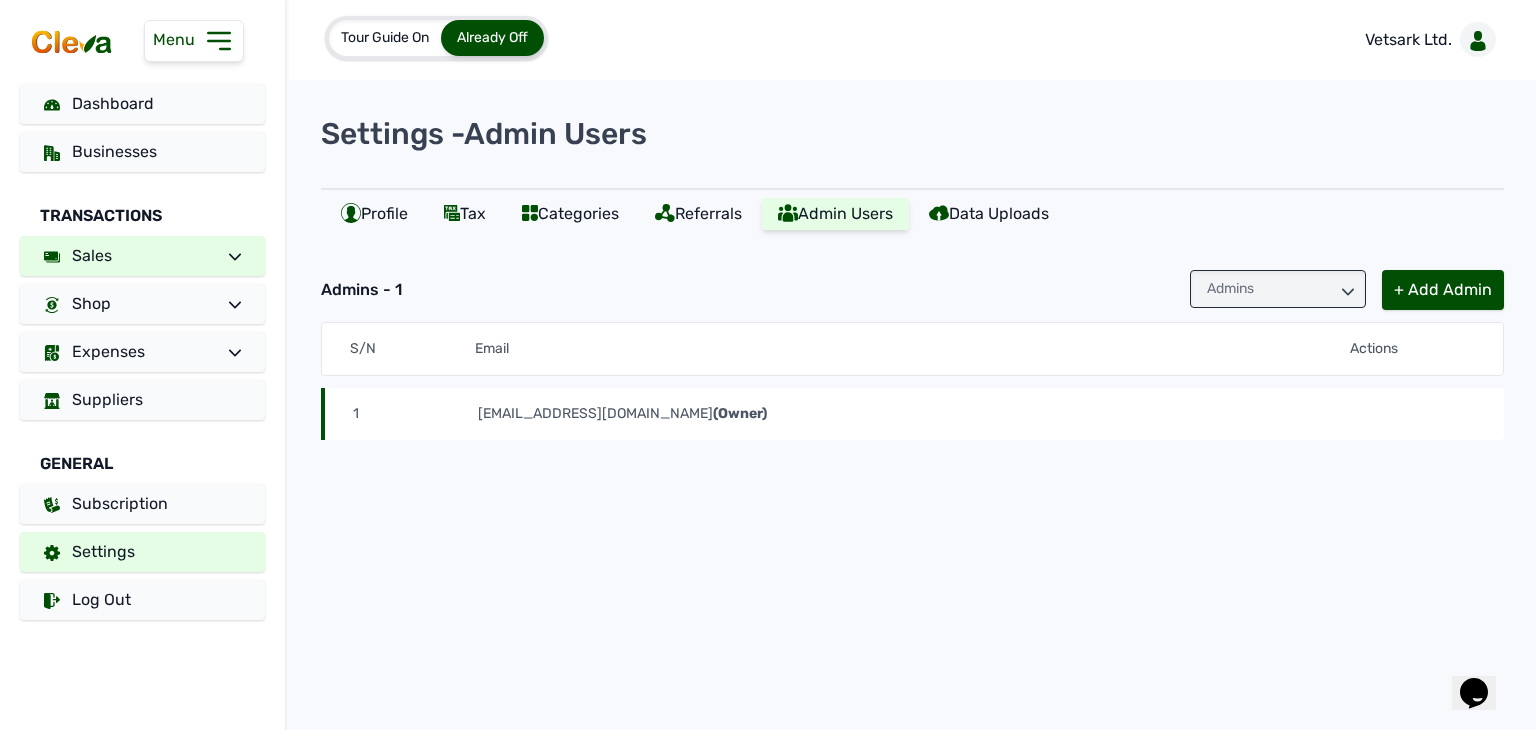 click on "Sales" at bounding box center [142, 256] 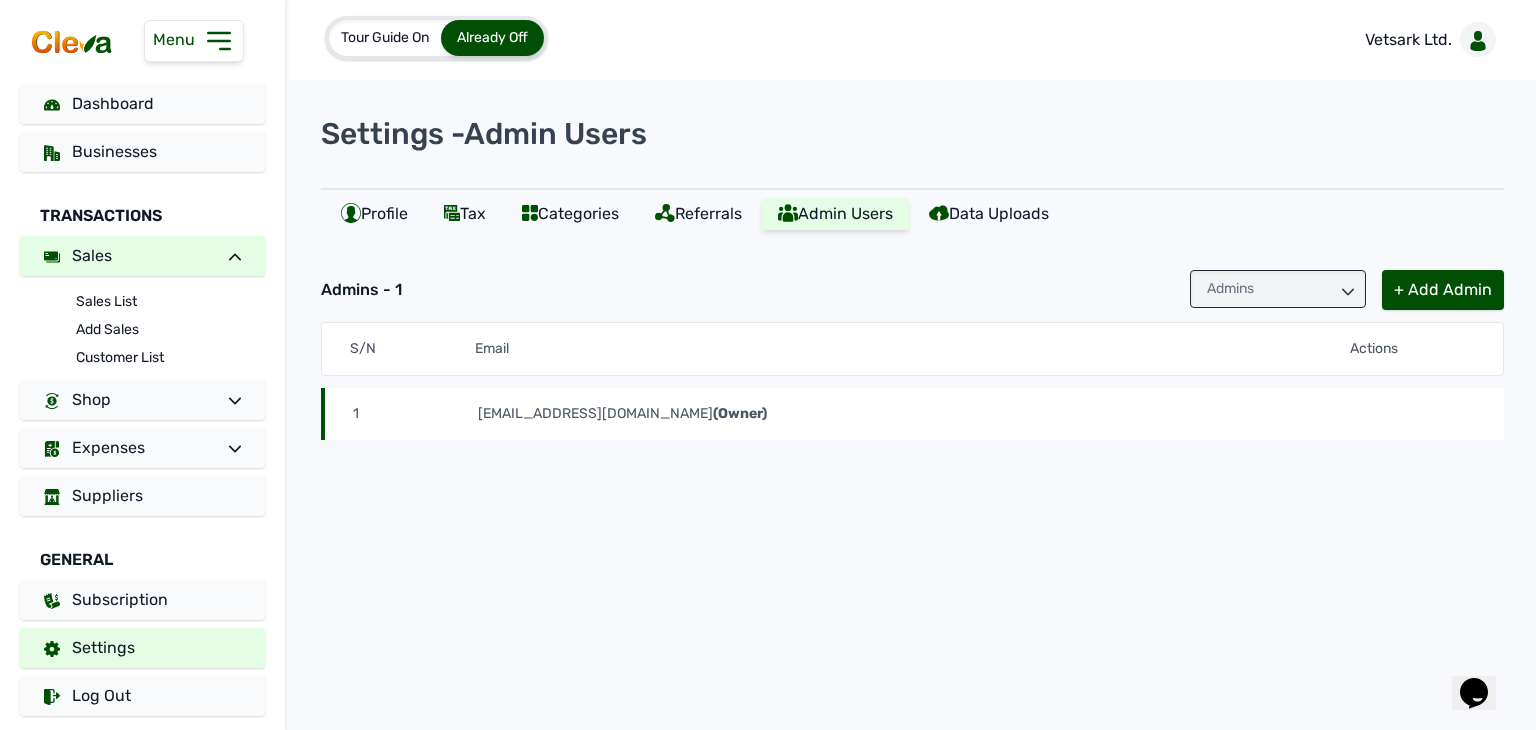 click on "Sales" at bounding box center [142, 256] 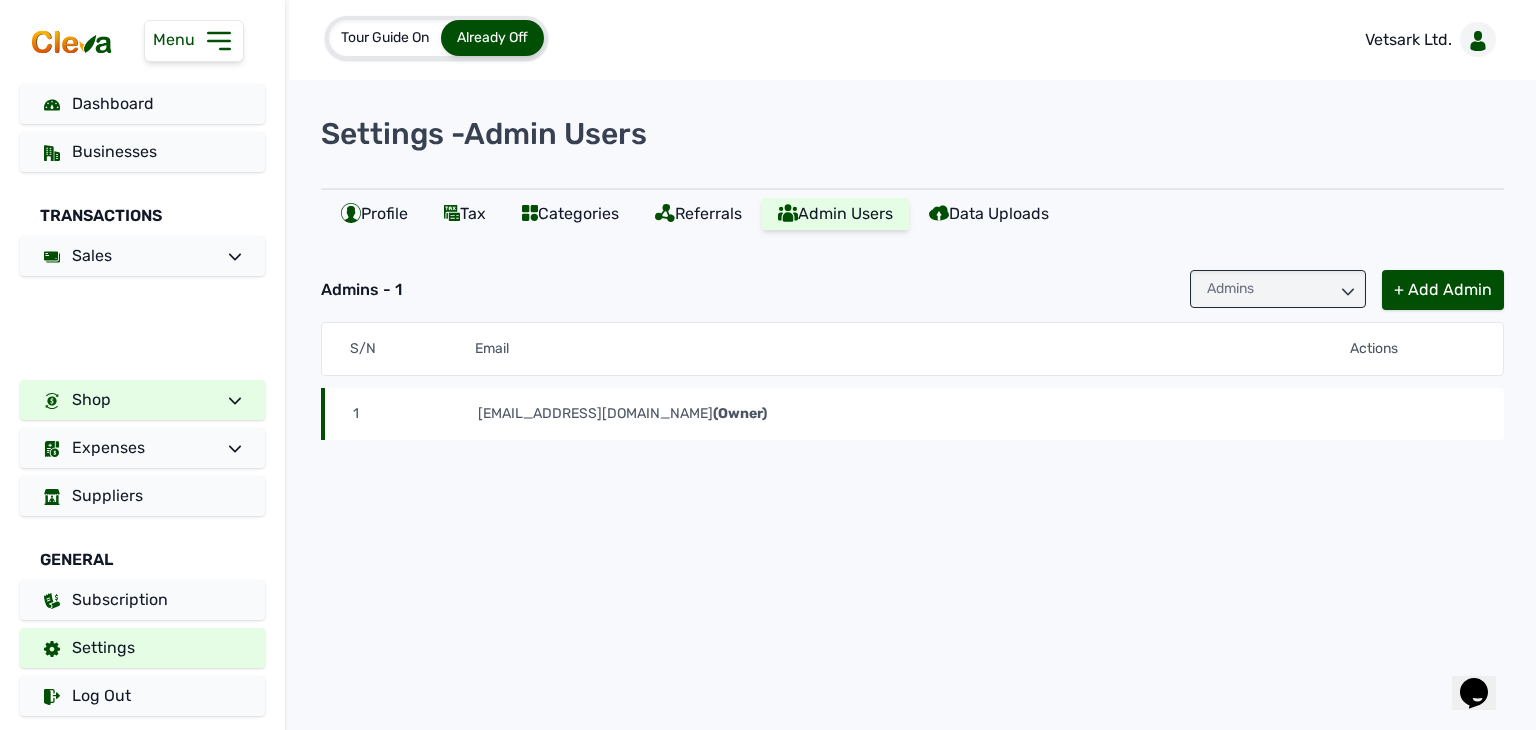 click on "Shop" at bounding box center (142, 400) 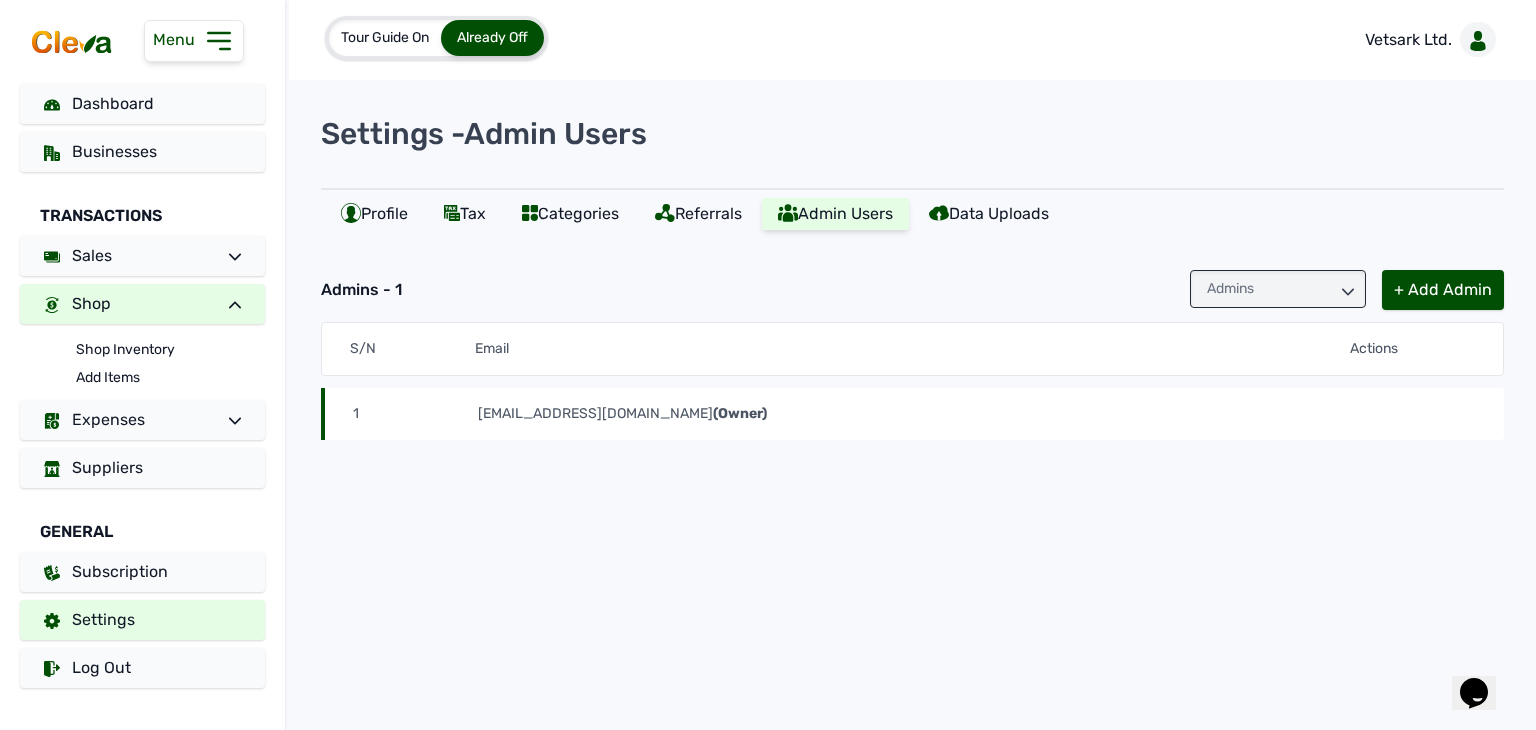 click on "Shop" at bounding box center [142, 304] 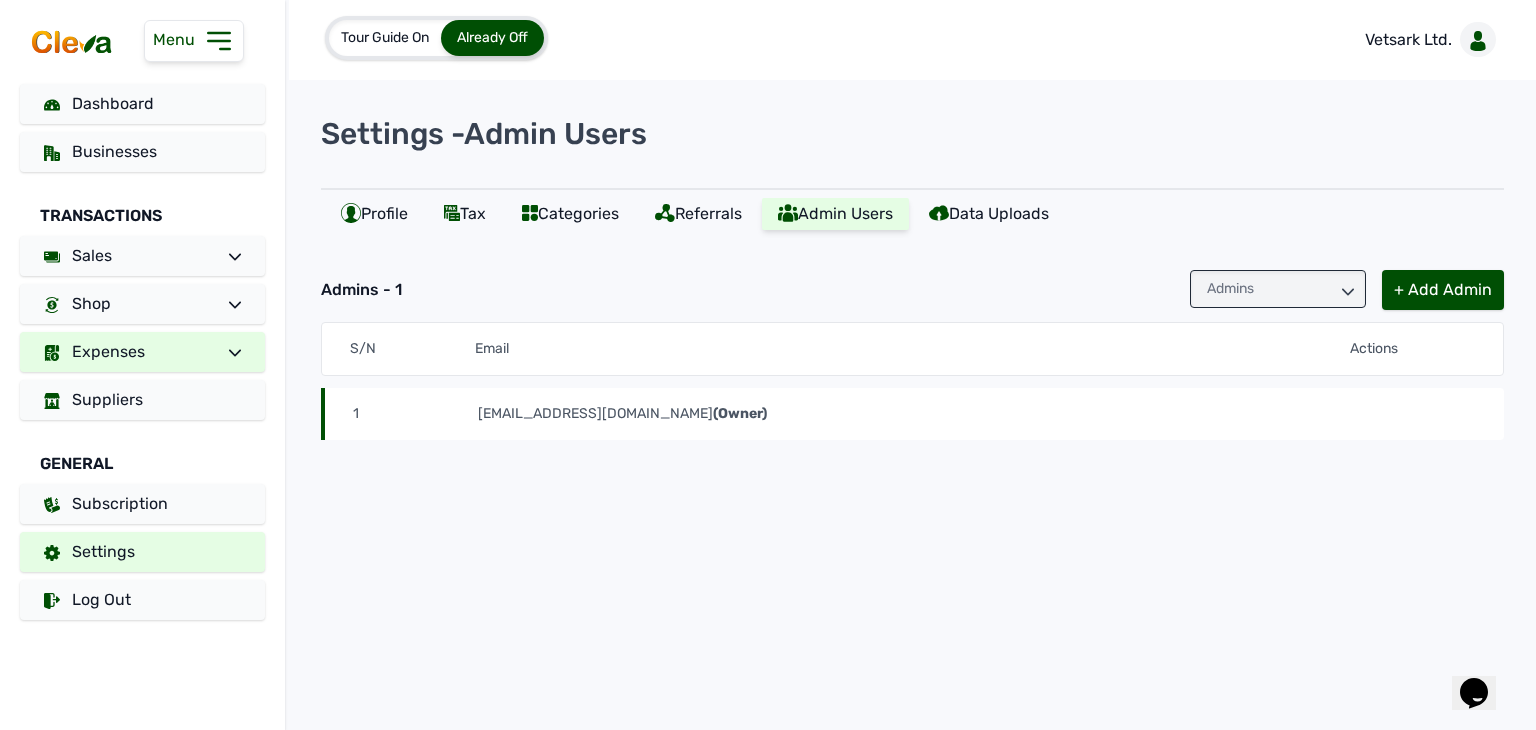 click at bounding box center [227, 352] 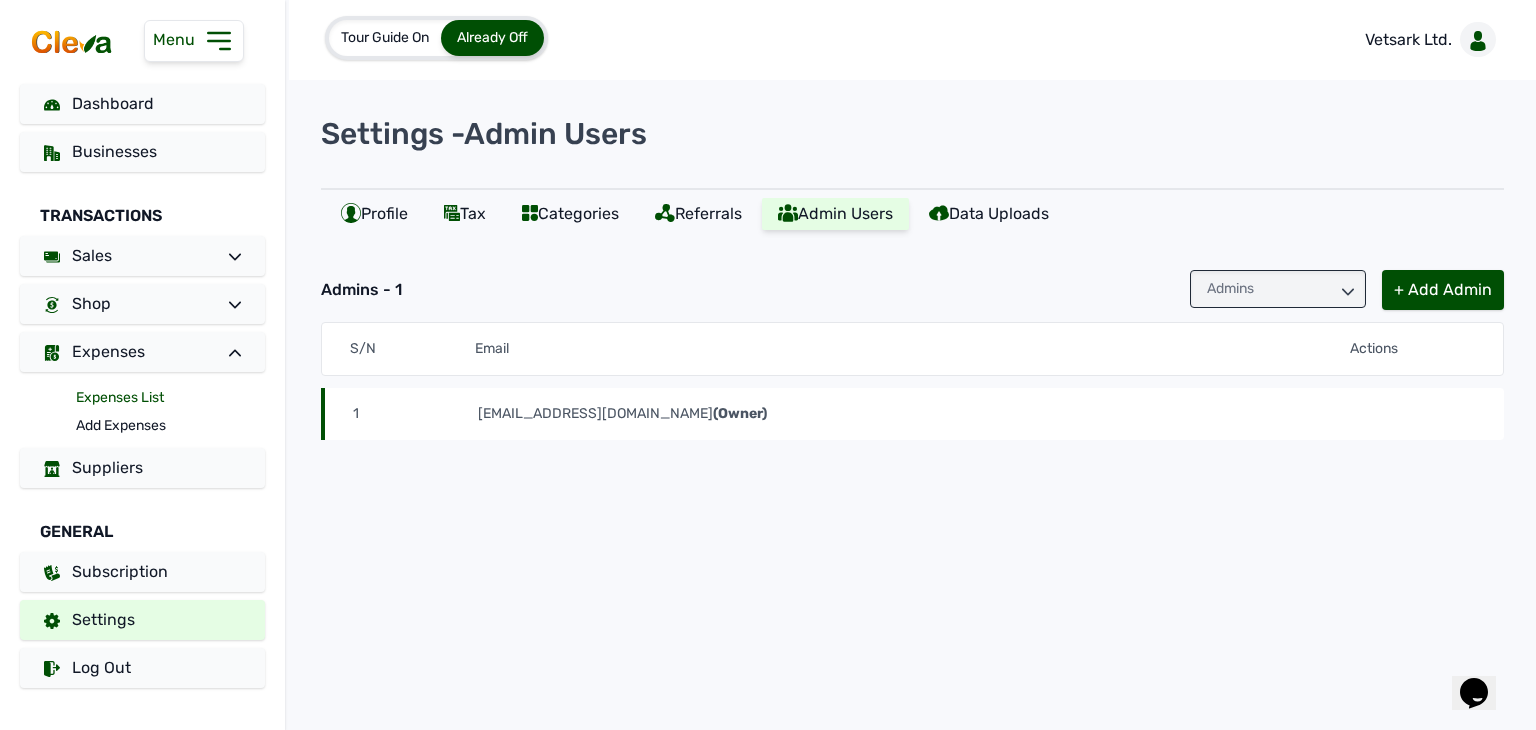 click on "Expenses List" at bounding box center (170, 398) 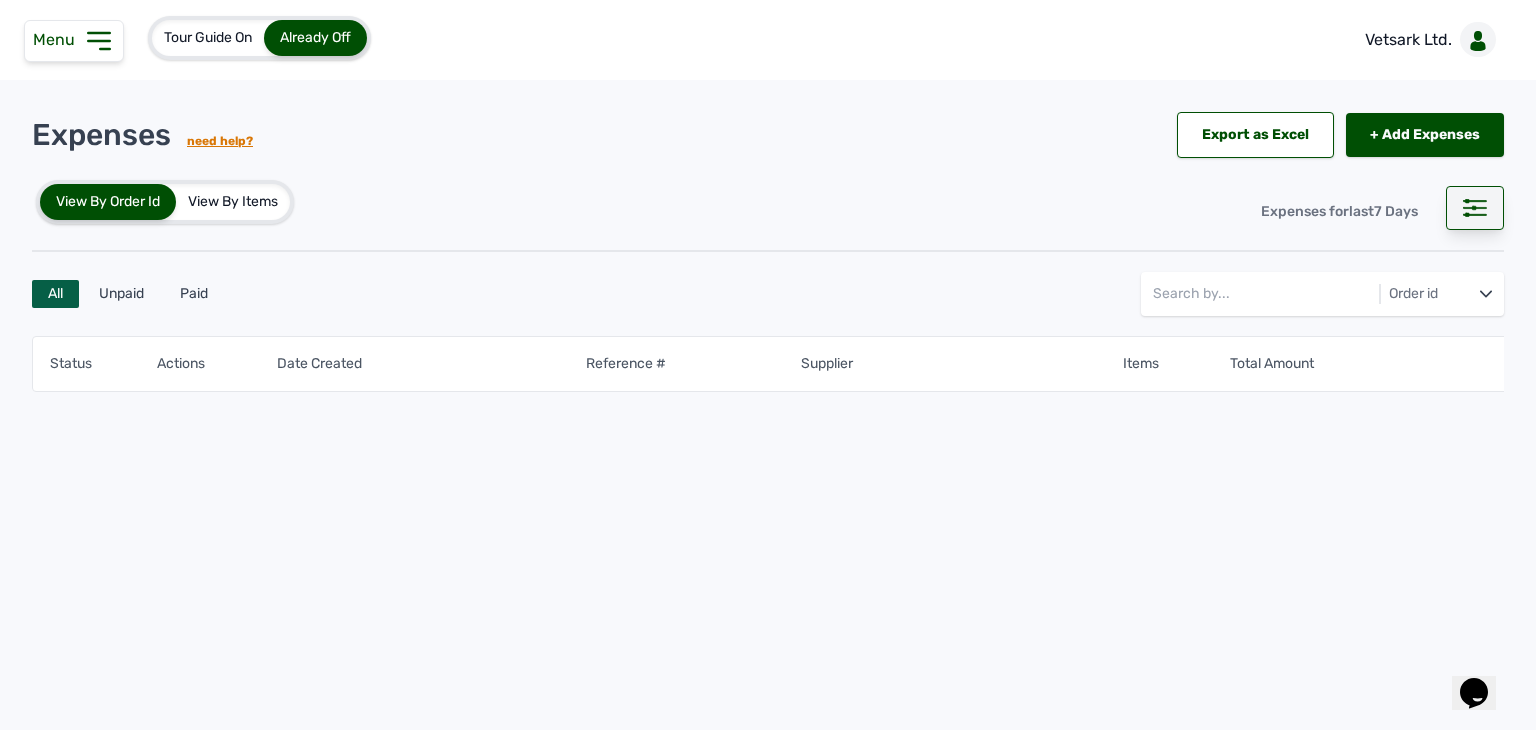 click at bounding box center (1475, 208) 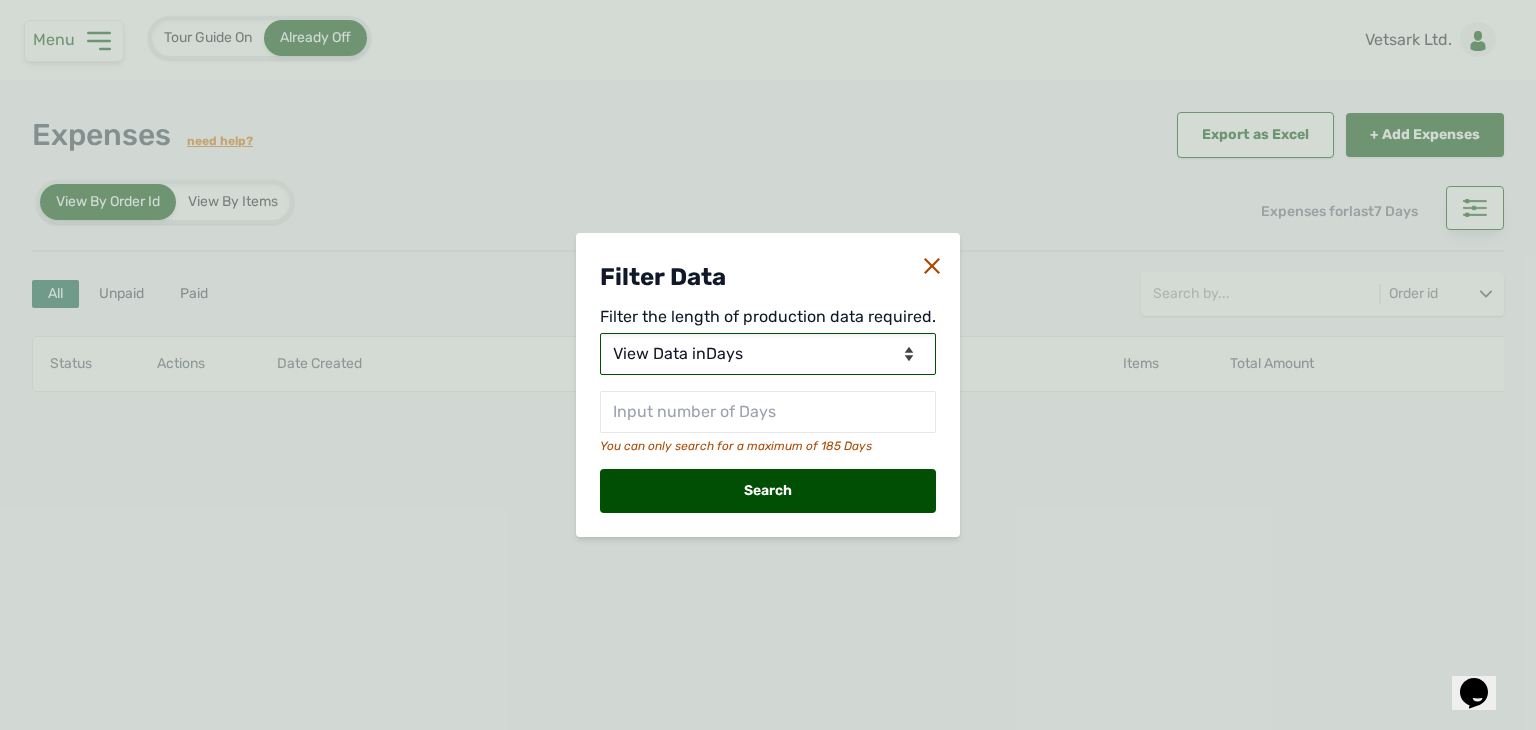 click on "View Data for  Today View Data in  Days View Data in  Months View Data in  Between Dates" at bounding box center (768, 354) 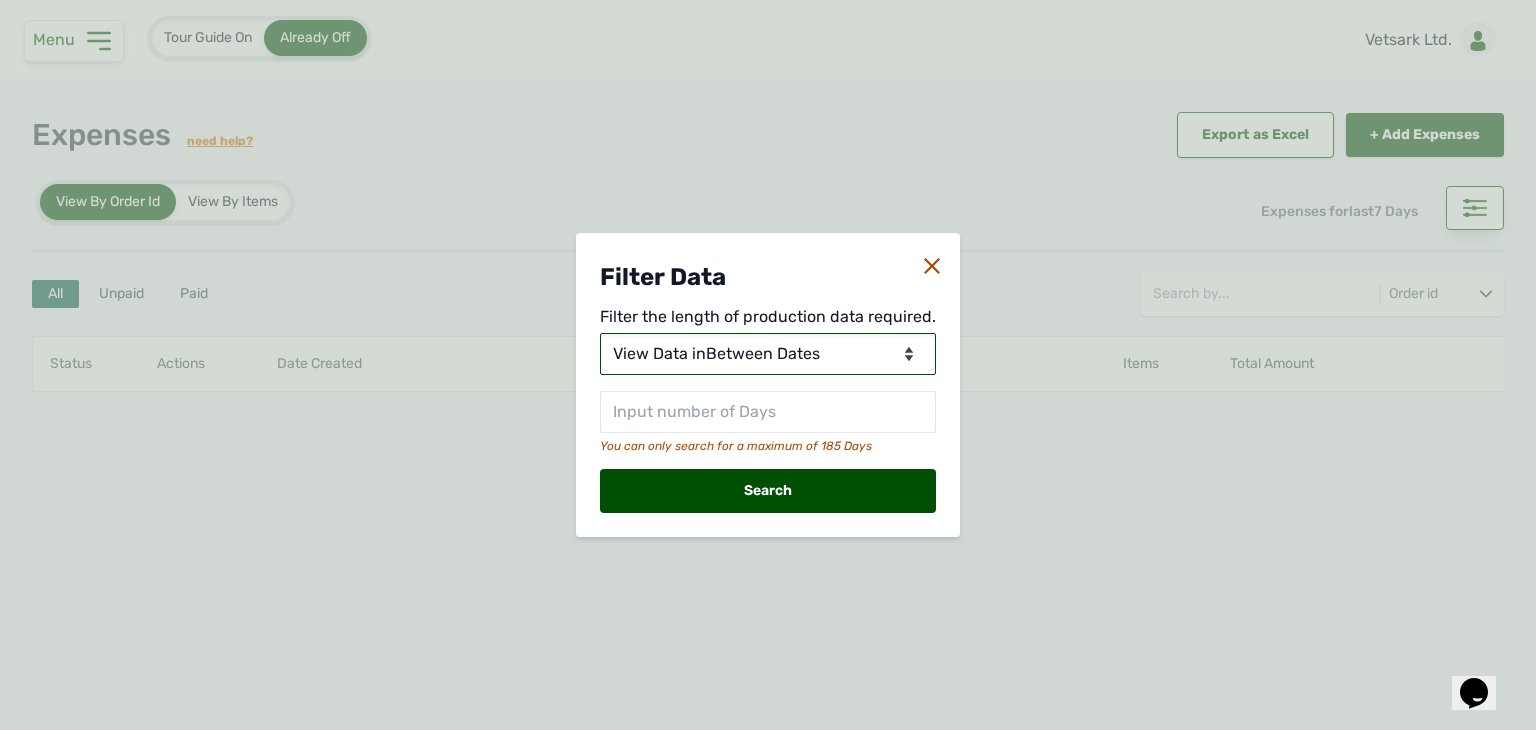 click on "View Data for  Today View Data in  Days View Data in  Months View Data in  Between Dates" at bounding box center [768, 354] 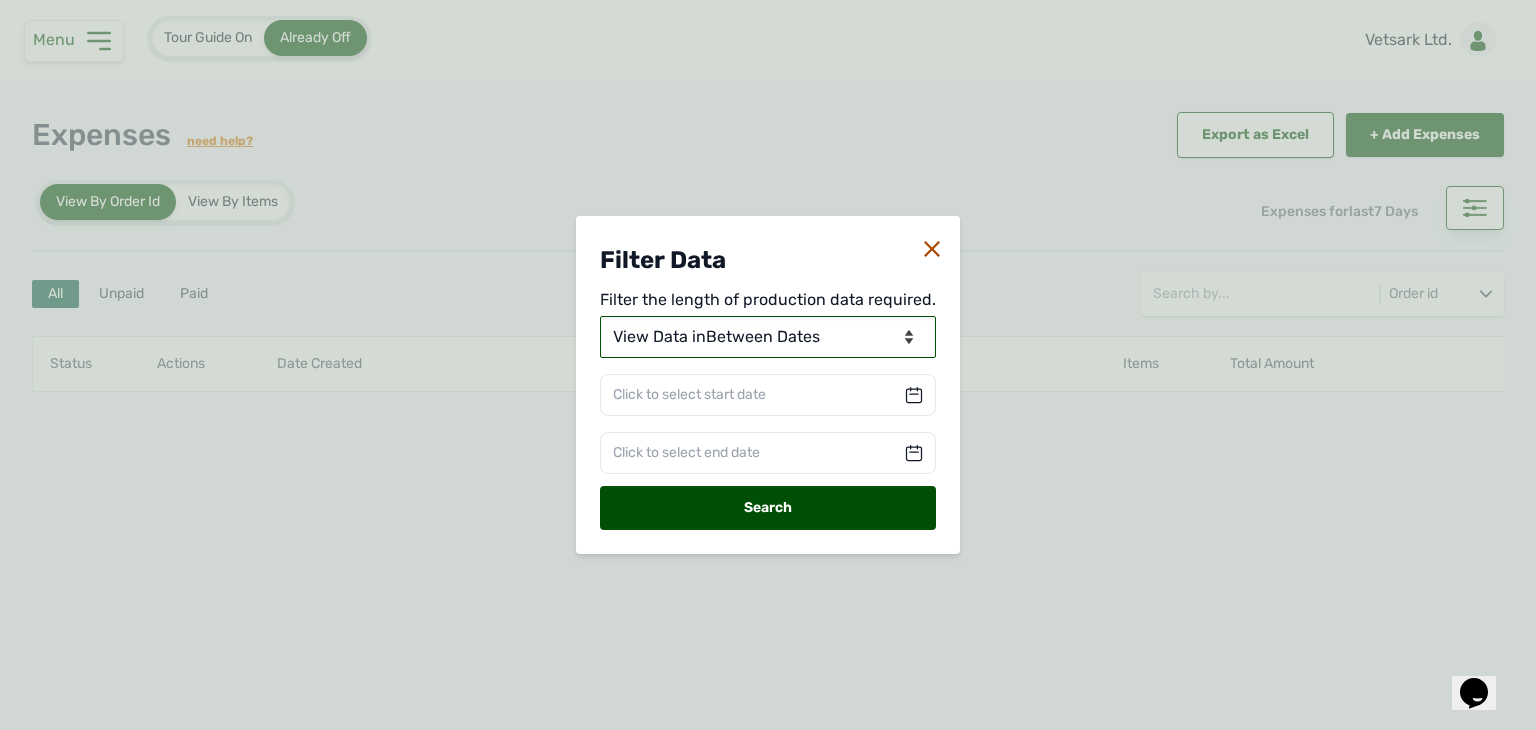 click on "View Data for  Today View Data in  Days View Data in  Months View Data in  Between Dates" at bounding box center [768, 337] 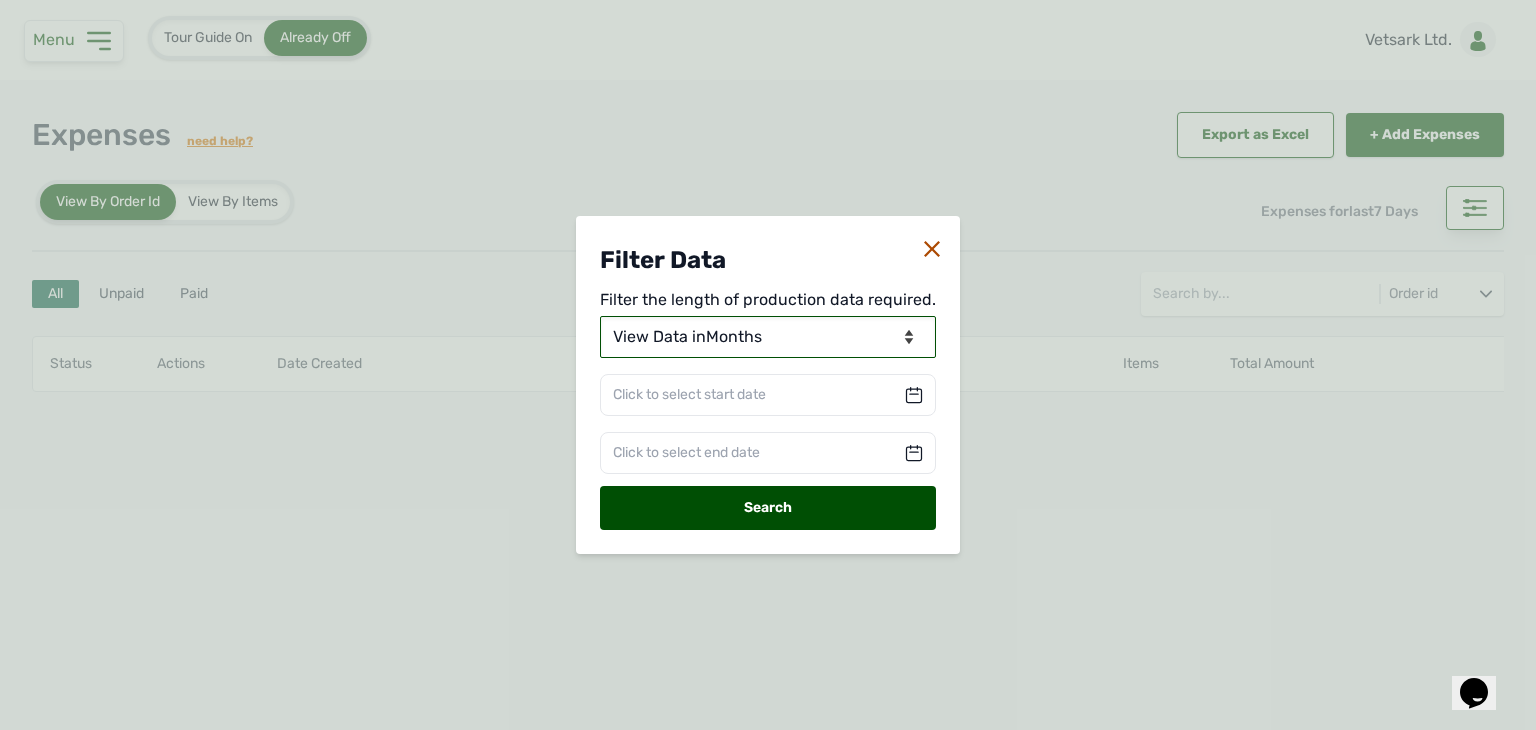 click on "View Data for  Today View Data in  Days View Data in  Months View Data in  Between Dates" at bounding box center [768, 337] 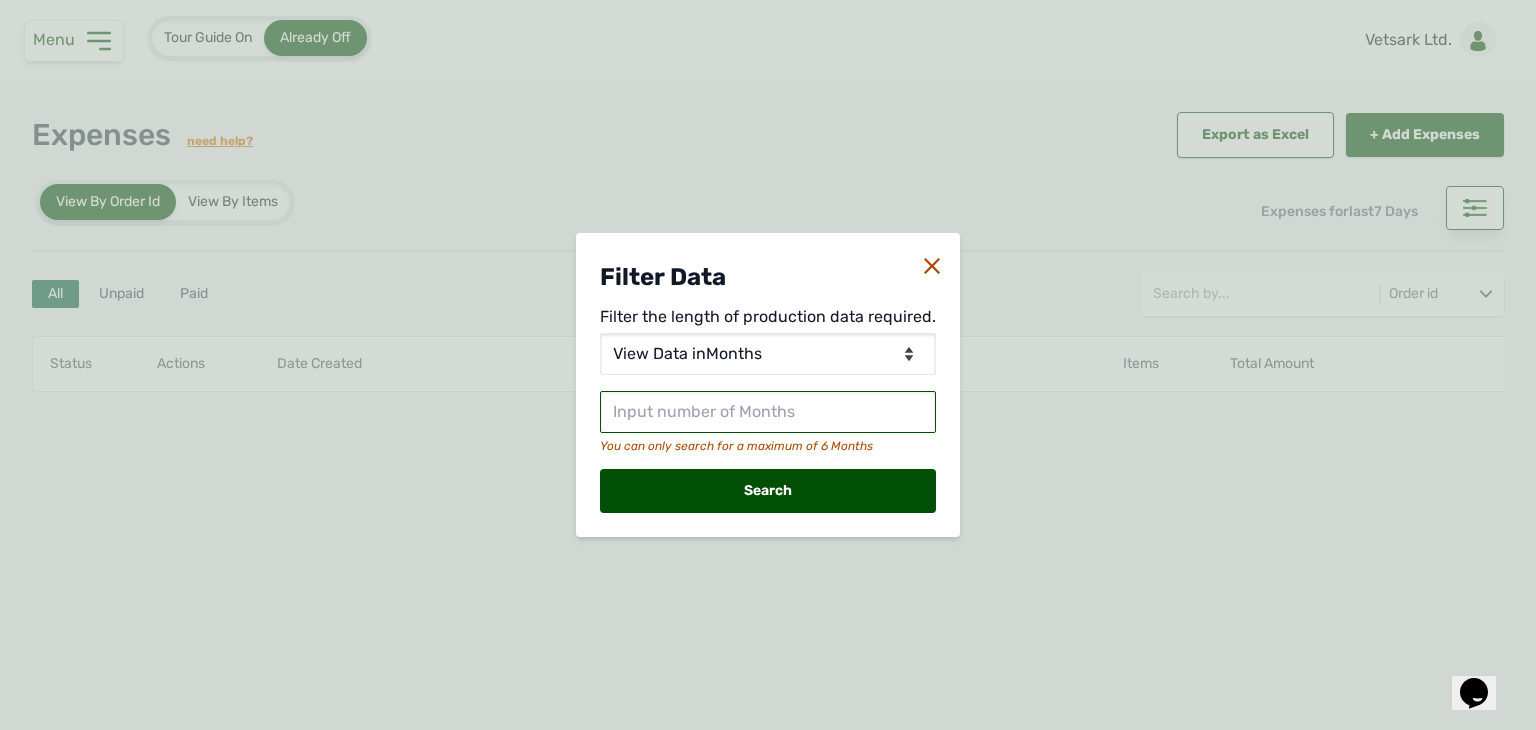 click at bounding box center [768, 412] 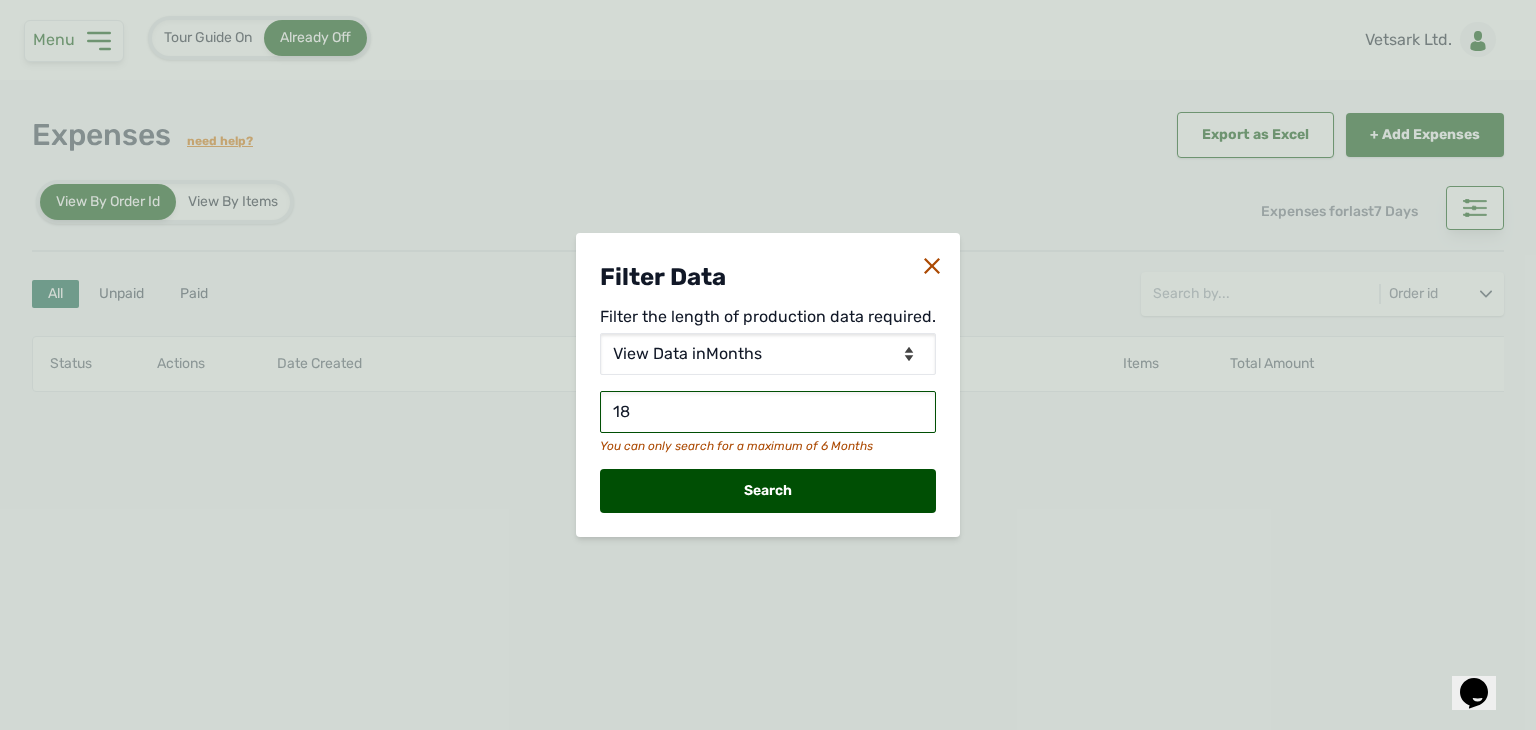 type on "18" 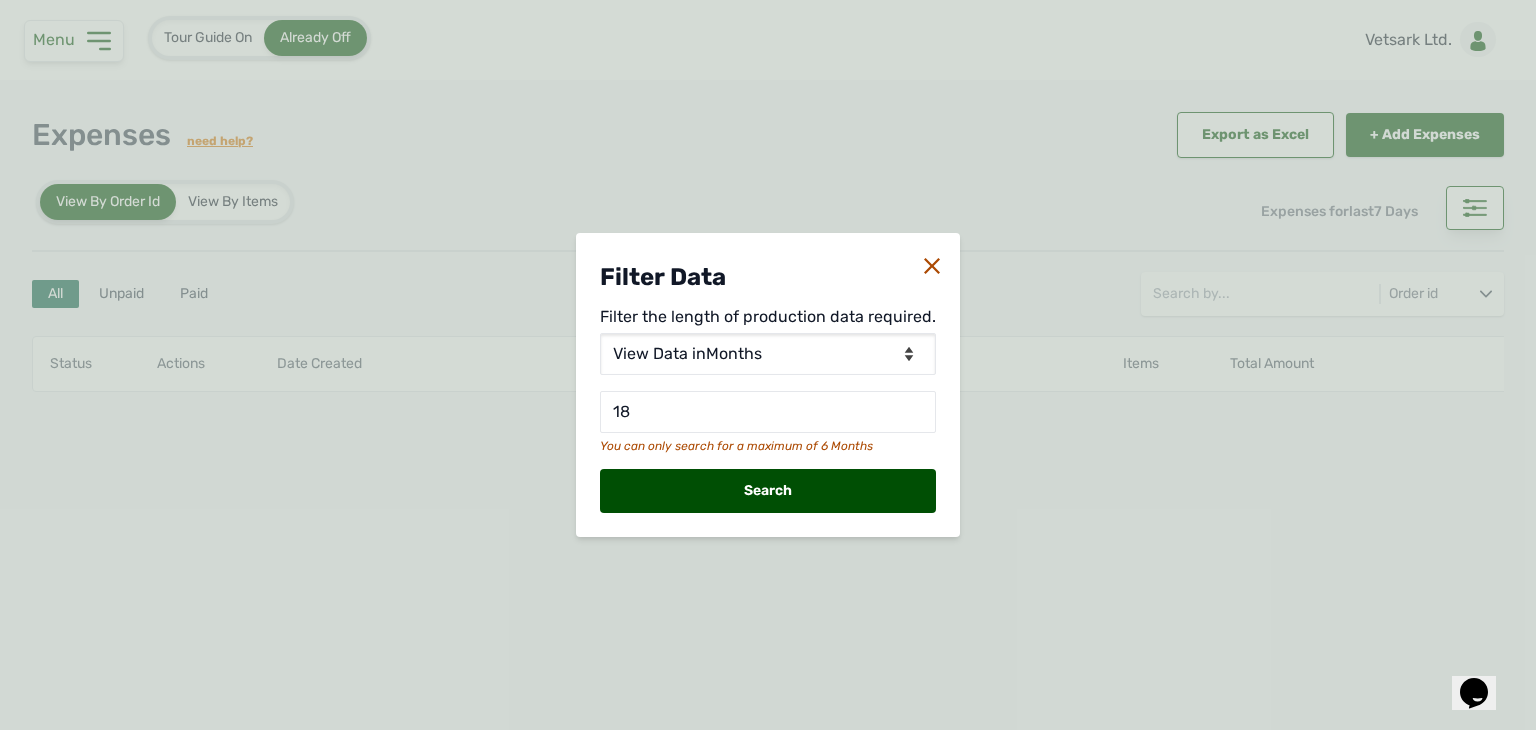 click on "Search" at bounding box center (768, 491) 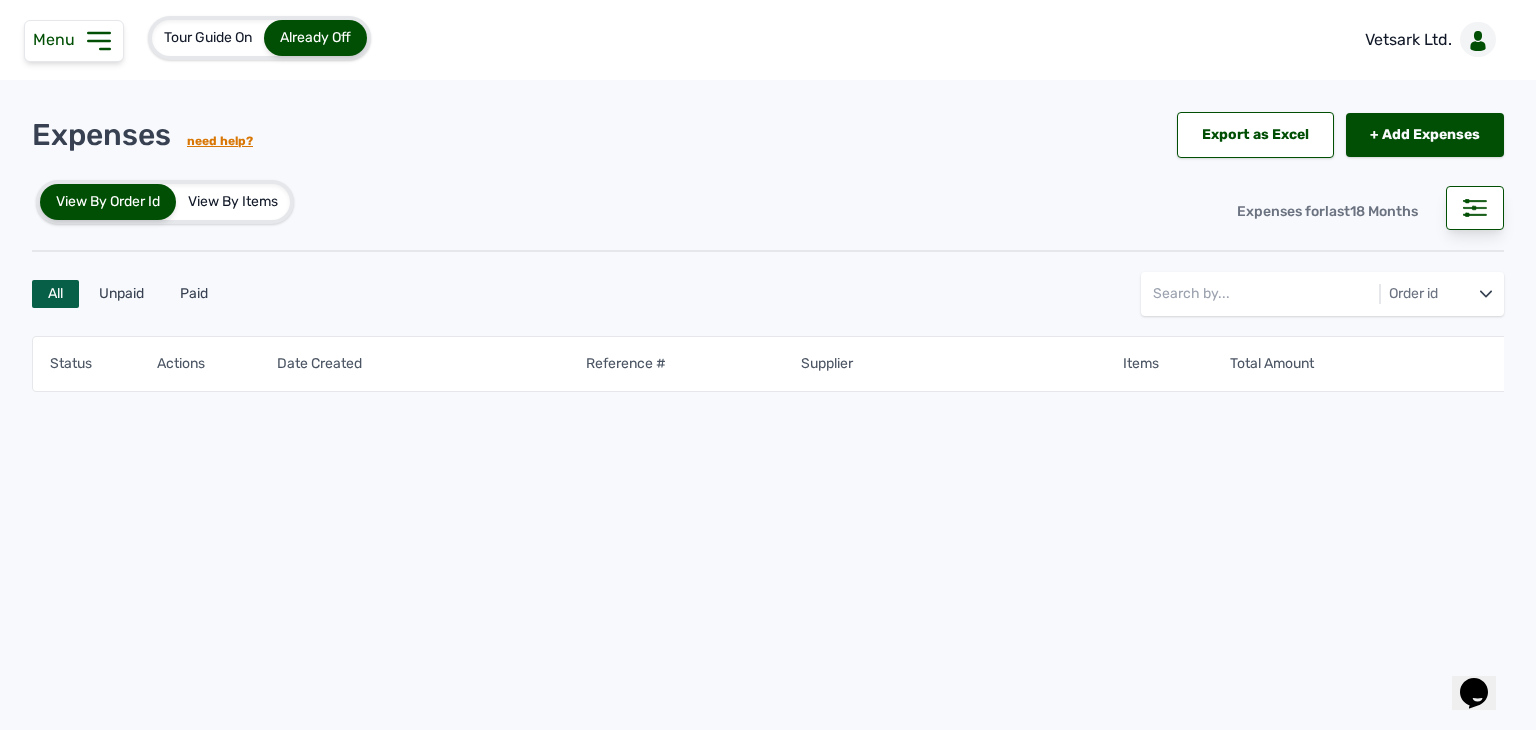 click on "Menu" at bounding box center (74, 41) 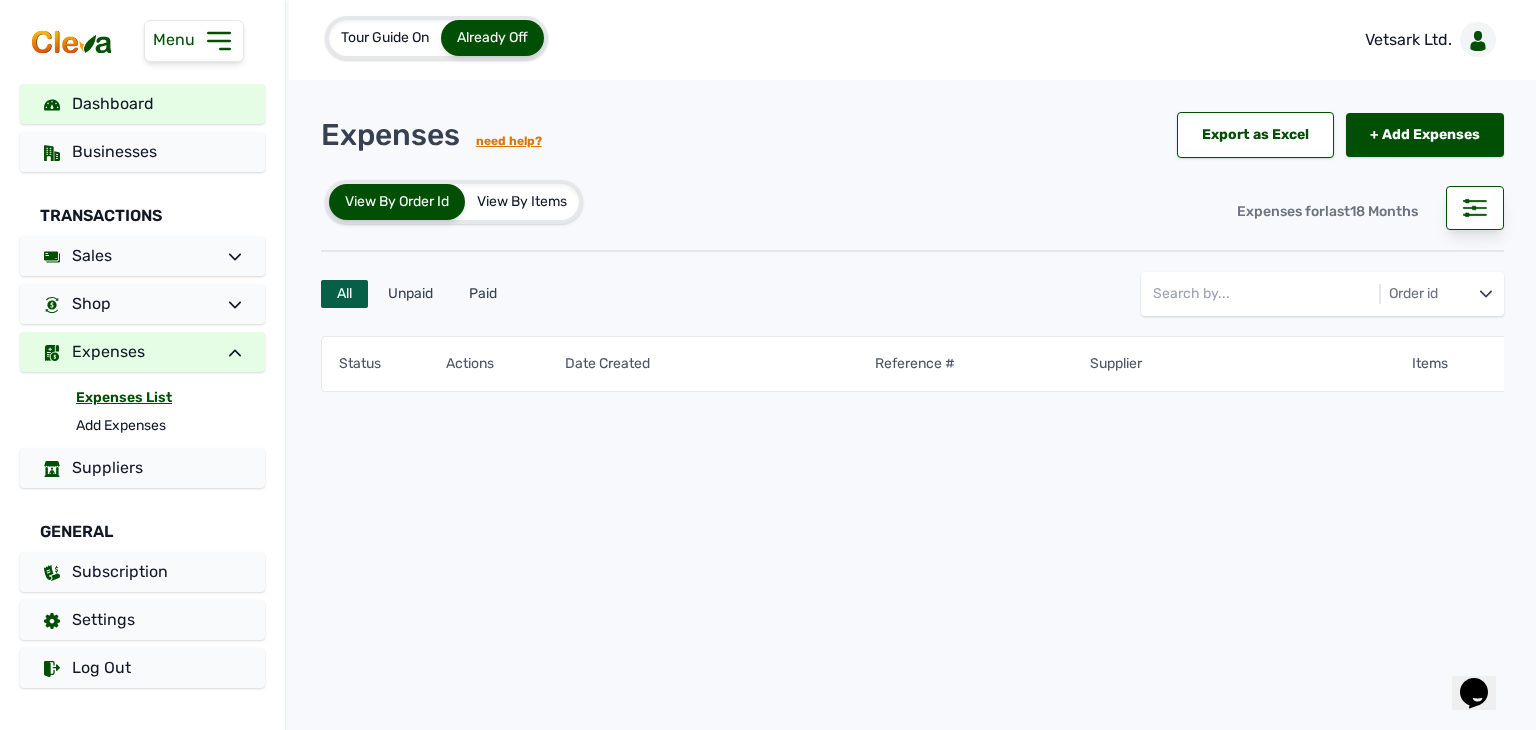 click on "Dashboard" at bounding box center (142, 104) 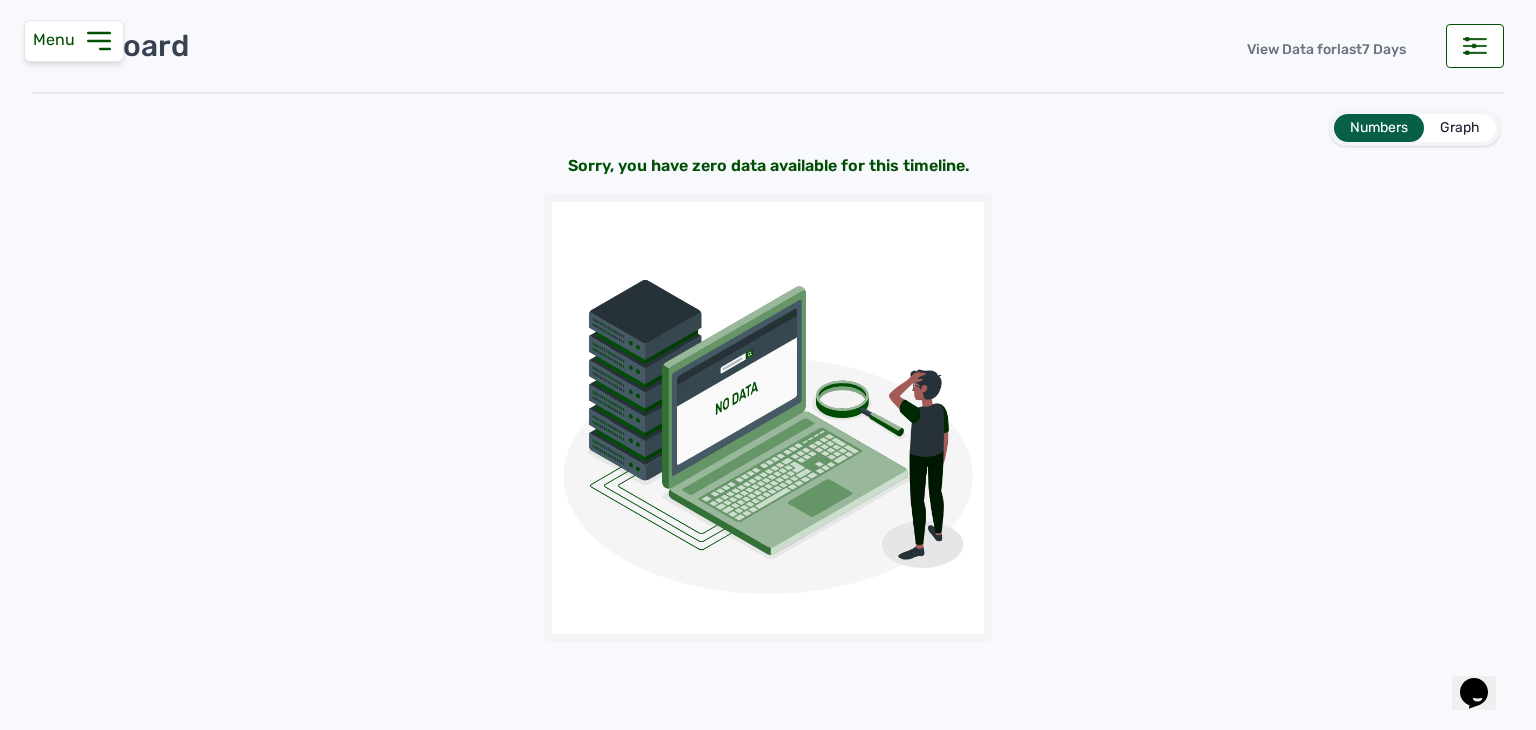 scroll, scrollTop: 0, scrollLeft: 0, axis: both 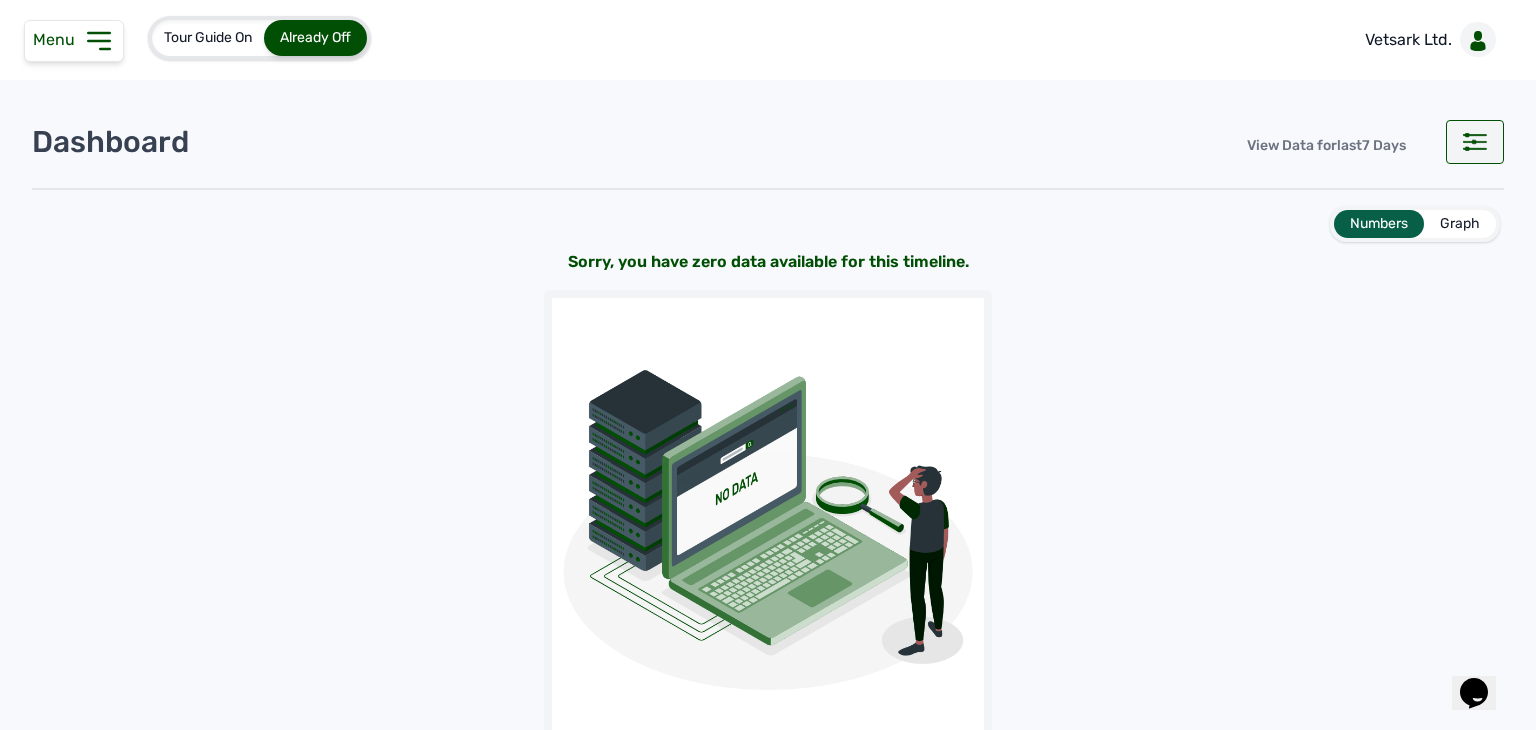 click 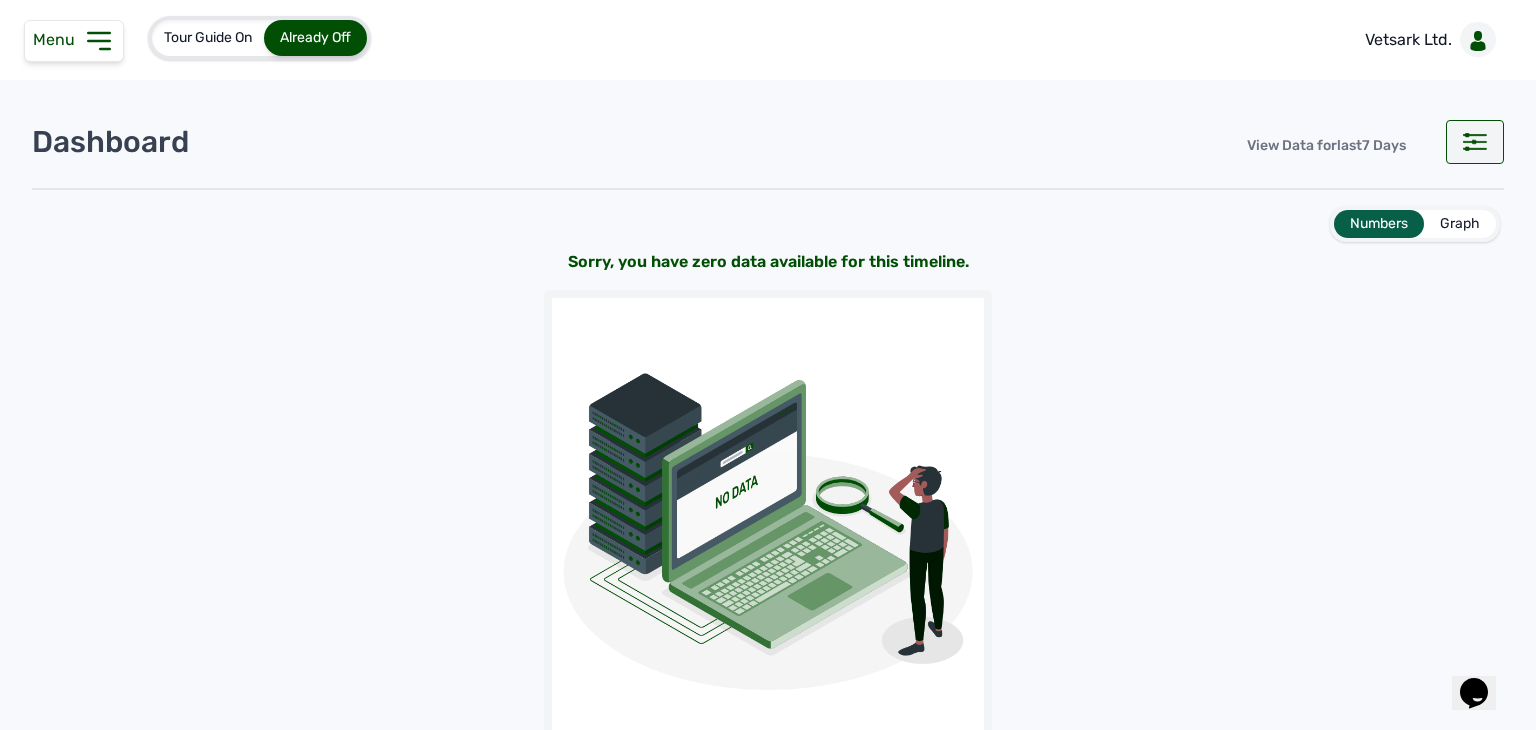select on "Days" 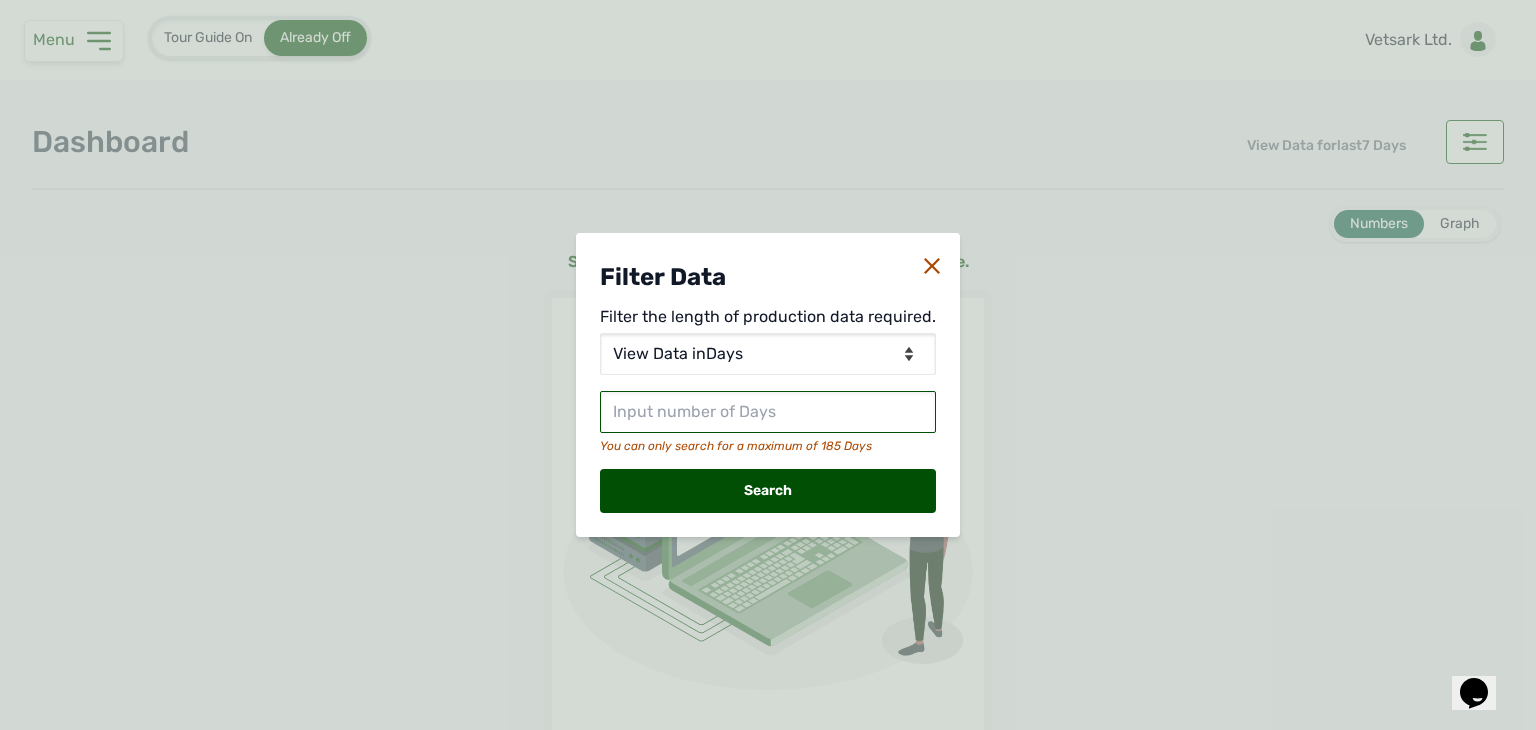 click at bounding box center (768, 412) 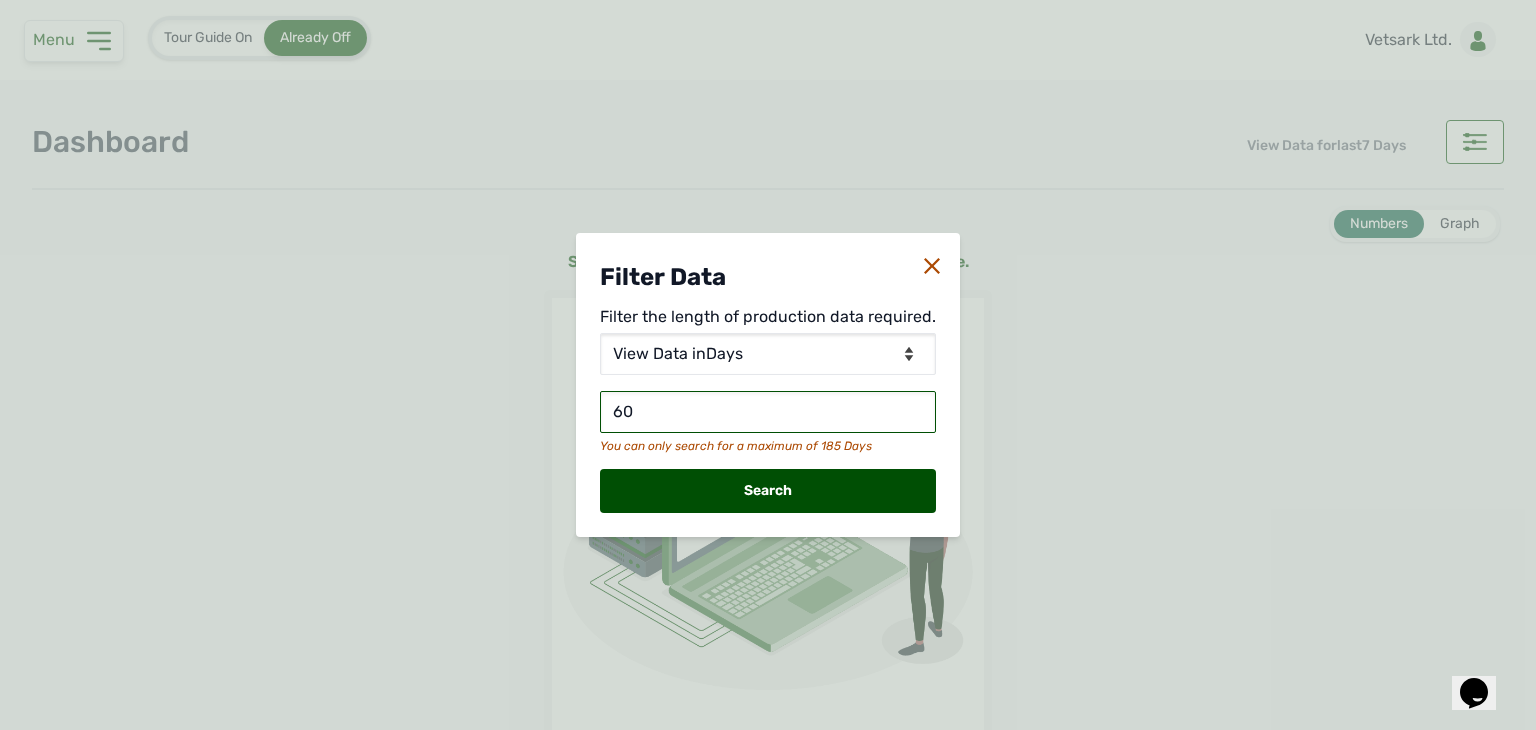type on "6" 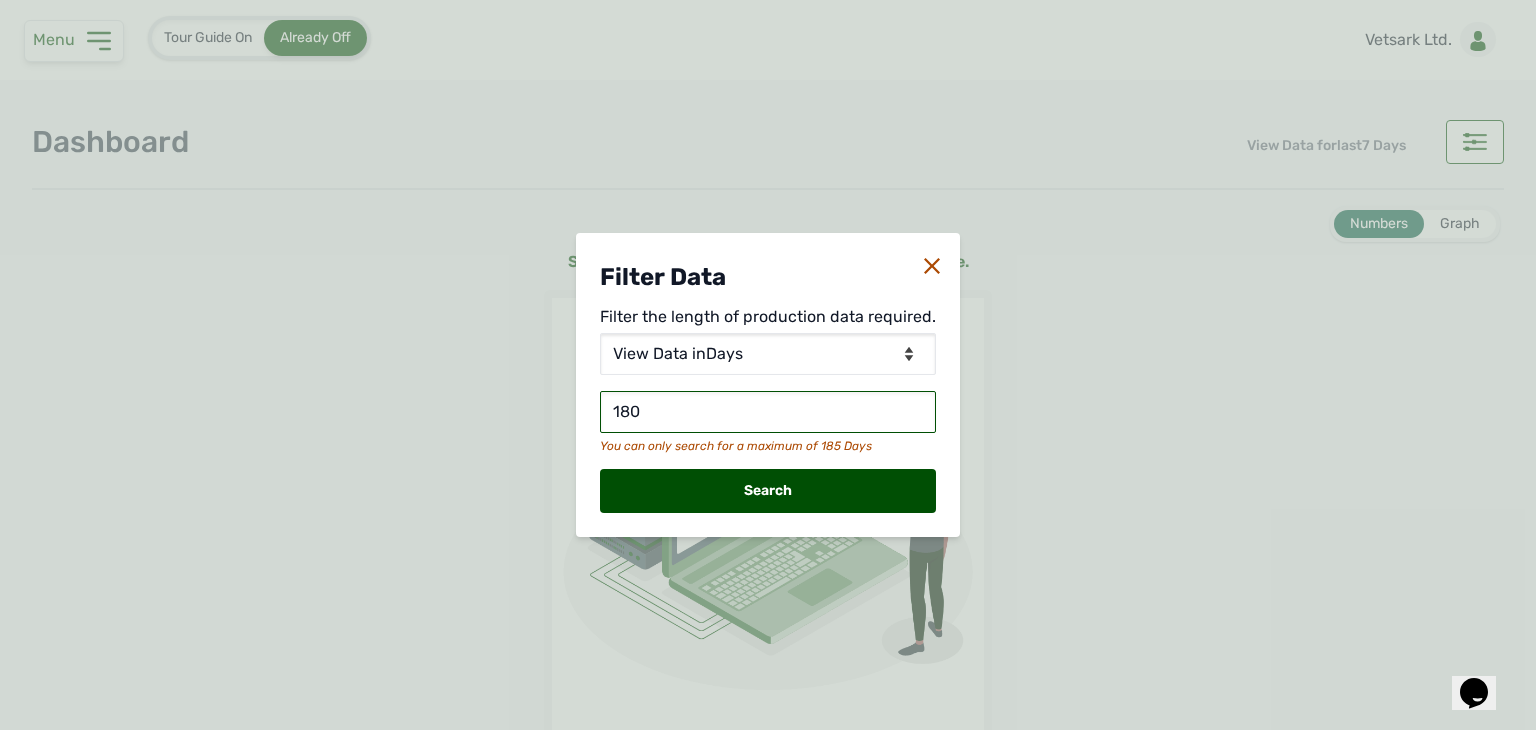 type on "180" 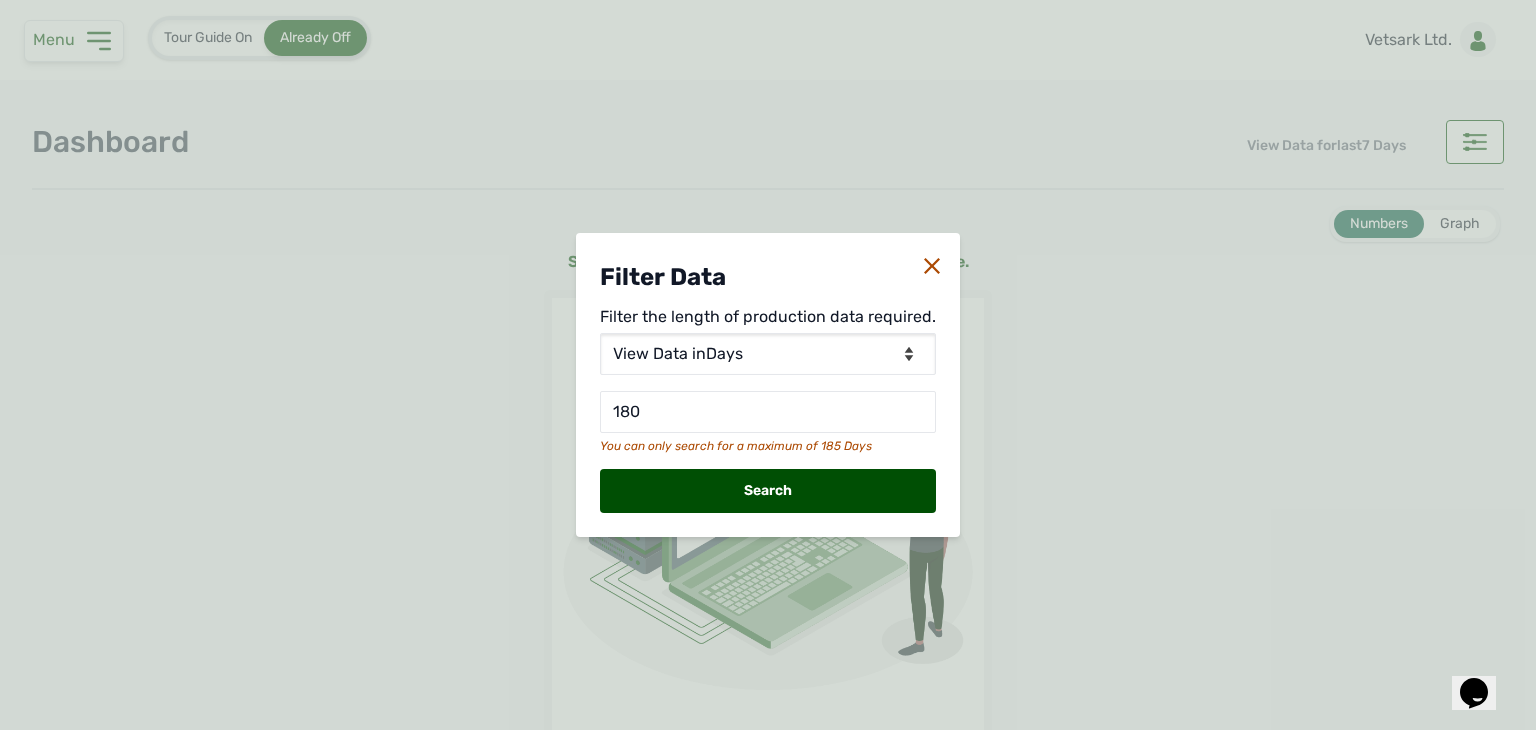 click on "Search" at bounding box center [768, 491] 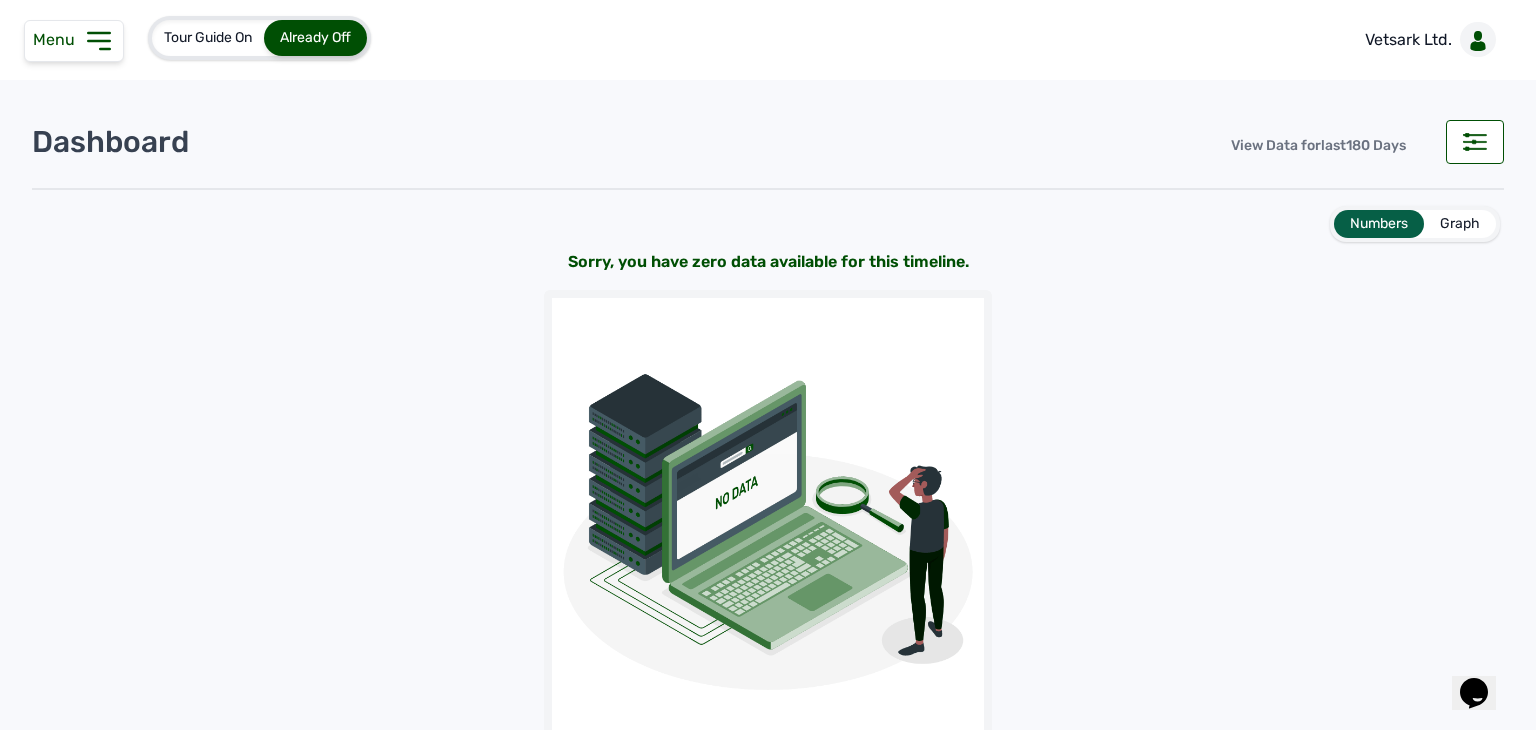 click on "Menu" at bounding box center (58, 39) 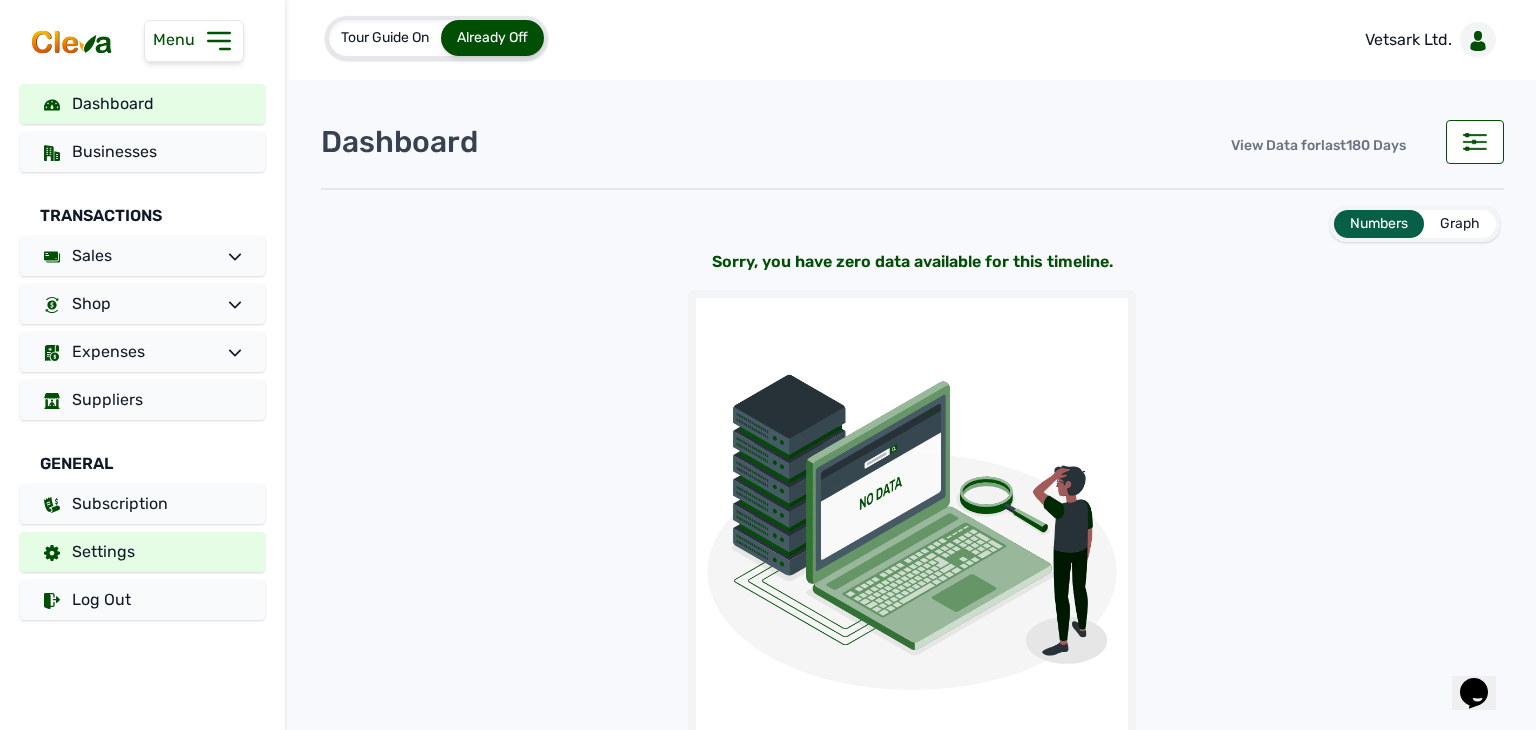 click on "Settings" at bounding box center (142, 552) 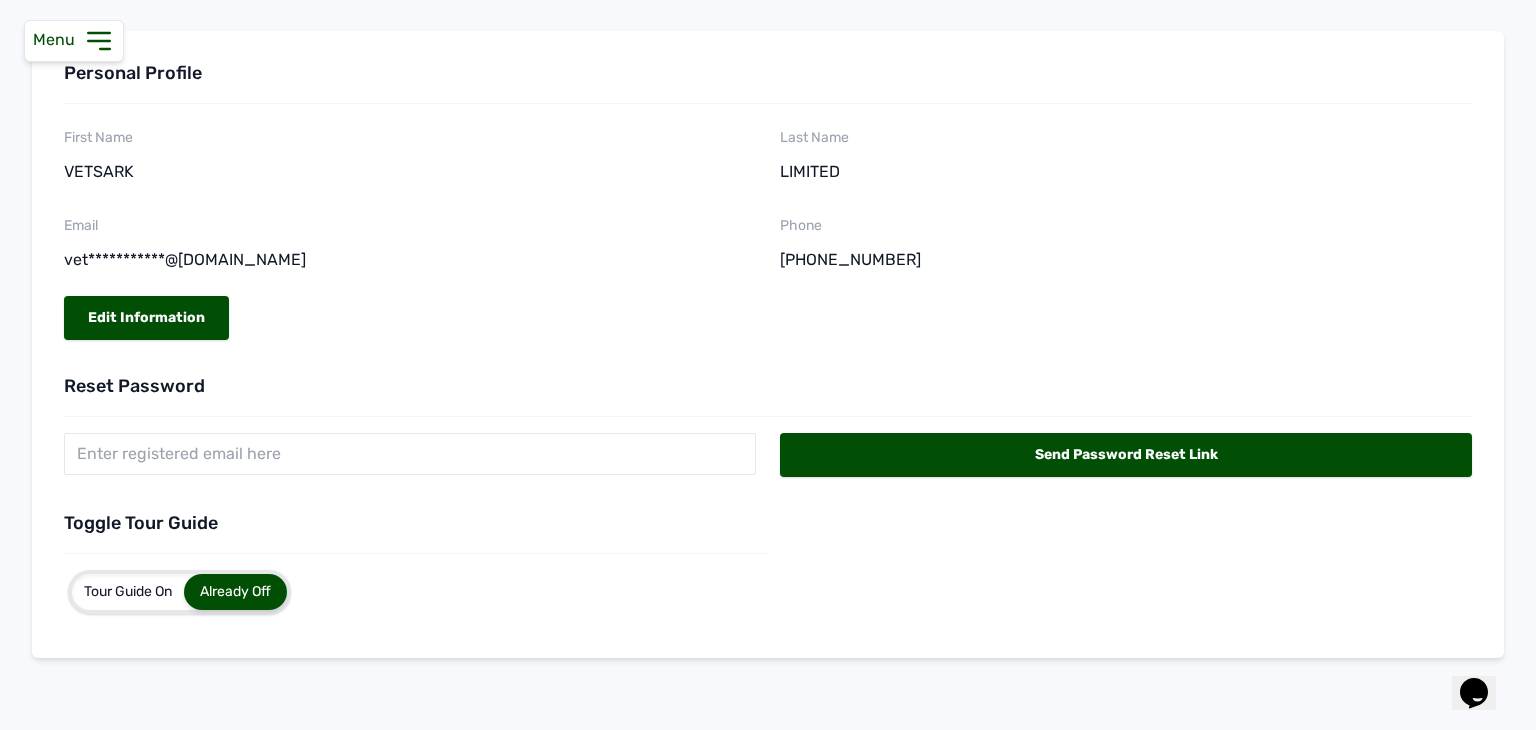 scroll, scrollTop: 0, scrollLeft: 0, axis: both 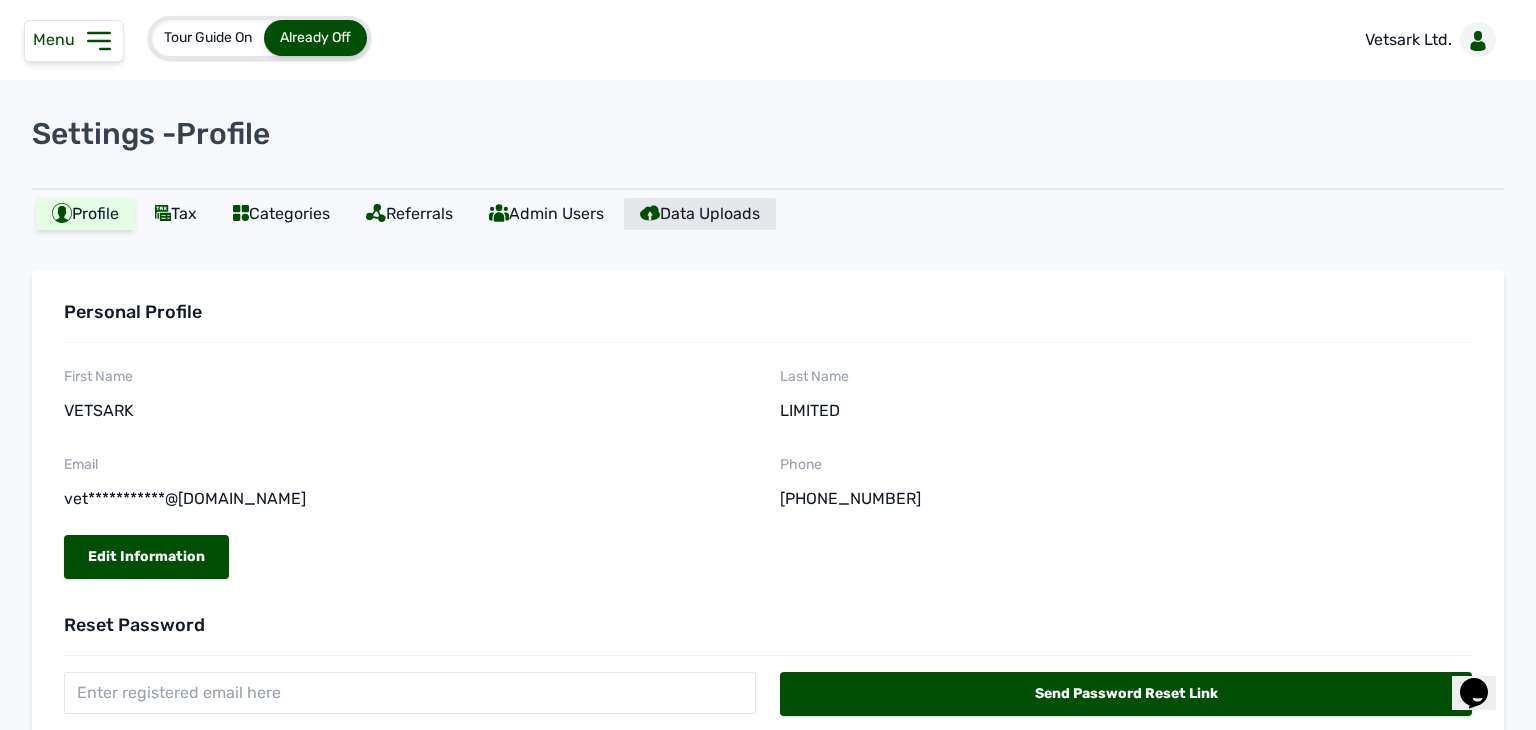 click on "Data Uploads" at bounding box center (700, 214) 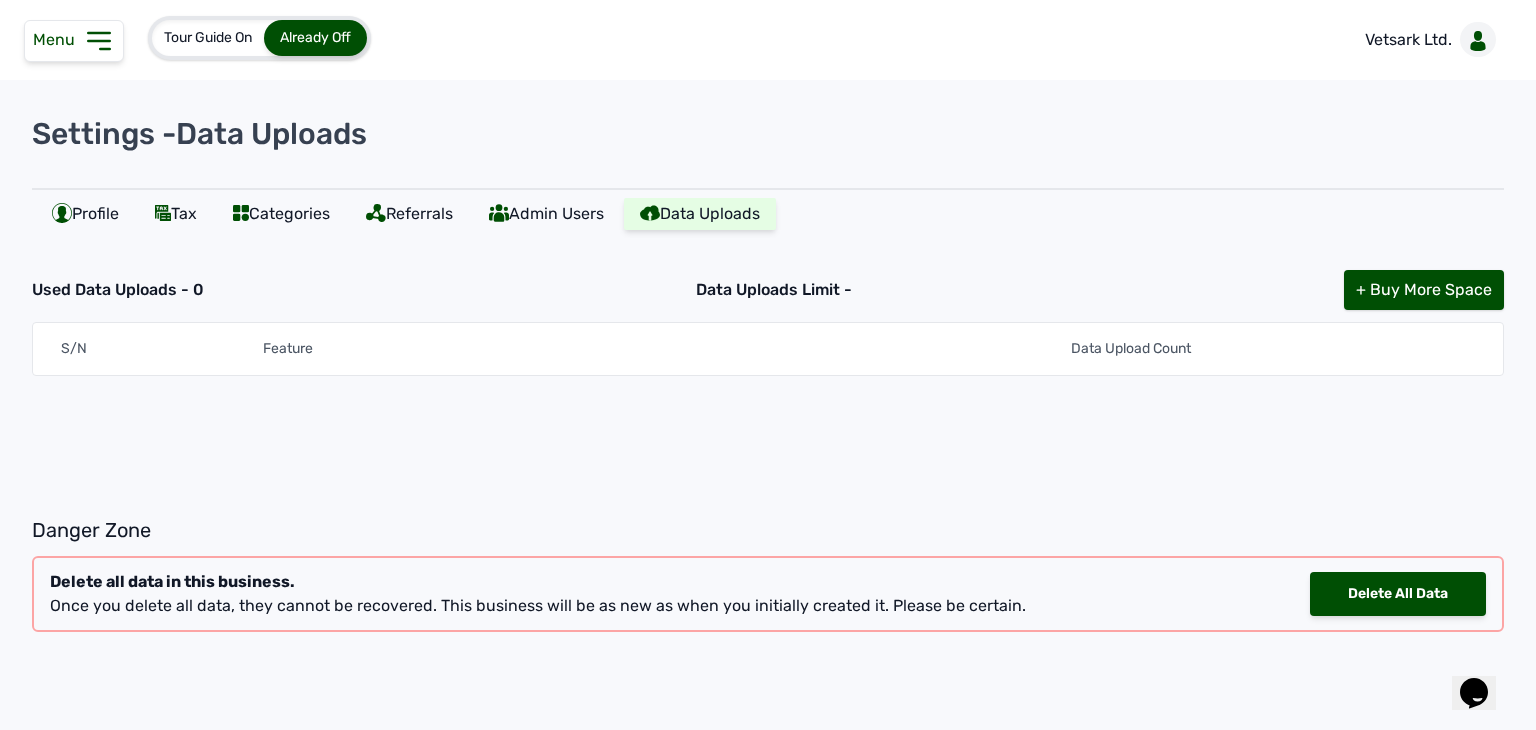scroll, scrollTop: 4, scrollLeft: 0, axis: vertical 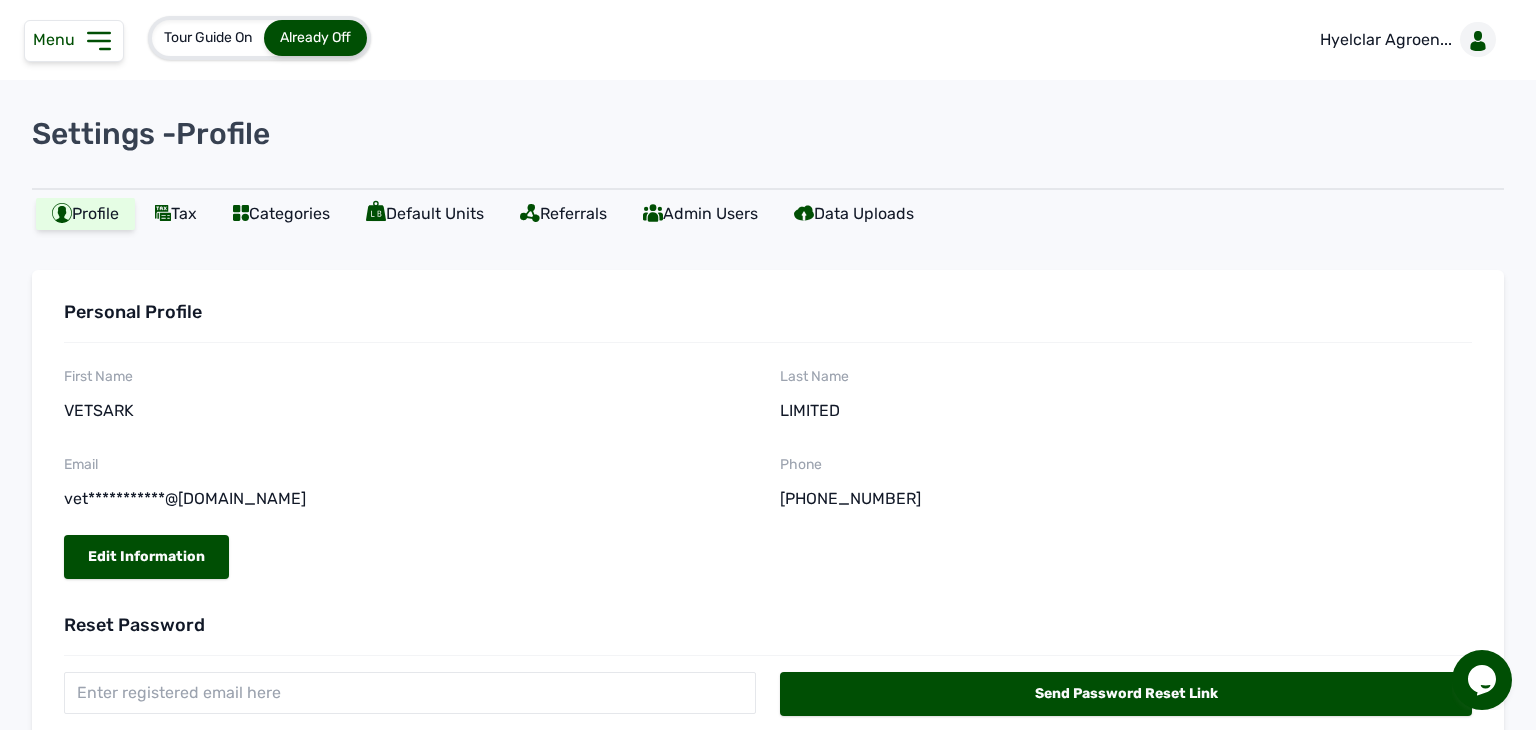 click on "Personal Profile" at bounding box center [768, 312] 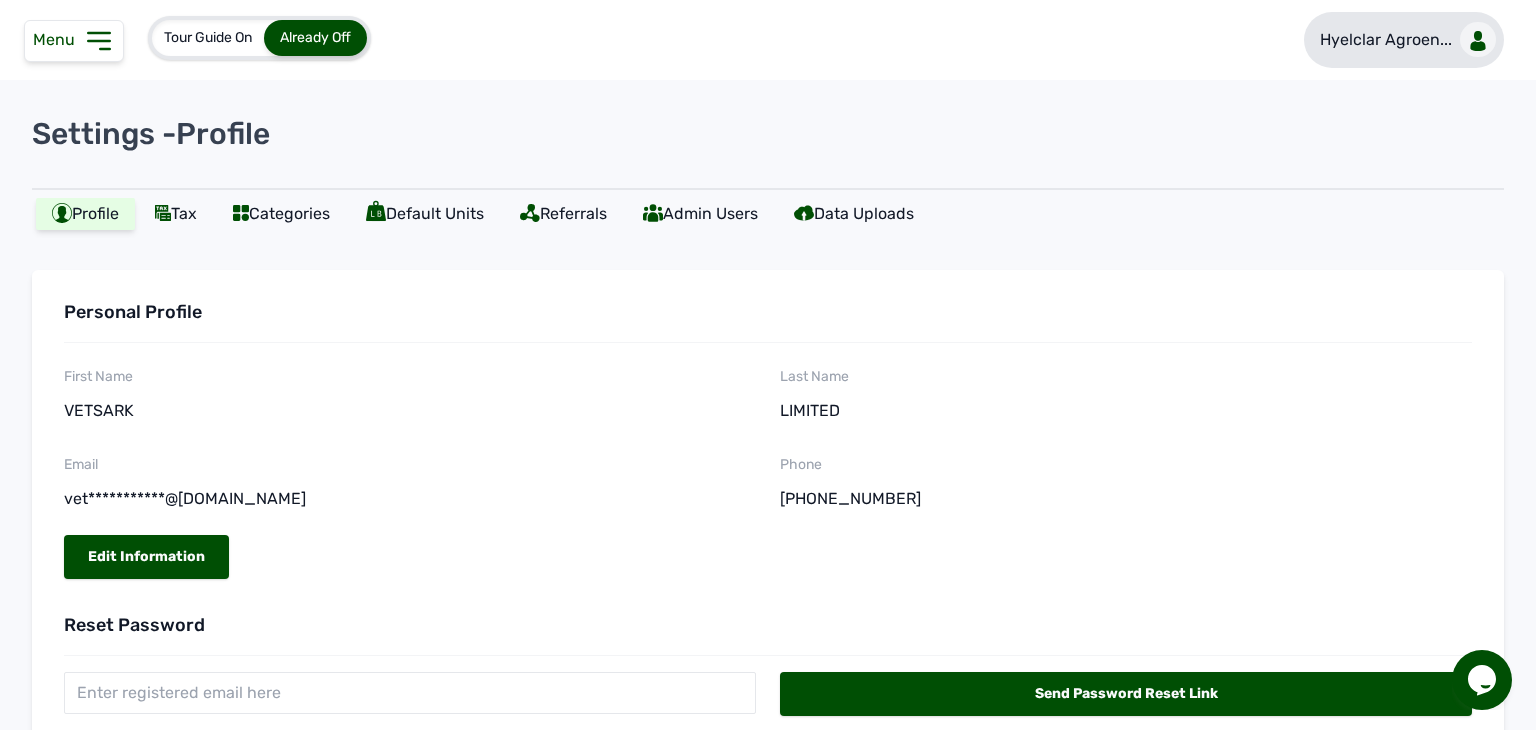 click on "Hyelclar Agroen..." at bounding box center [1386, 40] 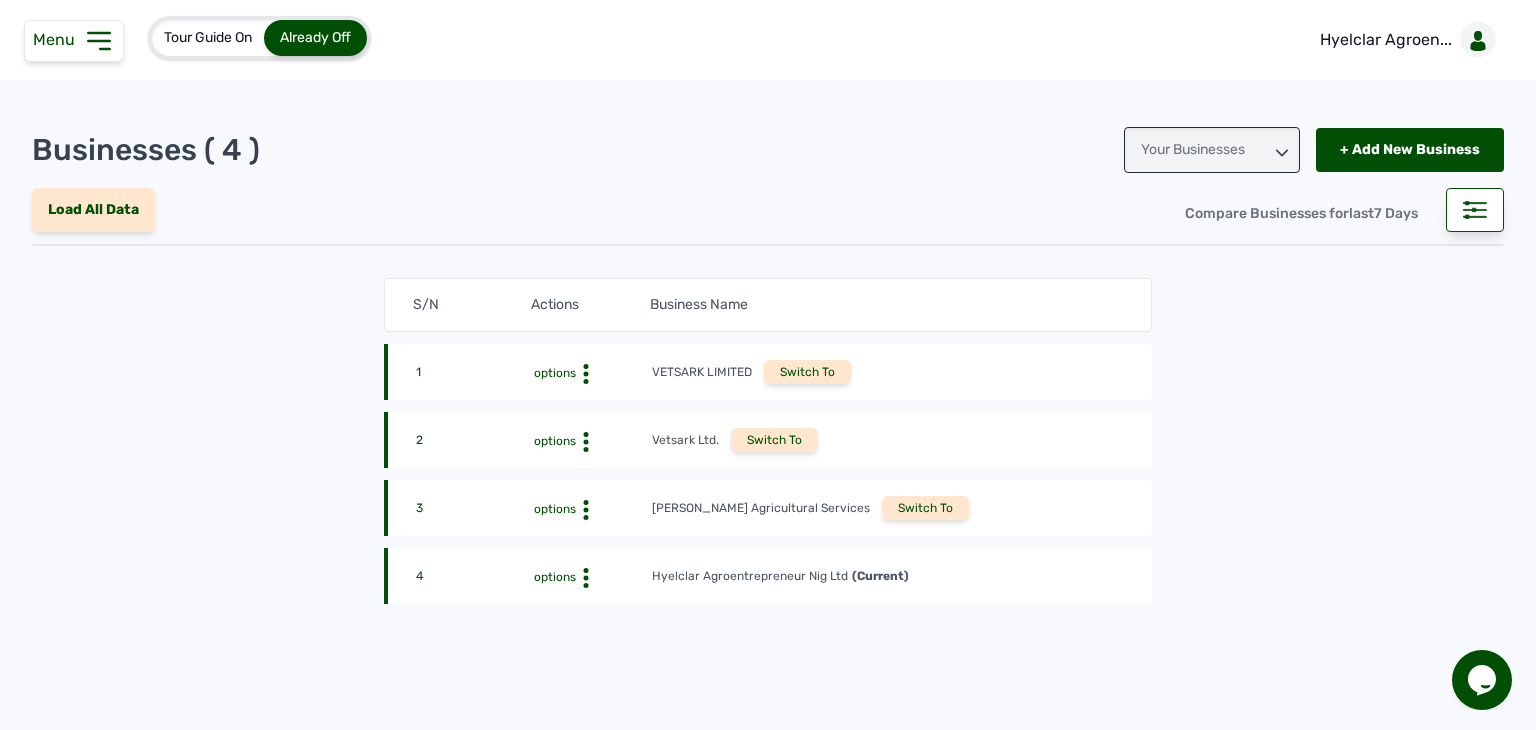 click on "Switch To" at bounding box center [774, 440] 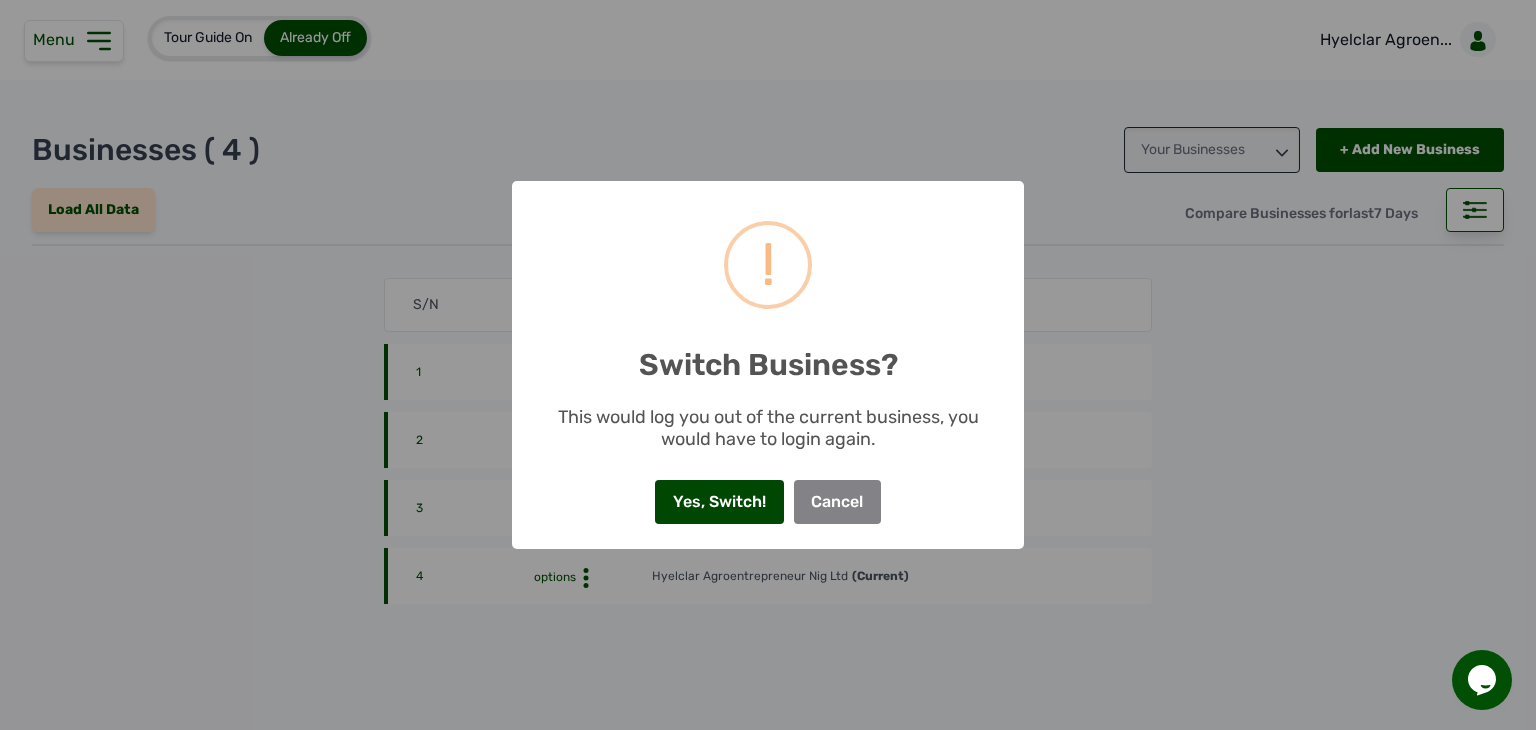 click on "Yes, Switch!" at bounding box center [719, 502] 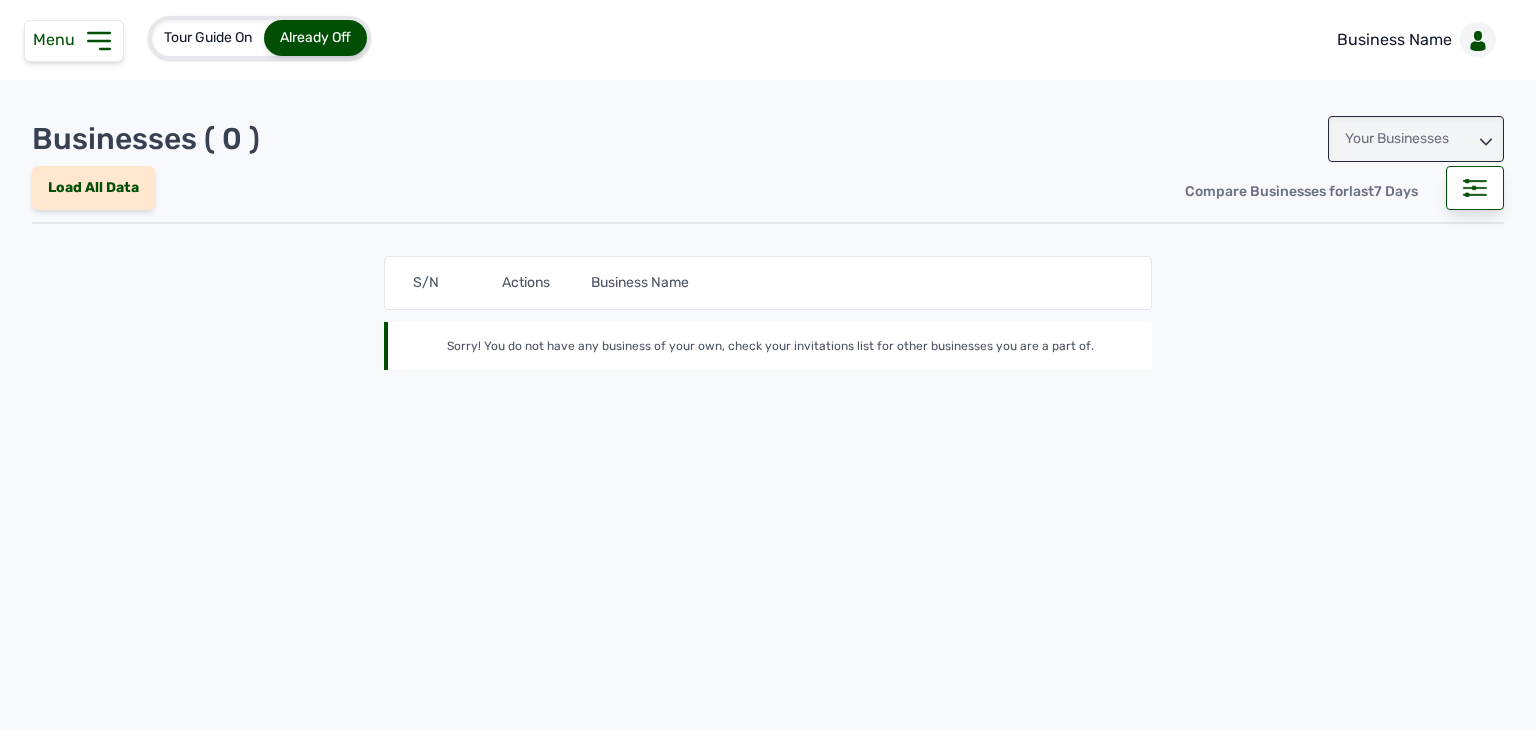 scroll, scrollTop: 0, scrollLeft: 0, axis: both 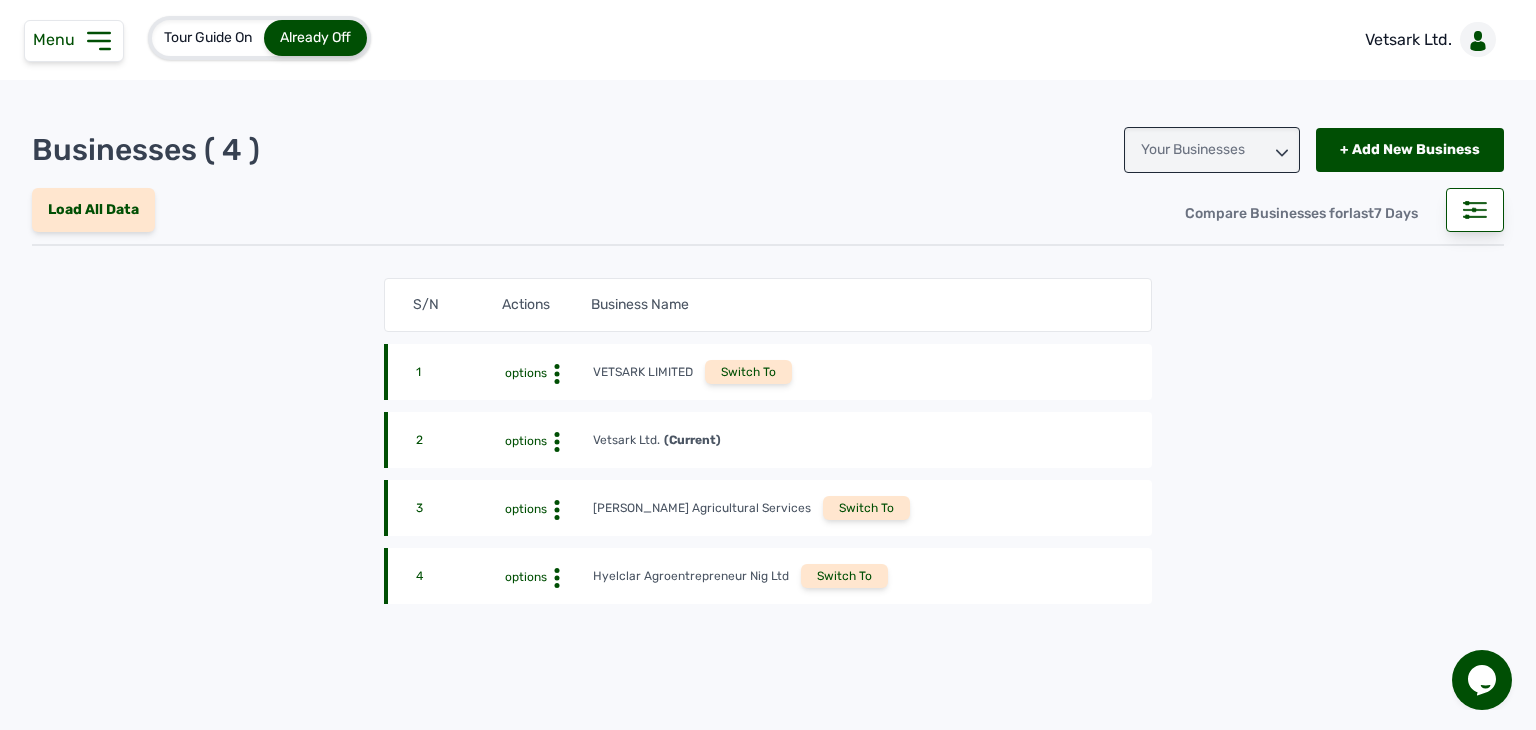 click 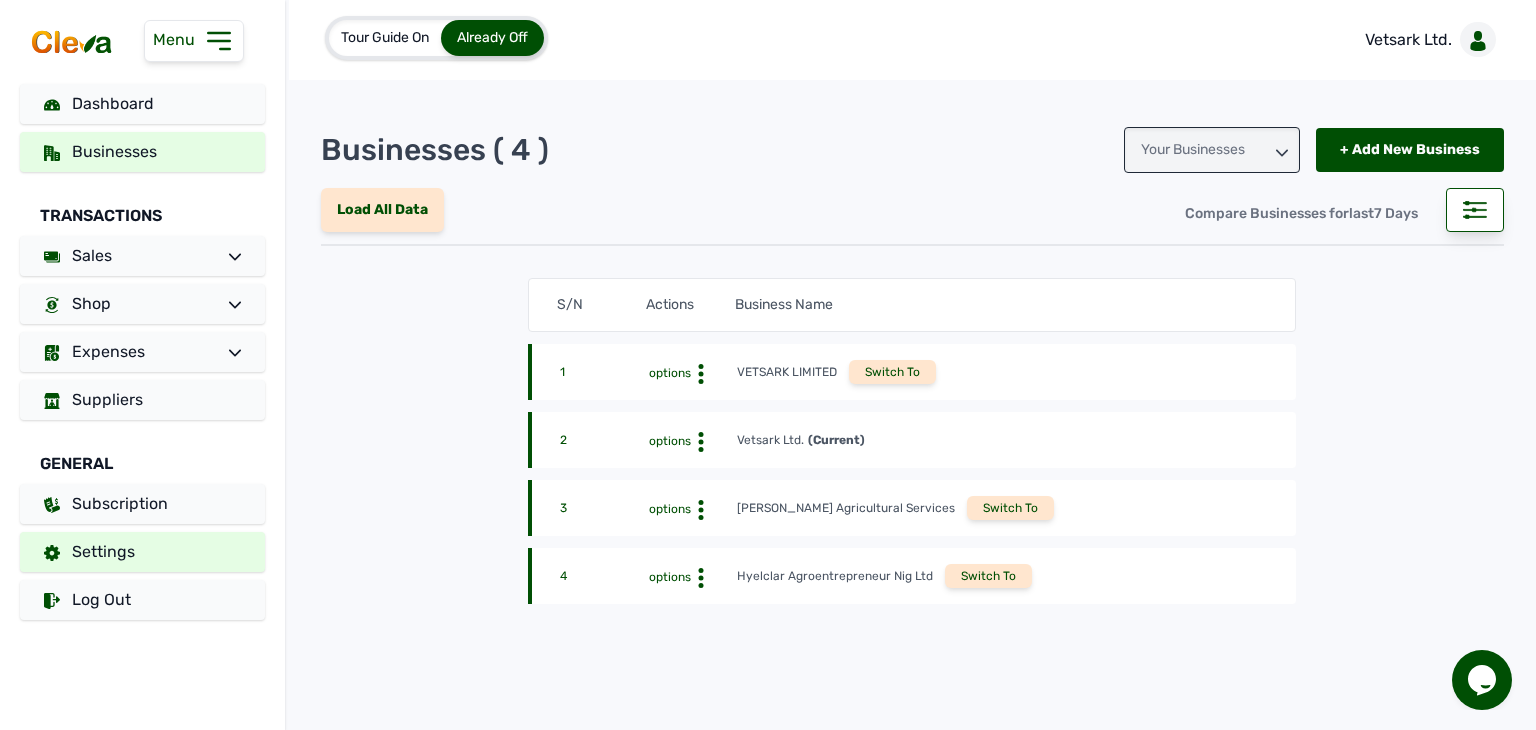click on "Settings" at bounding box center [142, 552] 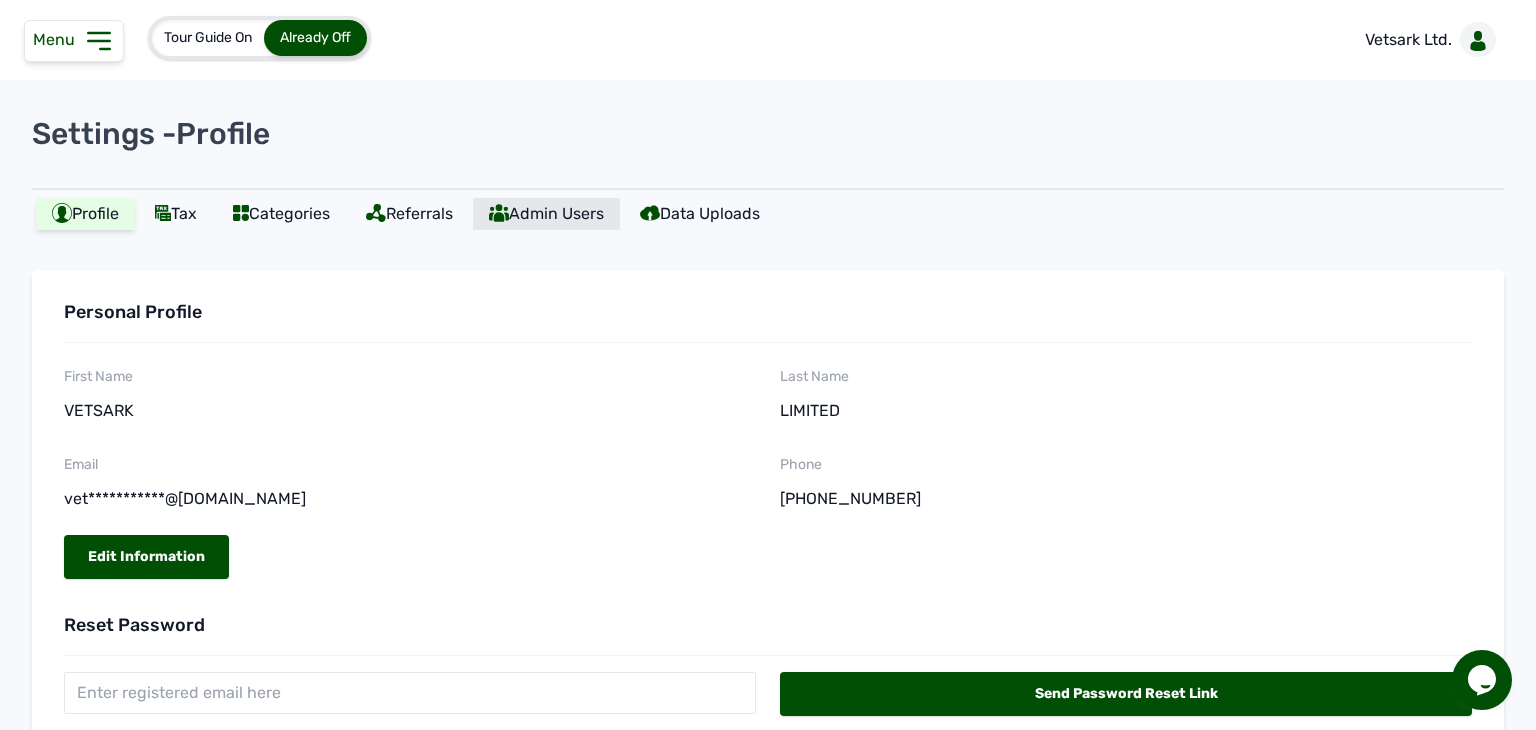 click on "Admin Users" at bounding box center [546, 214] 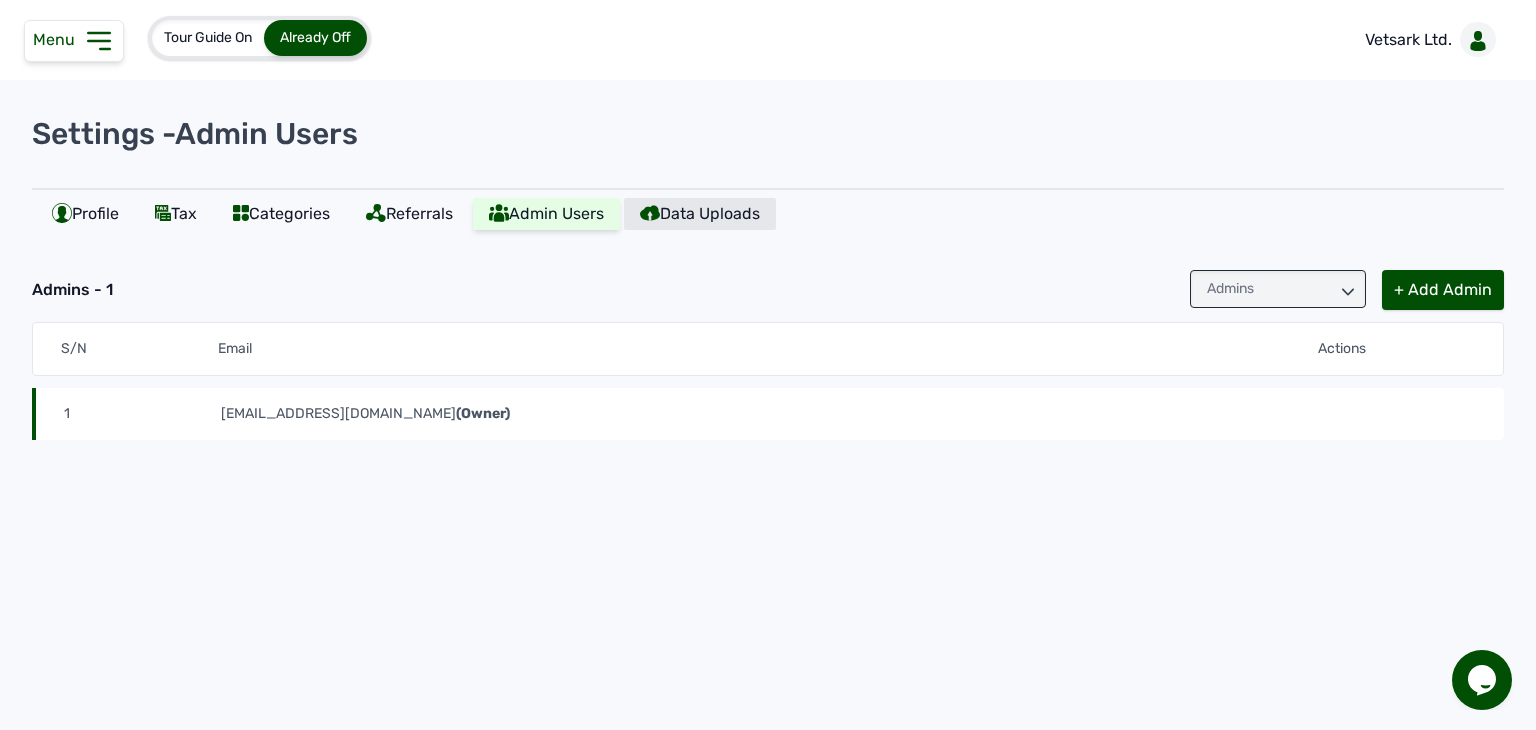 click on "Data Uploads" at bounding box center (700, 214) 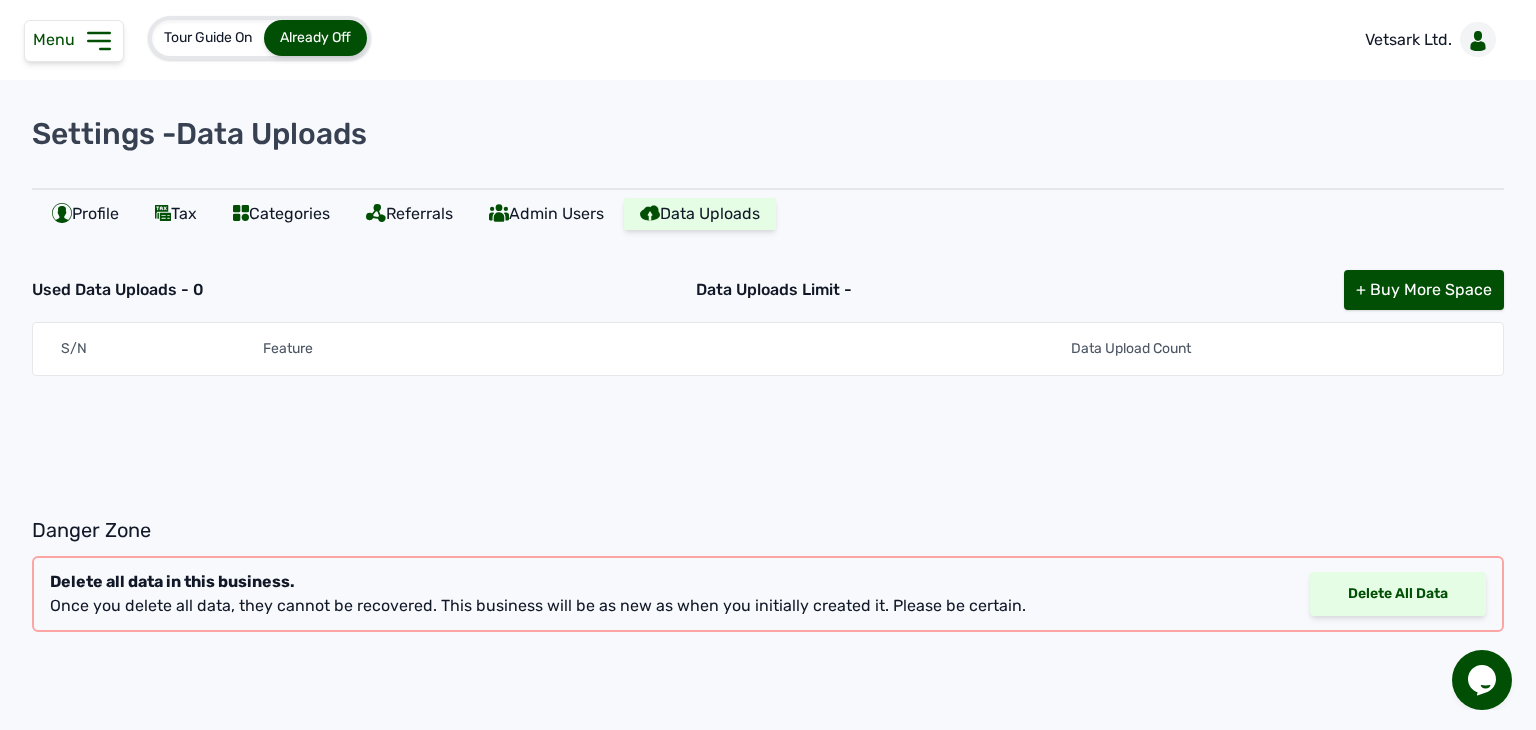 click on "Delete All Data" at bounding box center (1398, 594) 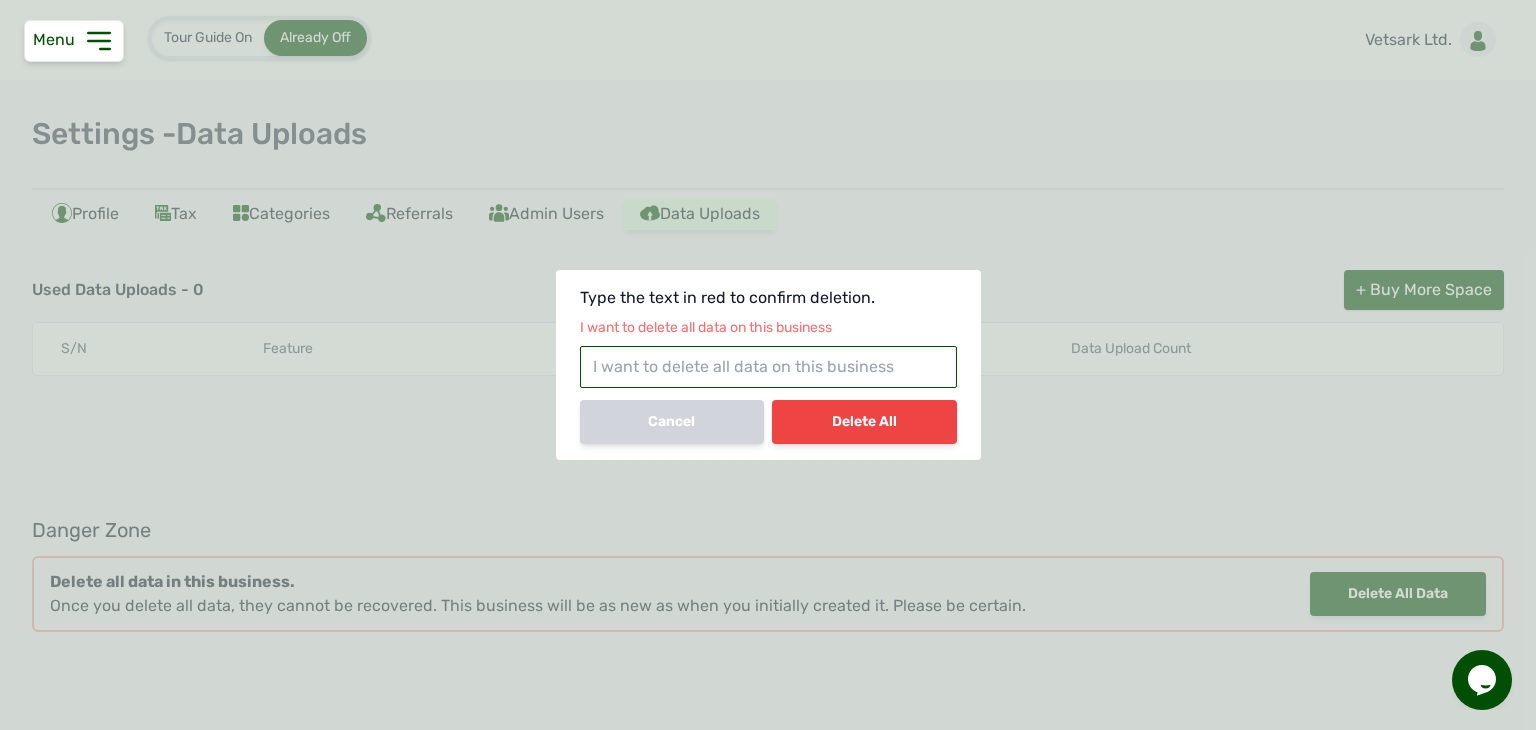 click at bounding box center (768, 367) 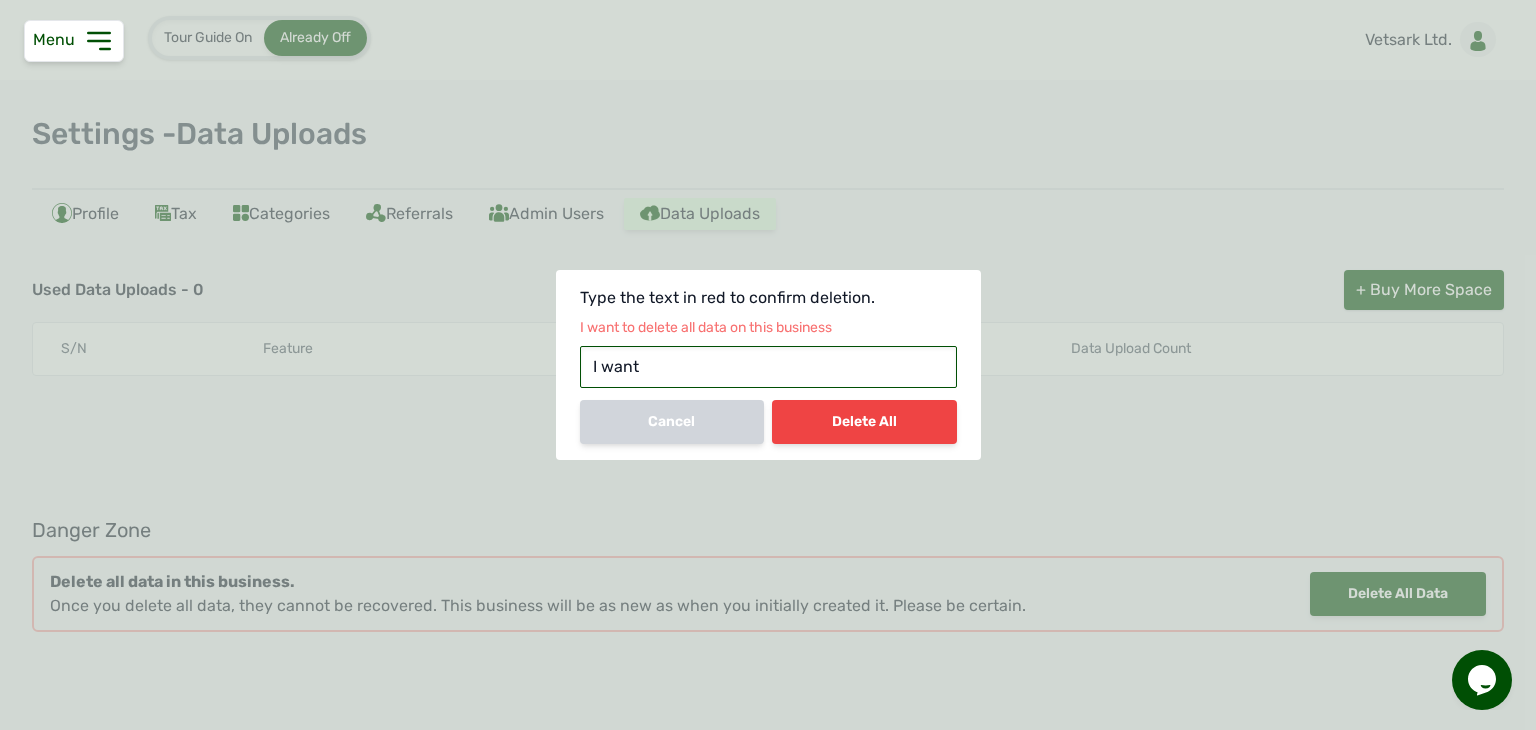 type on "I want" 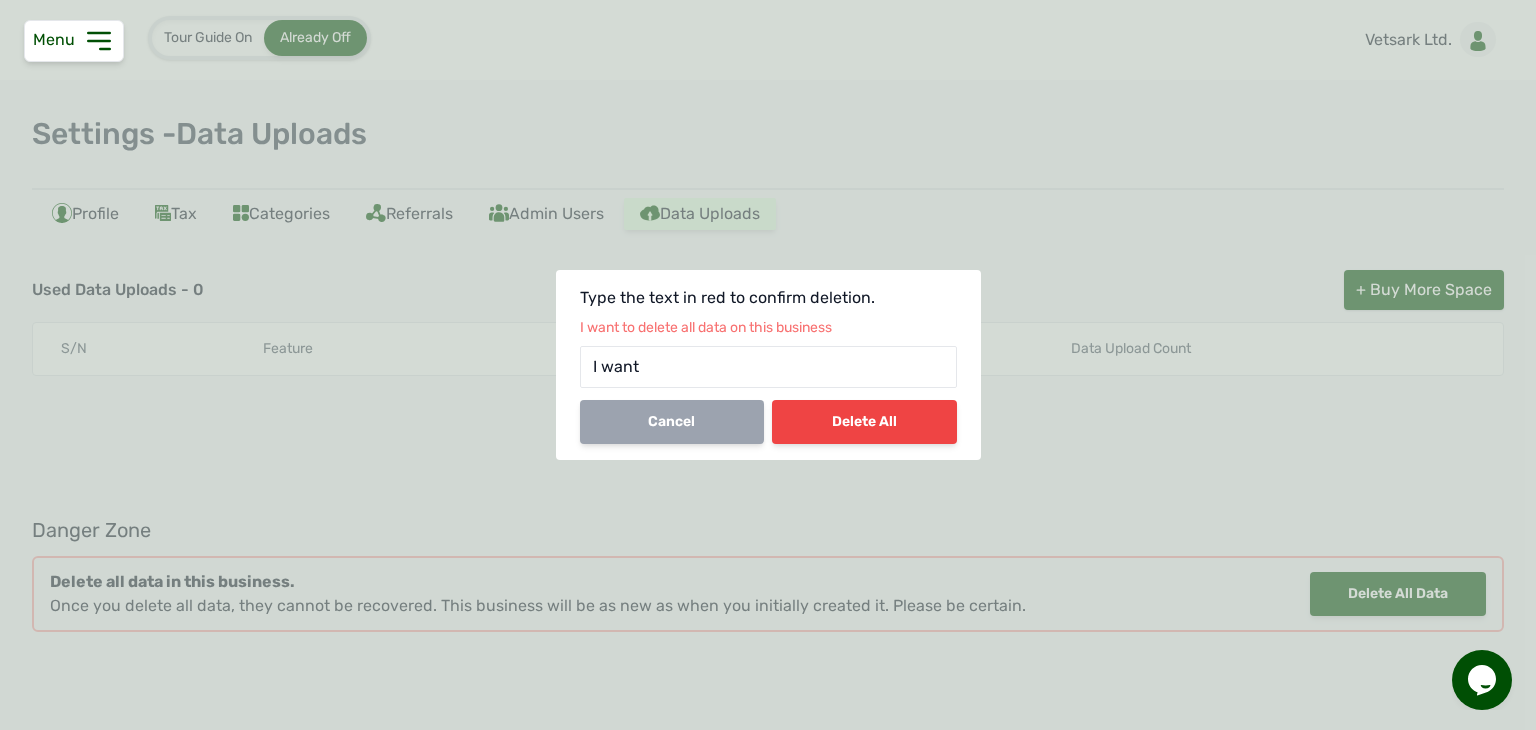 click on "Cancel" at bounding box center [672, 422] 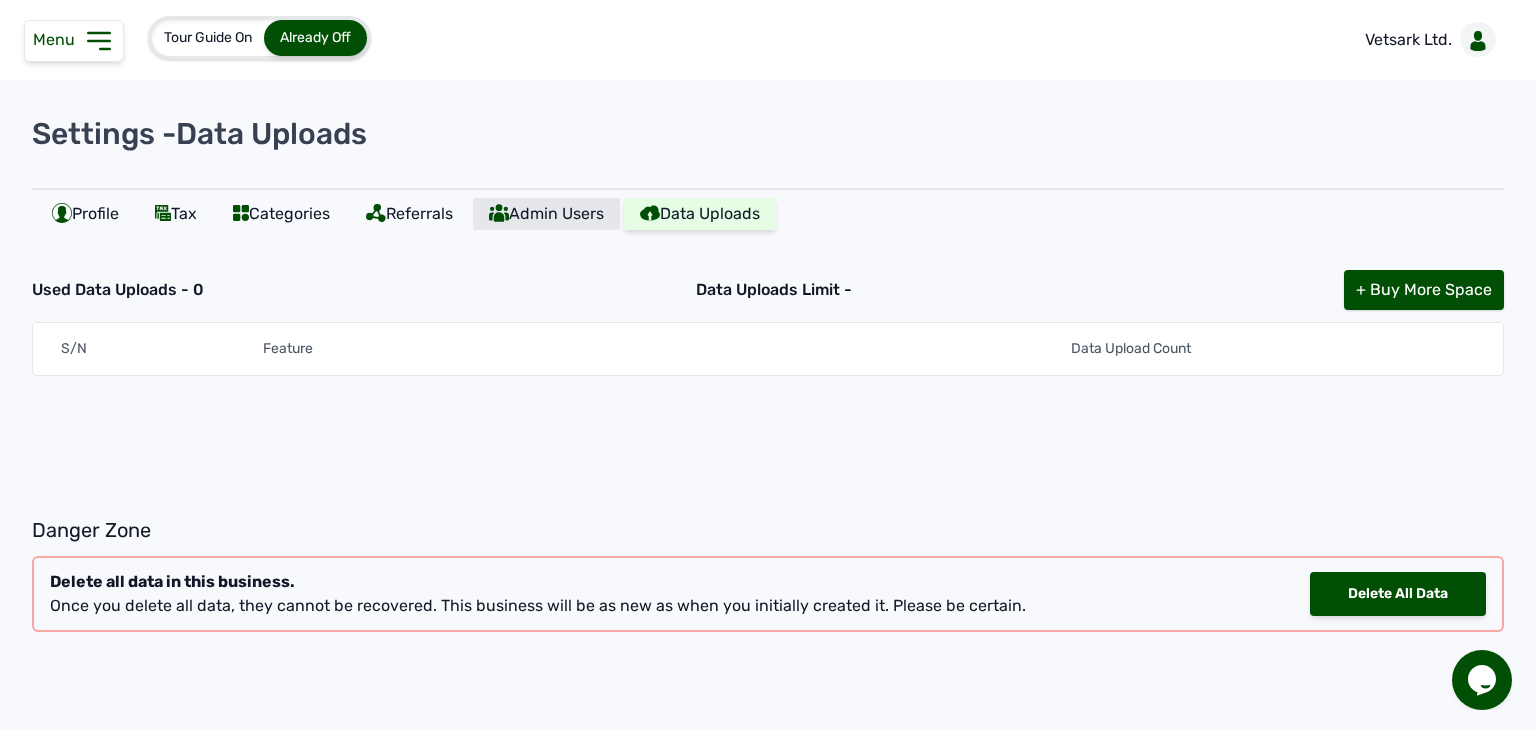 click on "Admin Users" at bounding box center [546, 214] 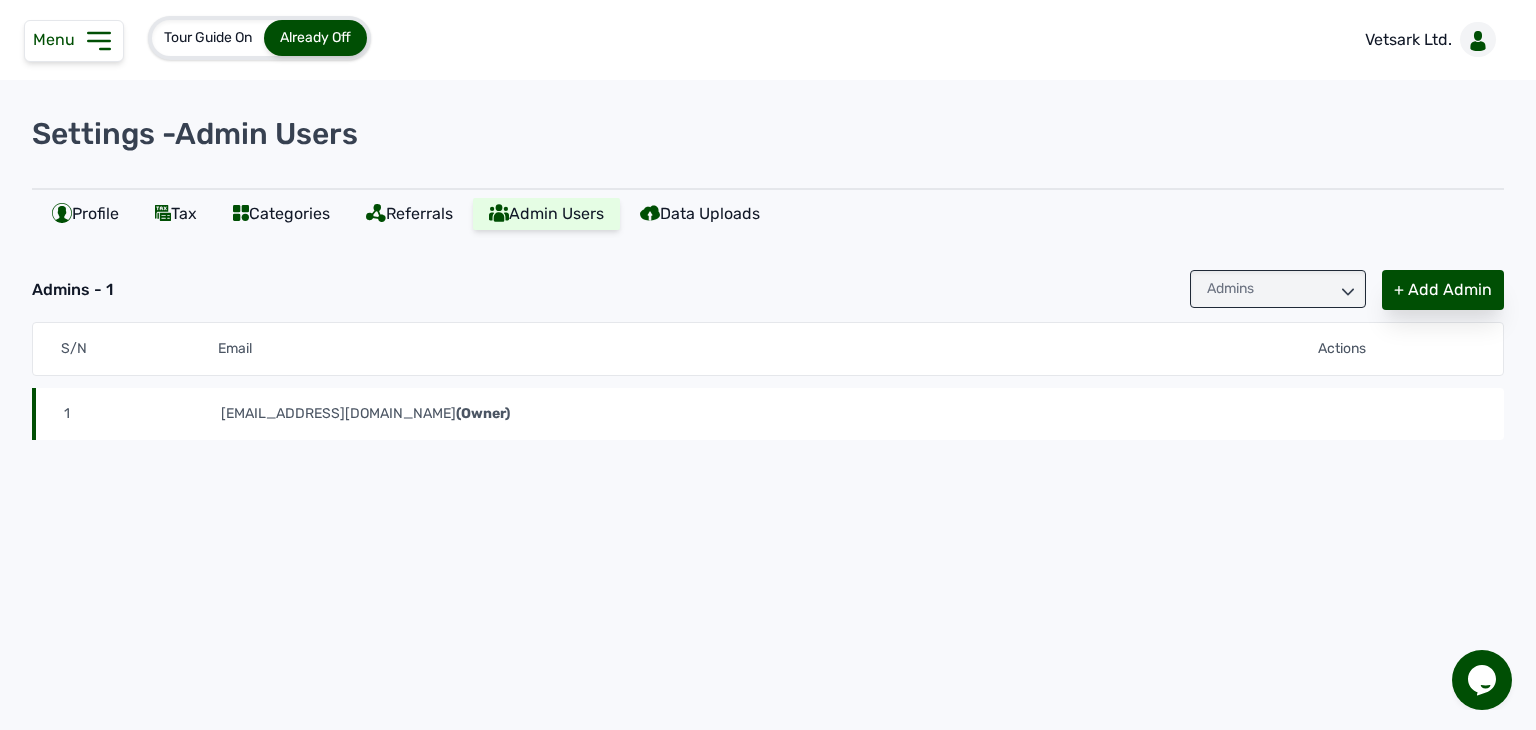 click on "+ Add Admin" at bounding box center (1443, 290) 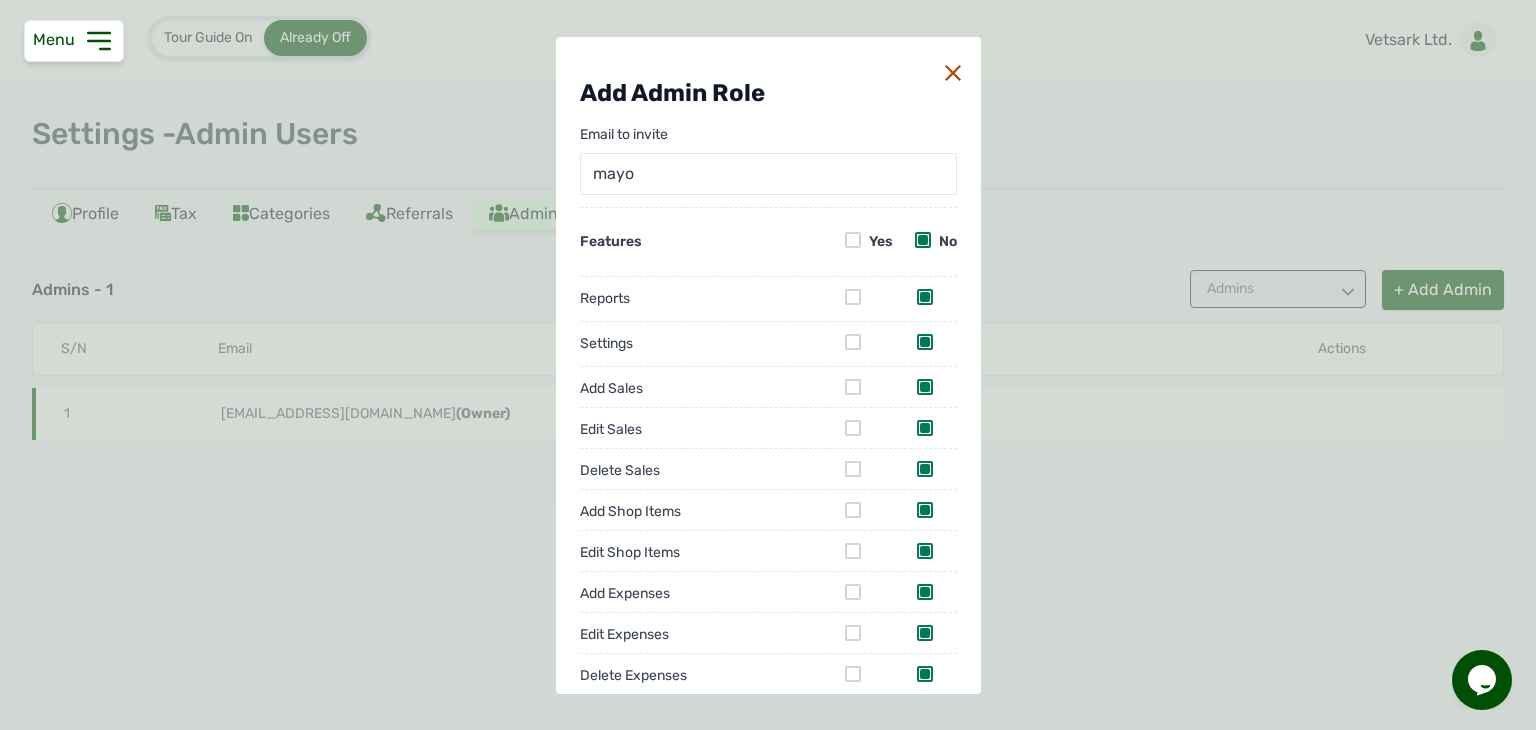 type on "[EMAIL_ADDRESS][DOMAIN_NAME]" 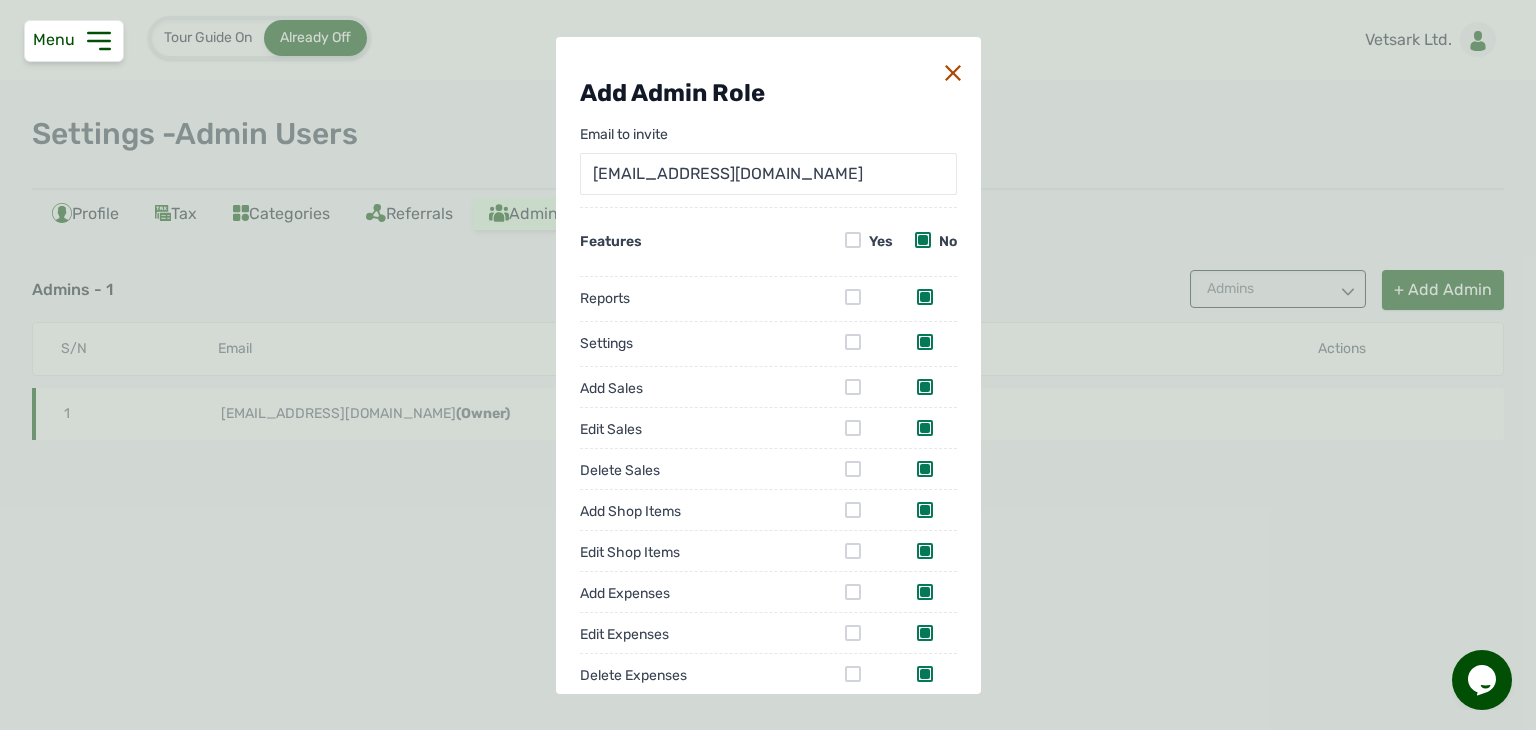 click at bounding box center [853, 240] 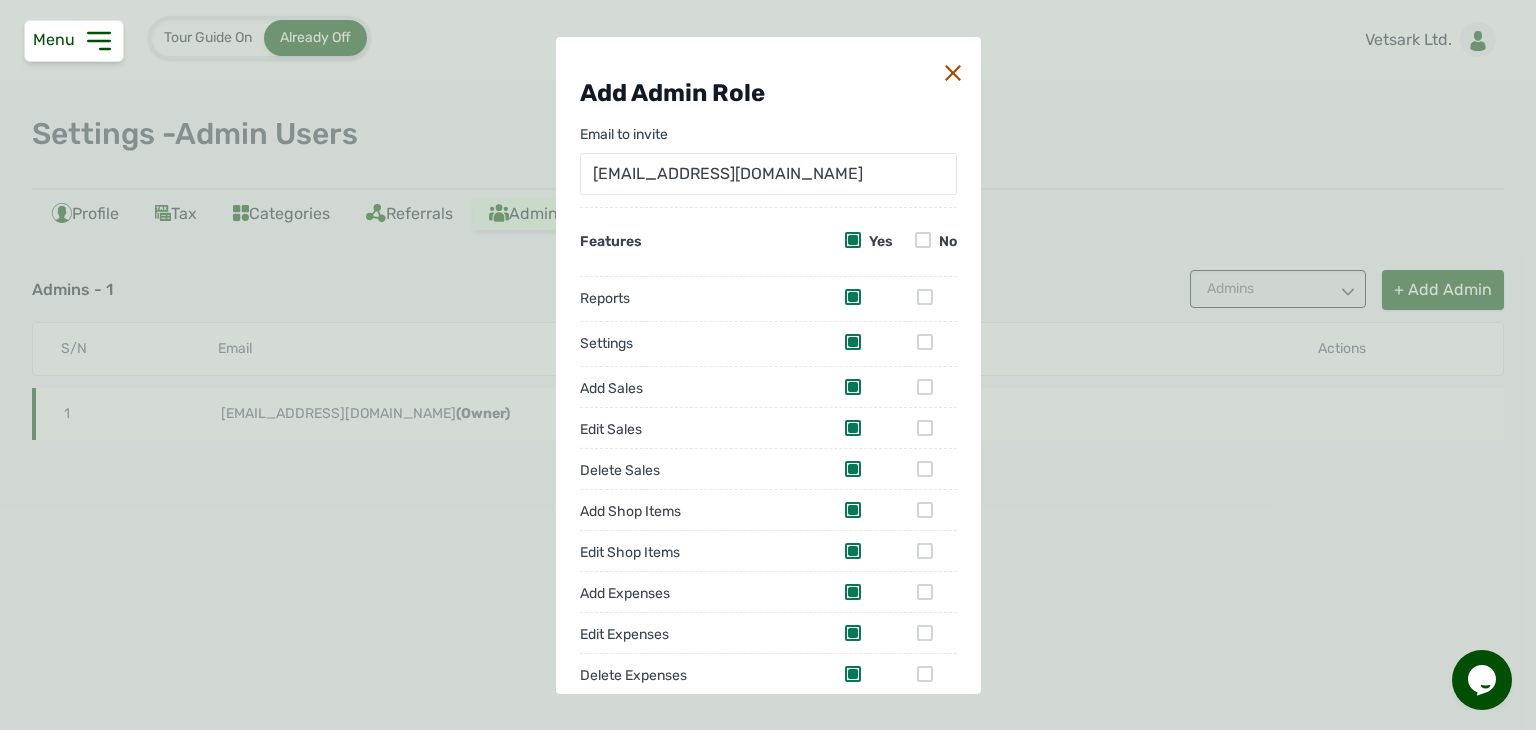 scroll, scrollTop: 269, scrollLeft: 0, axis: vertical 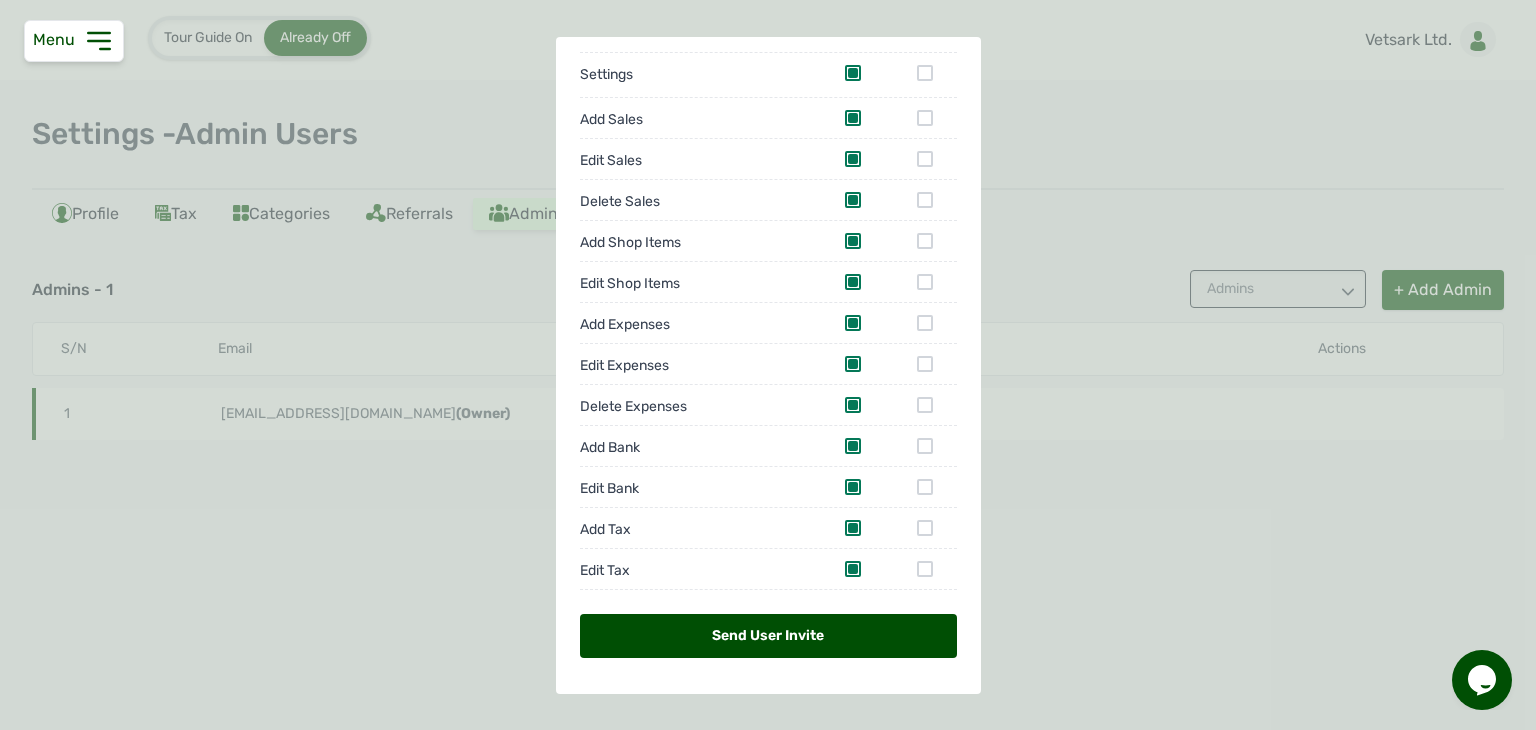 click on "Send User Invite" at bounding box center [768, 636] 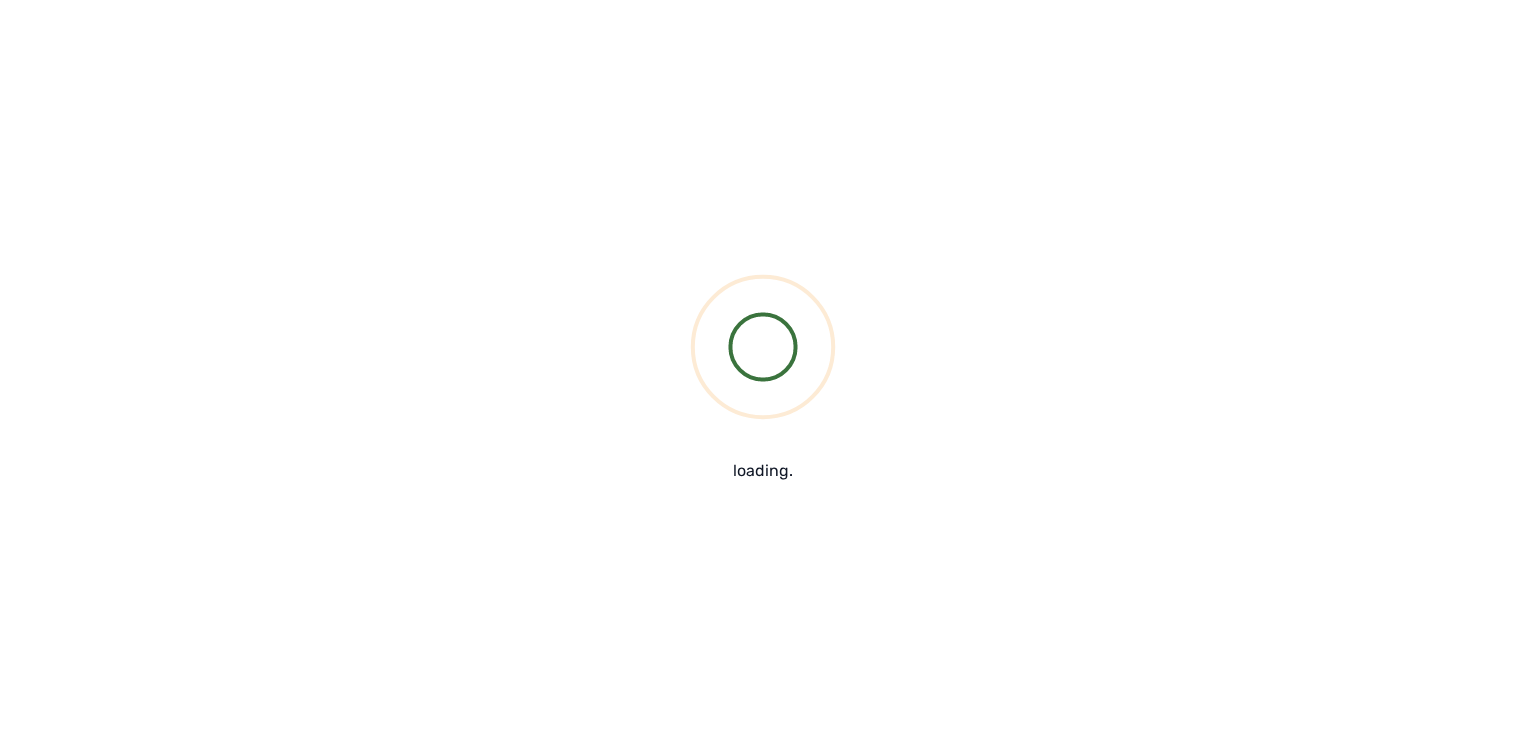 scroll, scrollTop: 0, scrollLeft: 0, axis: both 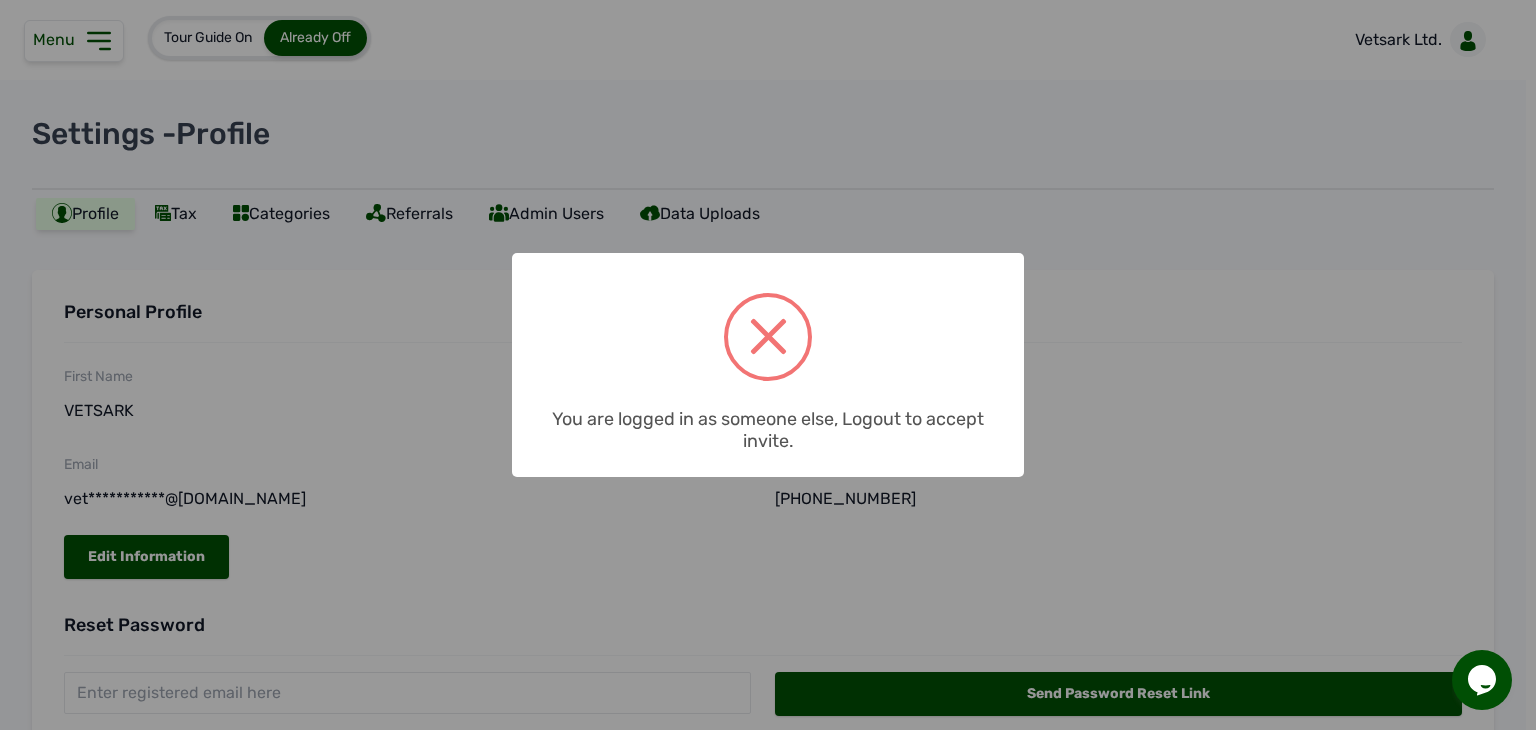 click on "×
You are logged in as someone else, Logout to accept invite. OK No Cancel" at bounding box center [768, 365] 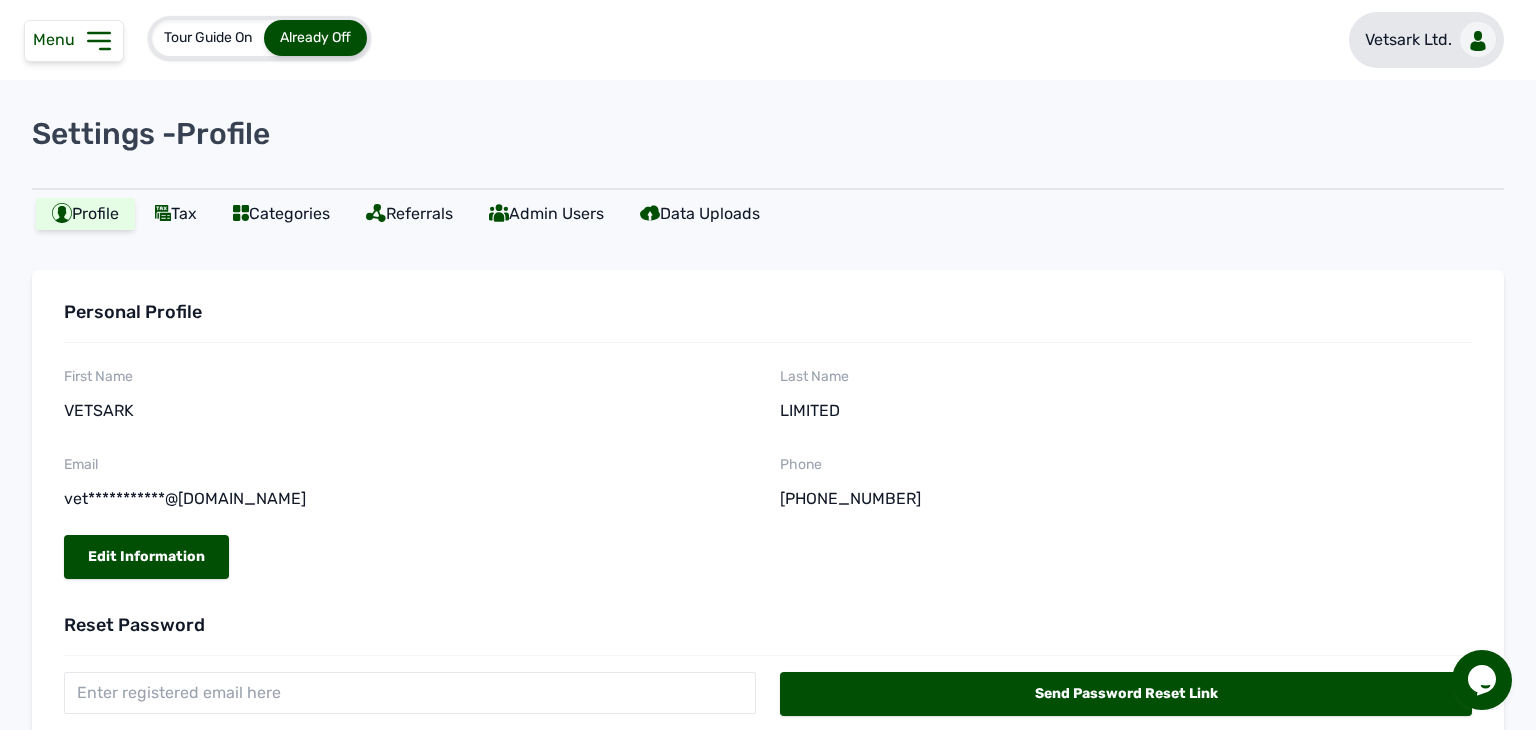 click on "Vetsark Ltd." at bounding box center (1408, 40) 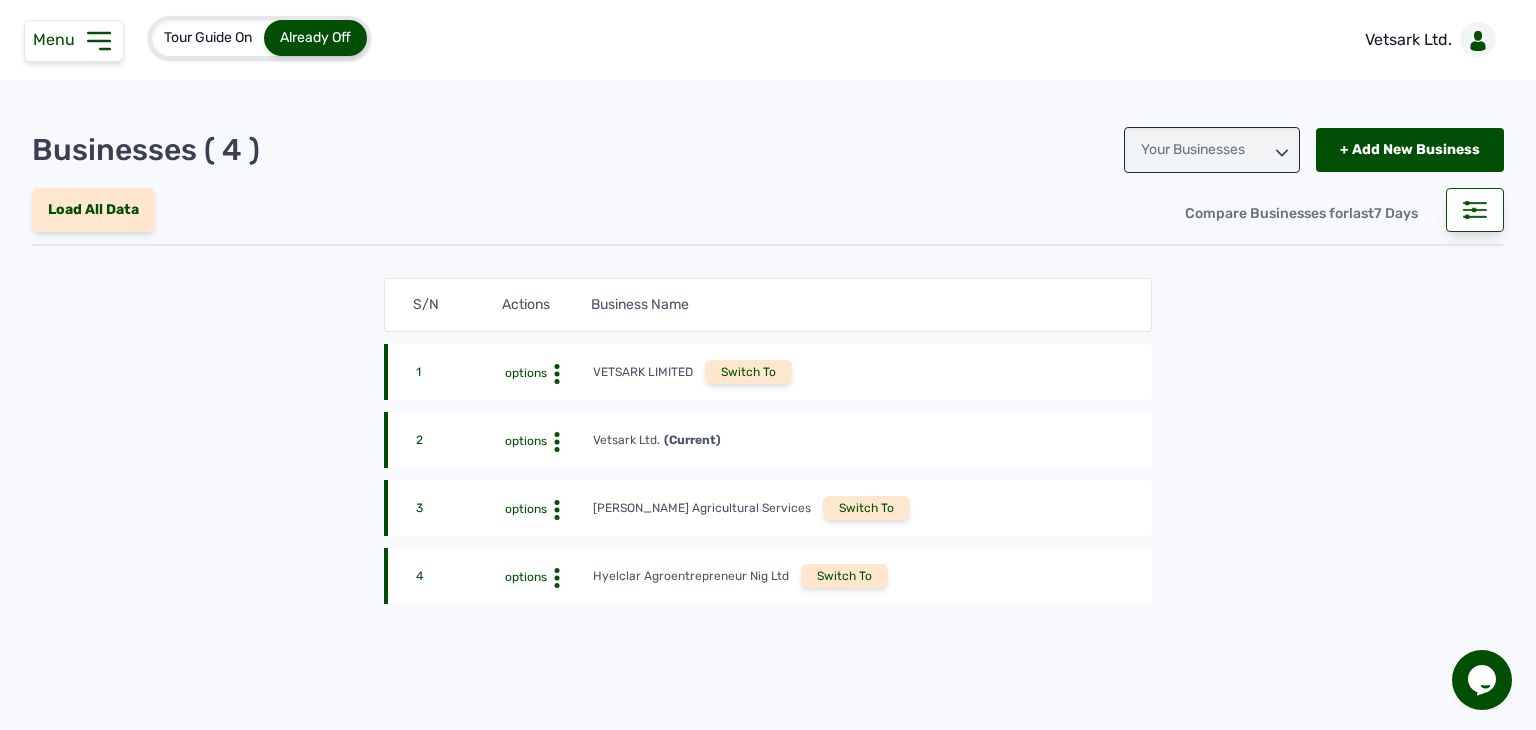 click on "Switch To" at bounding box center (844, 576) 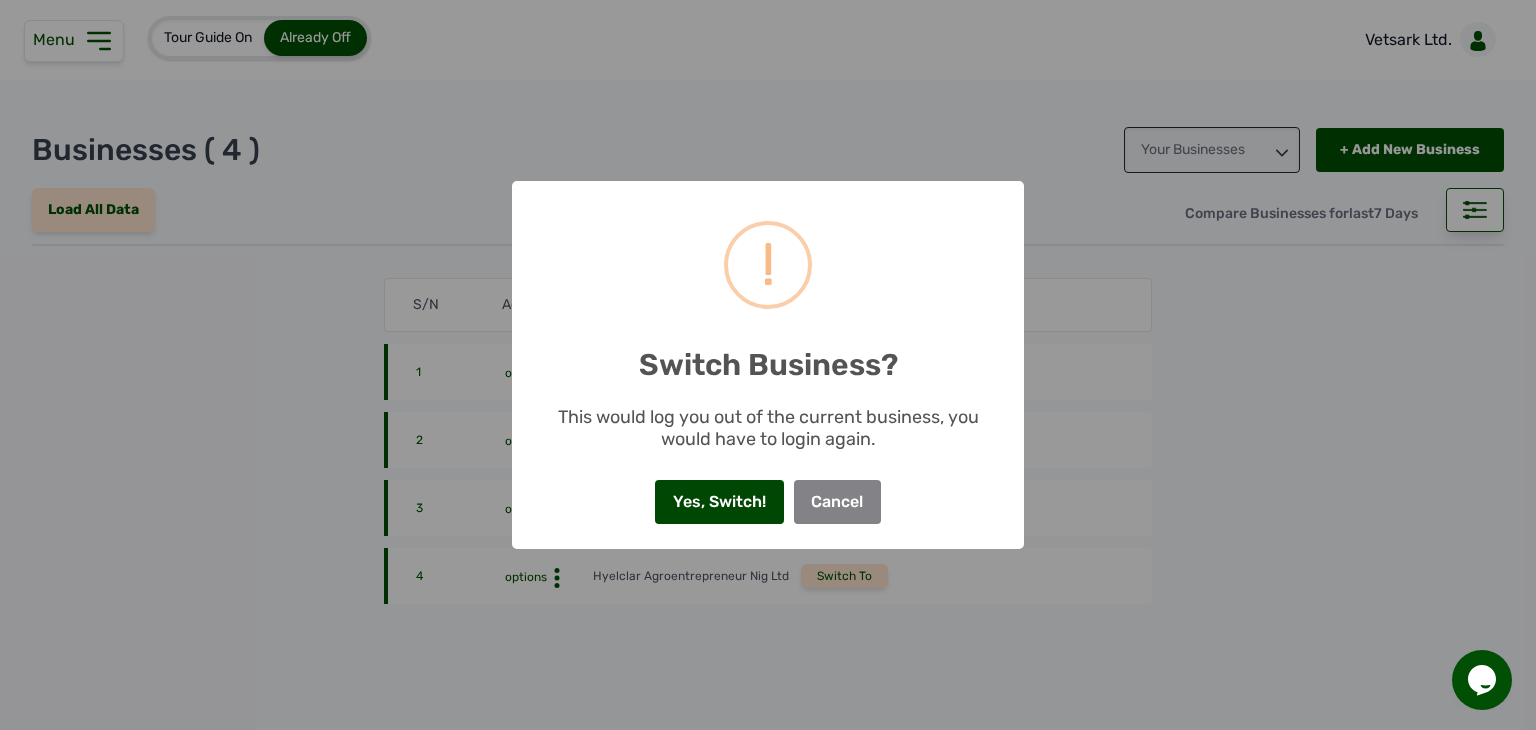 click on "Yes, Switch!" at bounding box center [719, 502] 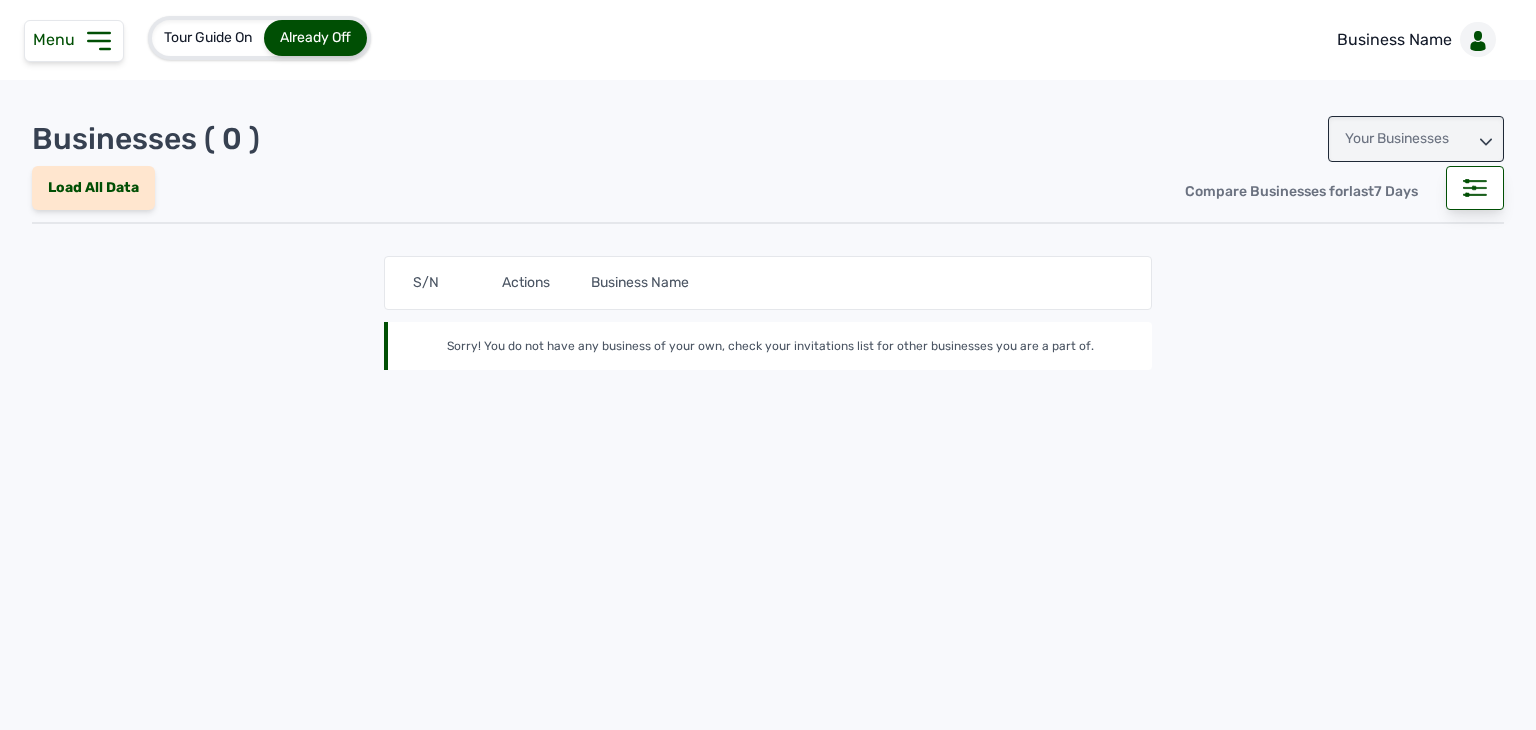 scroll, scrollTop: 0, scrollLeft: 0, axis: both 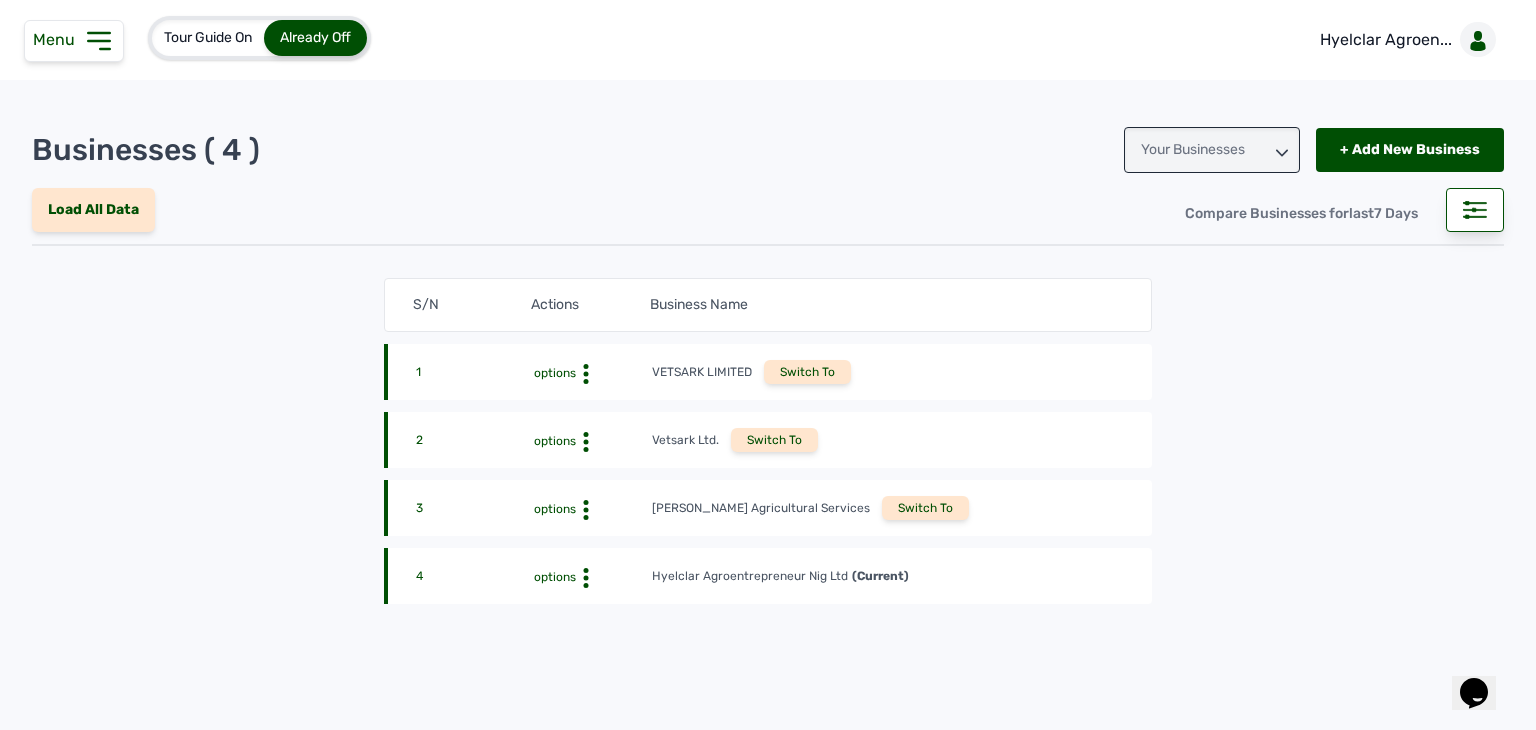 click on "Menu" at bounding box center (58, 39) 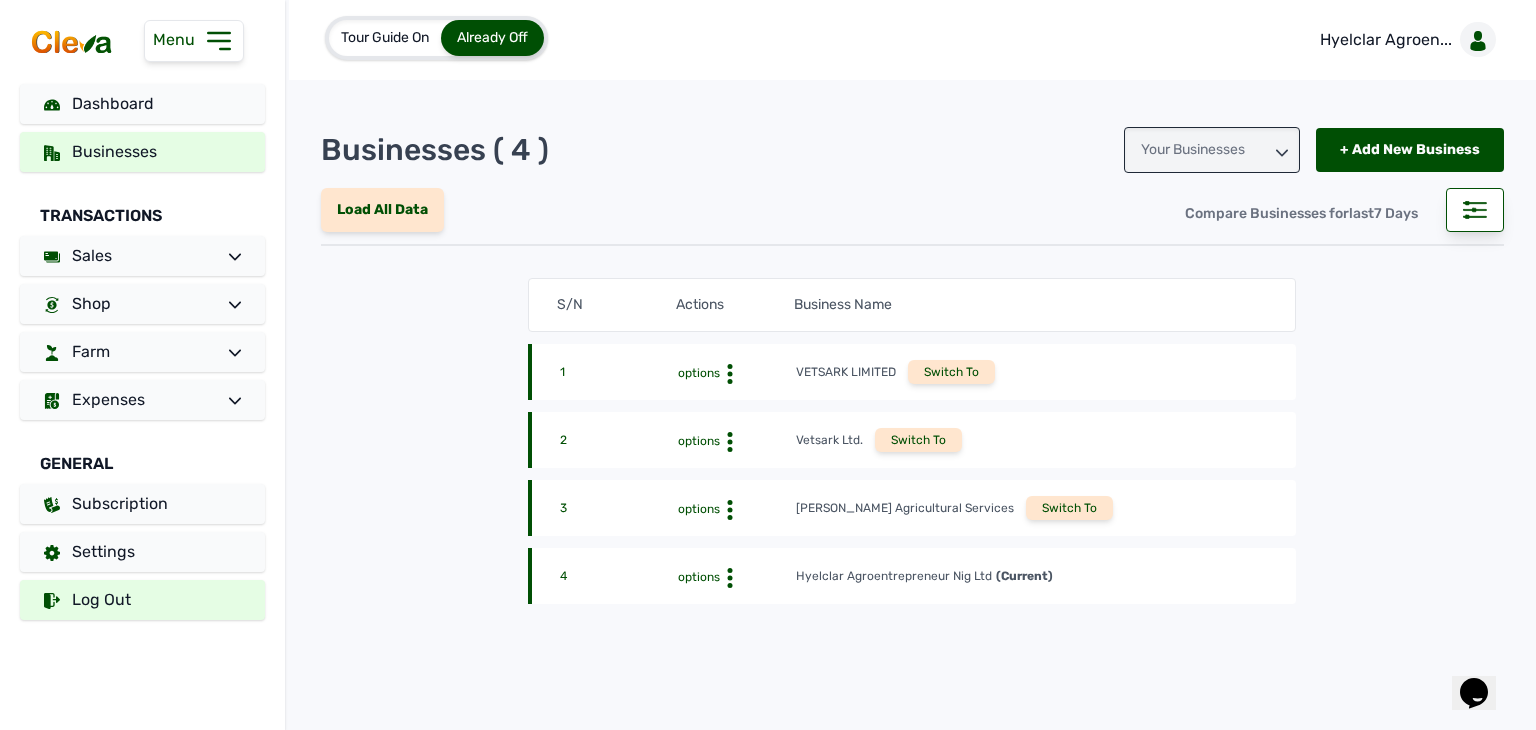 click on "Log Out" at bounding box center (142, 600) 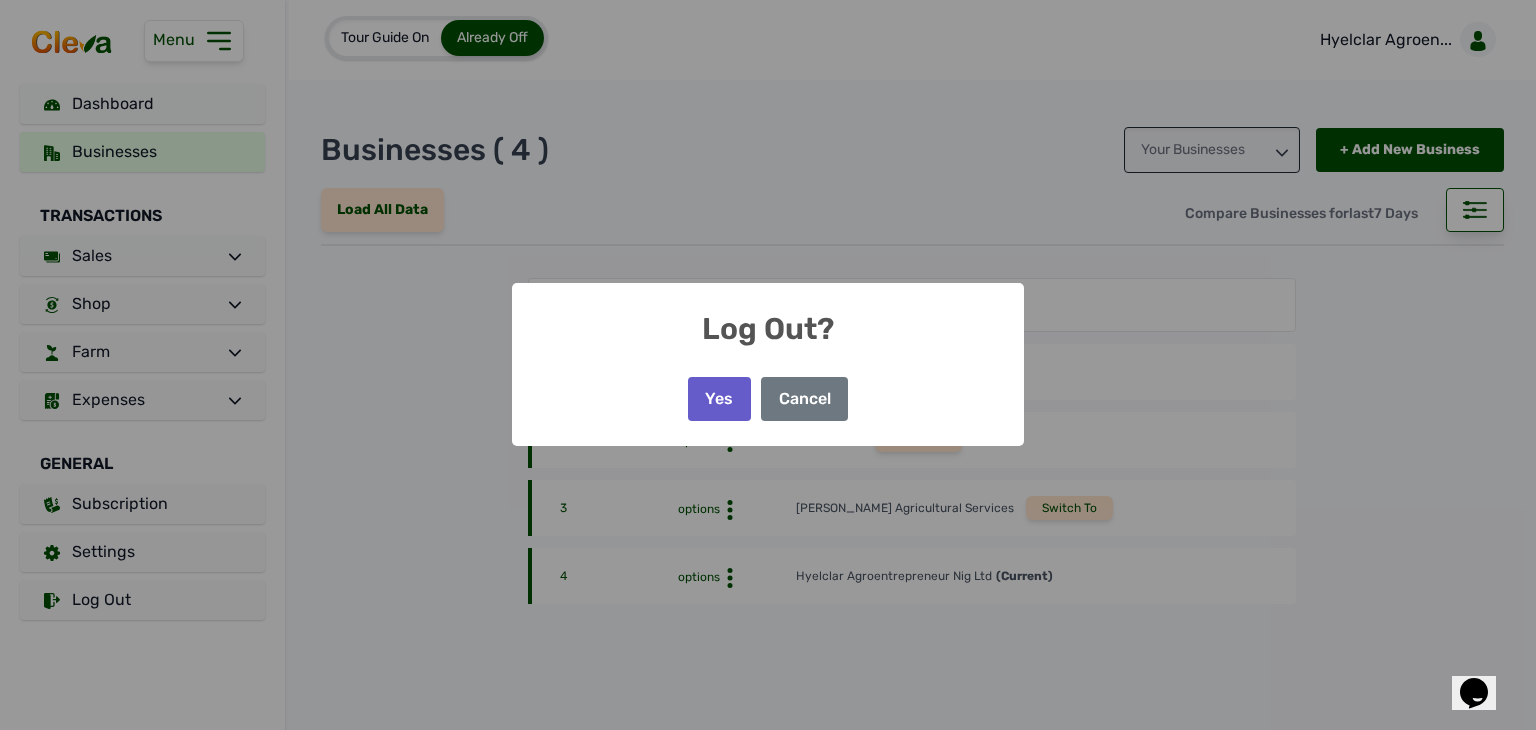click on "Yes" at bounding box center [719, 399] 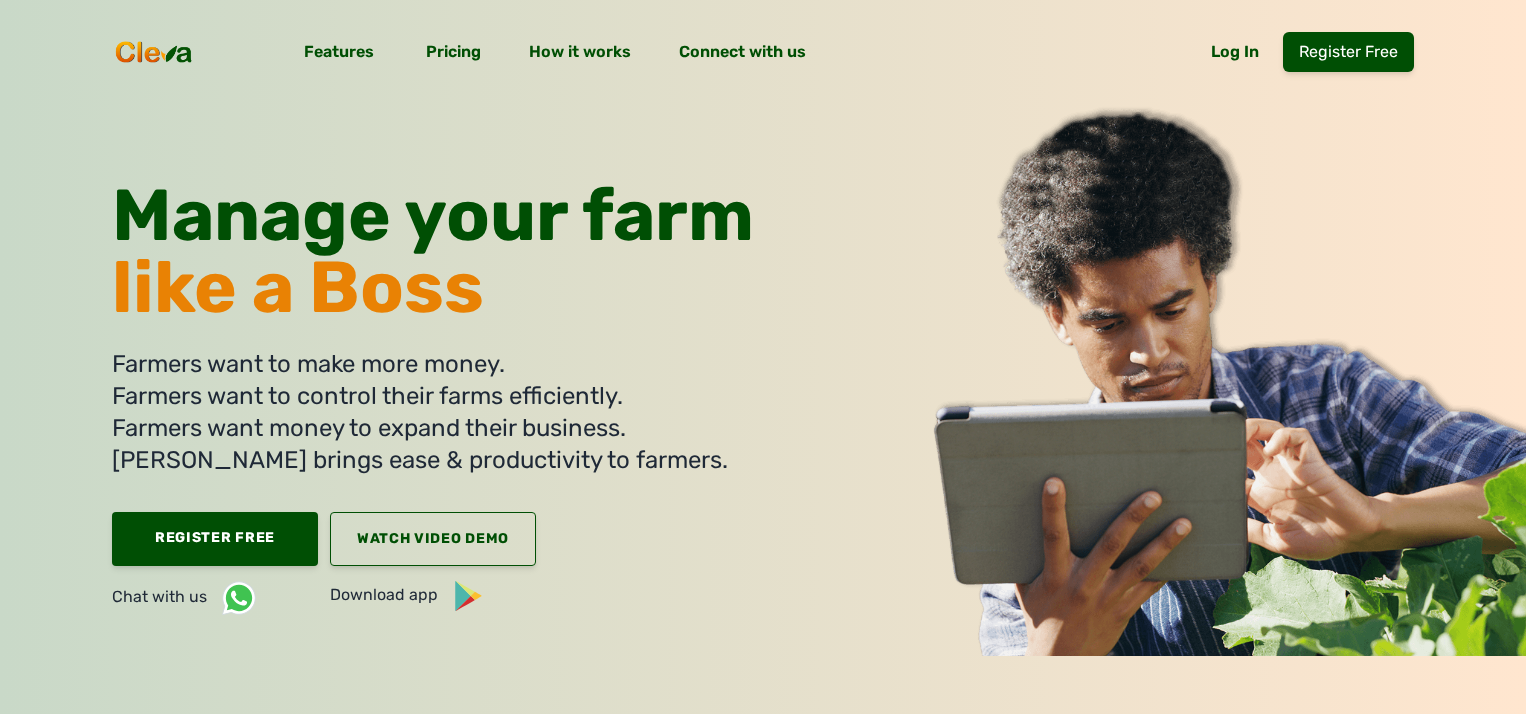 scroll, scrollTop: 0, scrollLeft: 0, axis: both 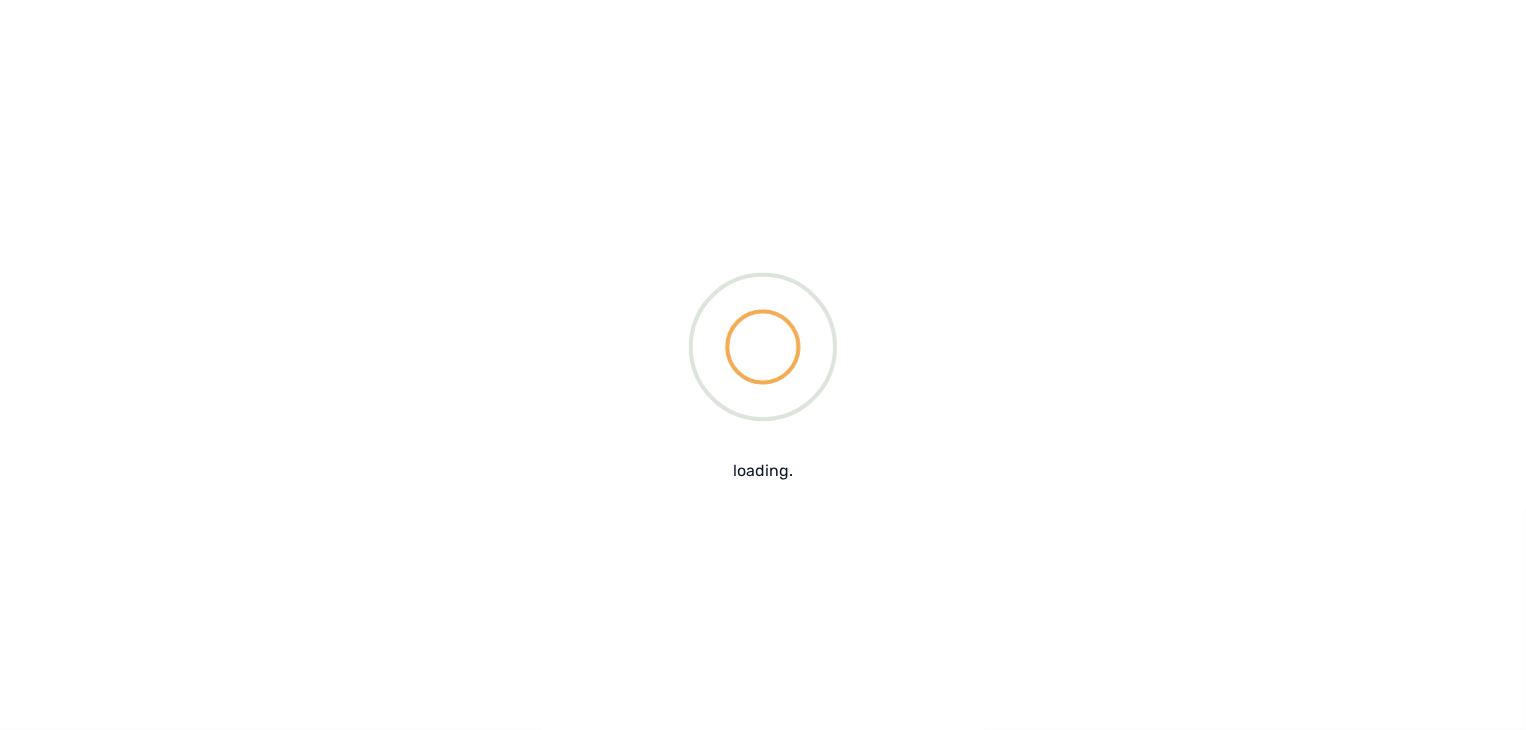 type on "mayowacode9@gmail.com" 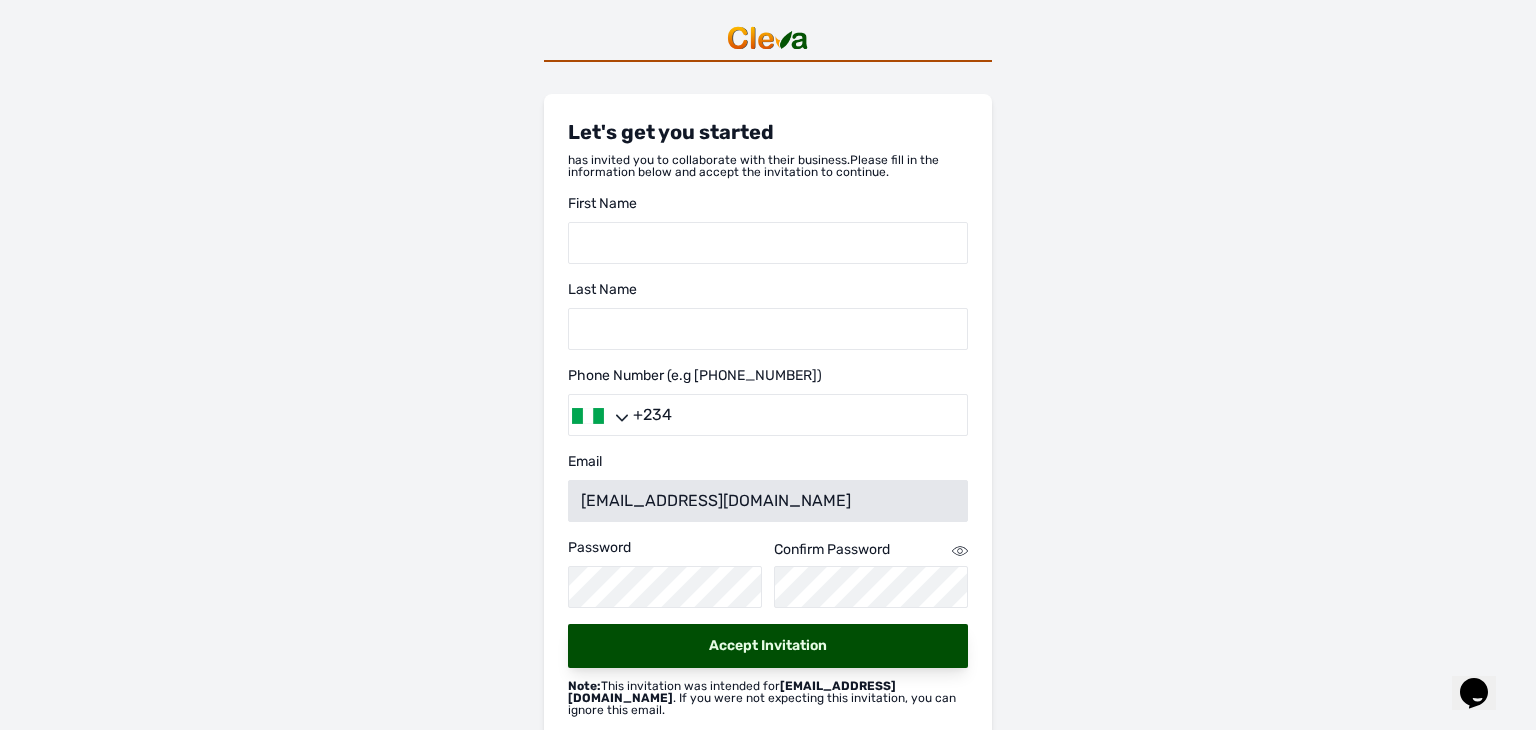 scroll, scrollTop: 0, scrollLeft: 0, axis: both 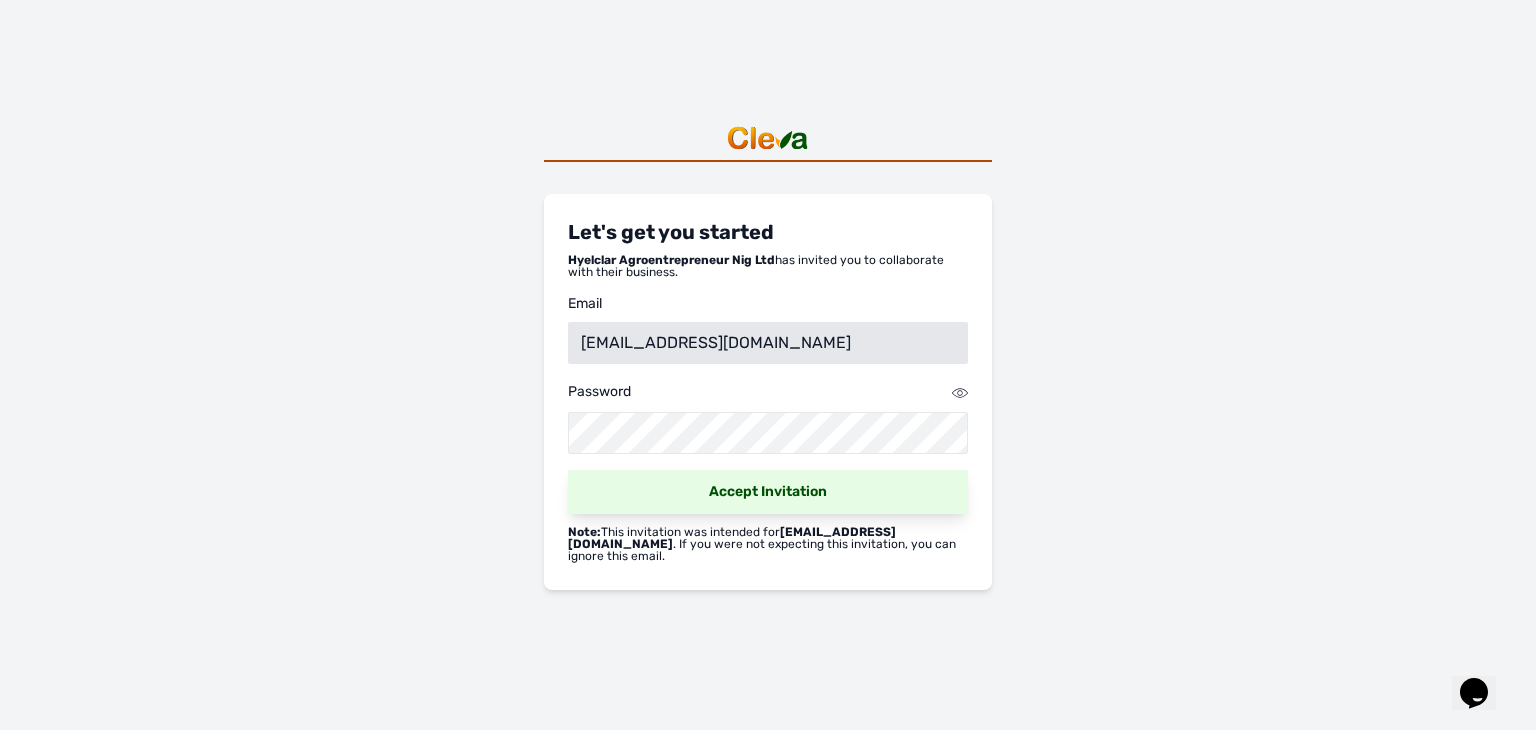 click on "Accept Invitation" at bounding box center [768, 492] 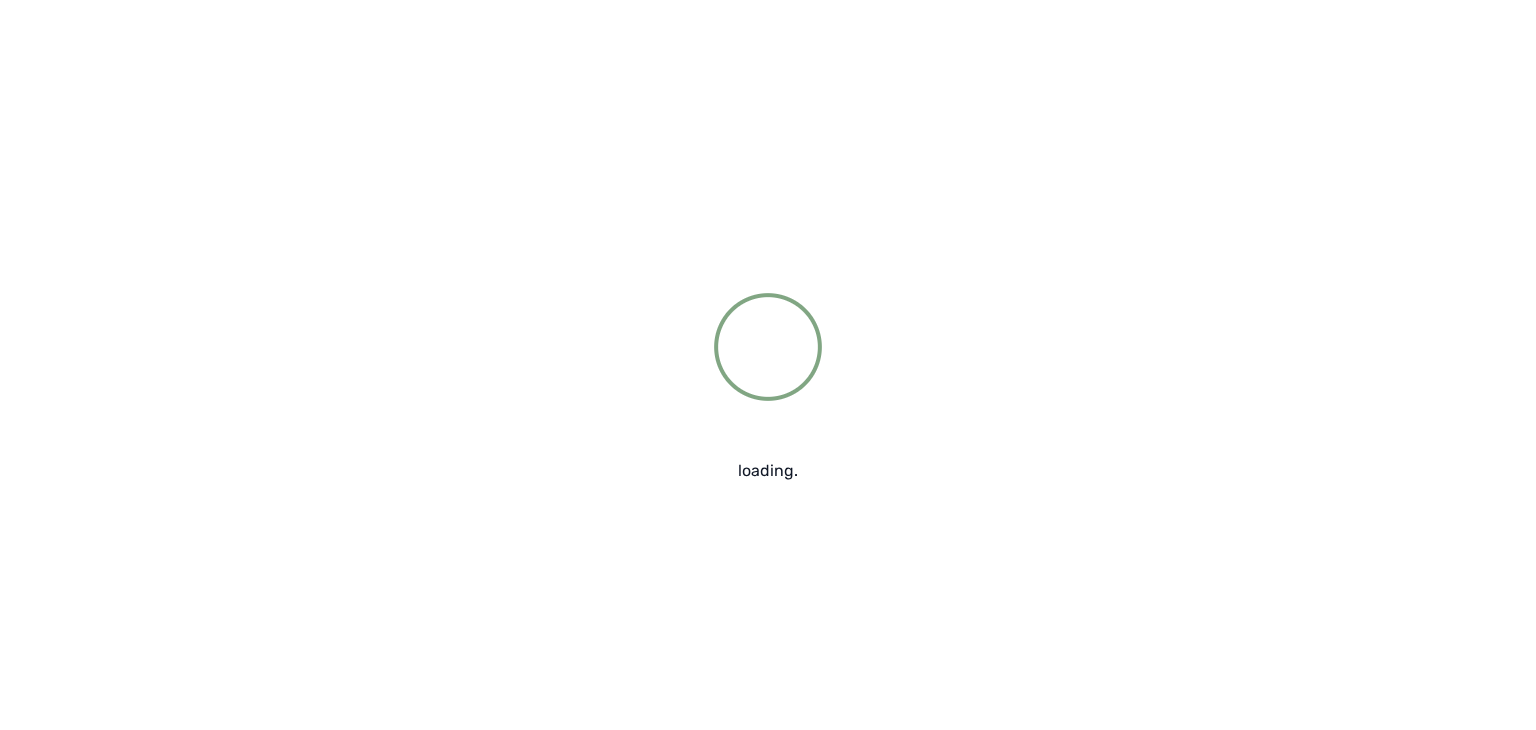 scroll, scrollTop: 0, scrollLeft: 0, axis: both 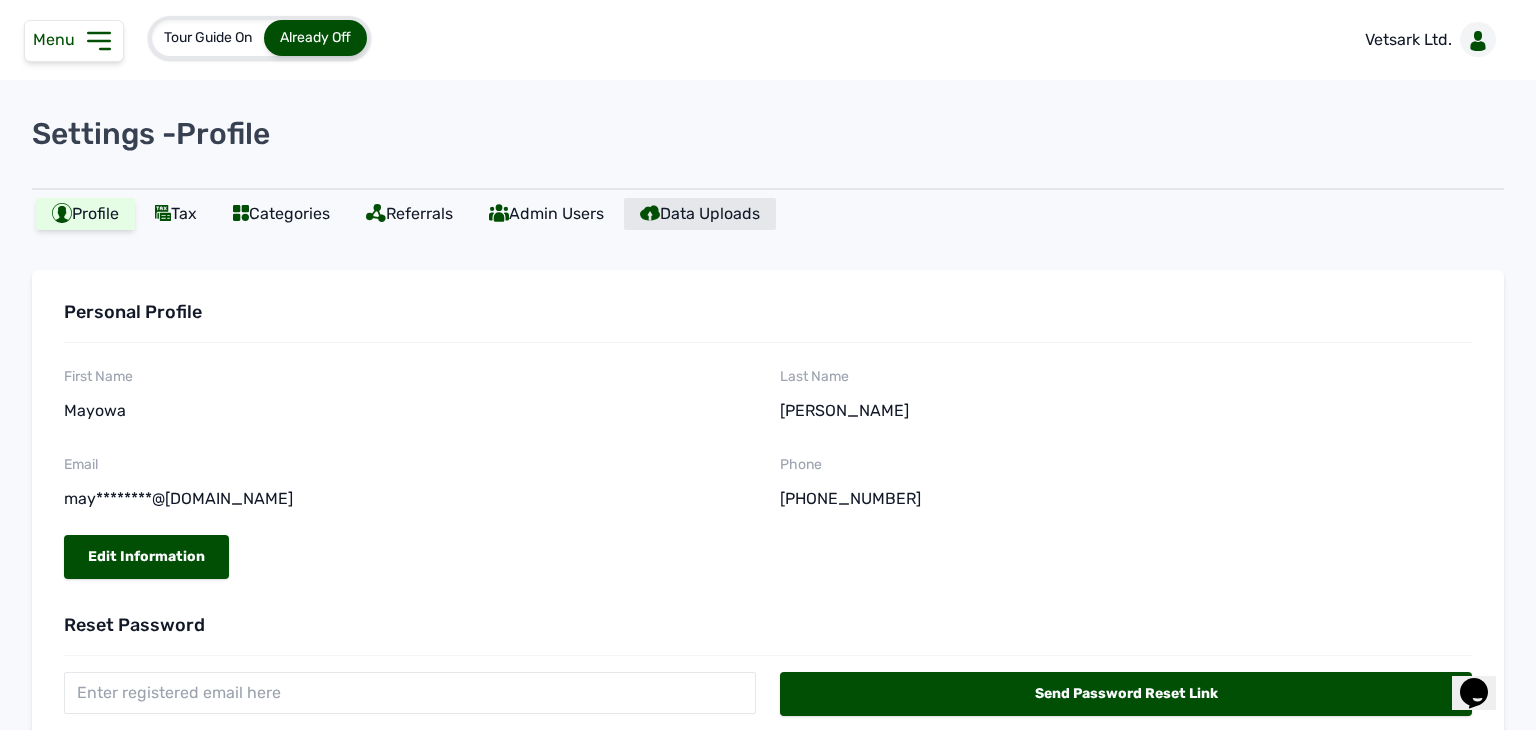 click on "Data Uploads" at bounding box center (700, 214) 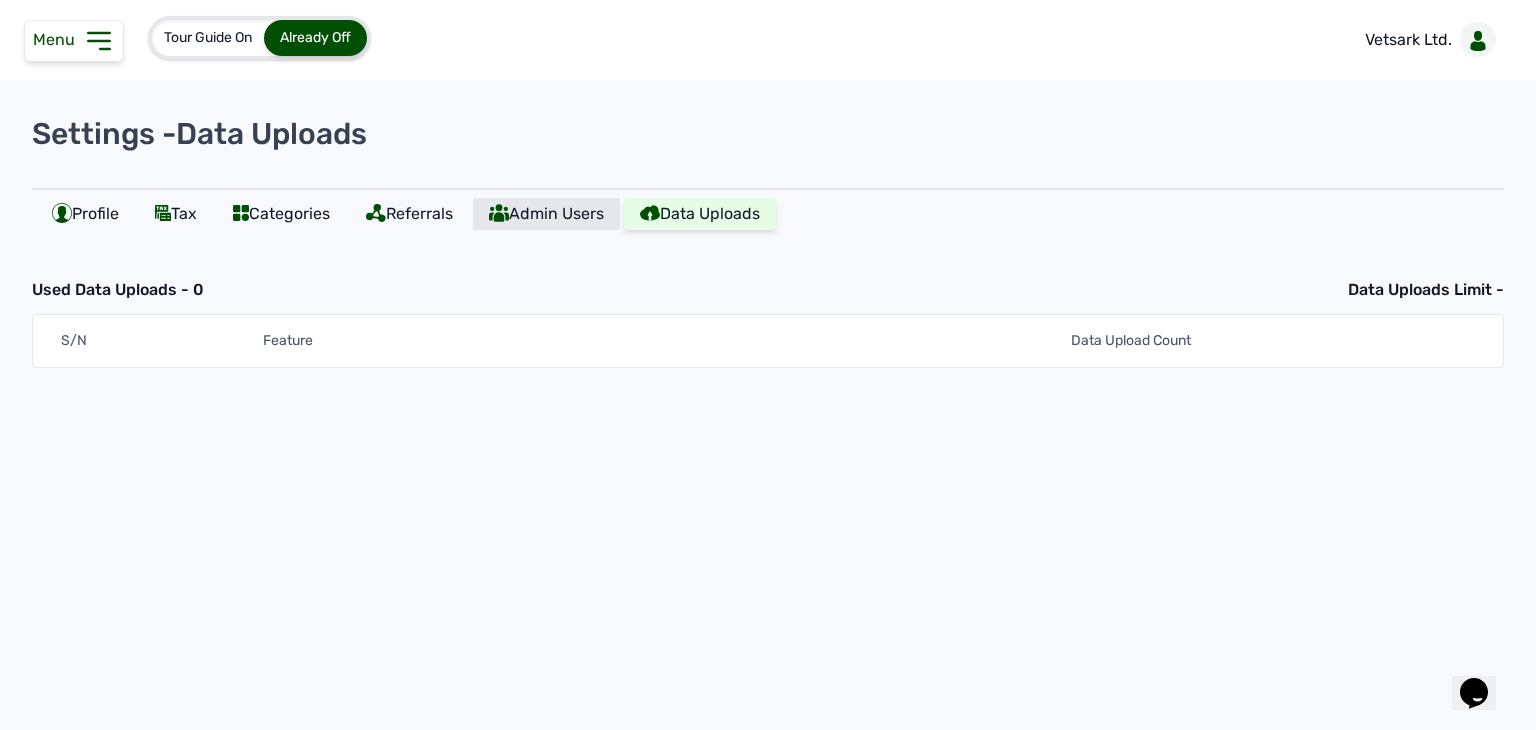 click on "Admin Users" at bounding box center (546, 214) 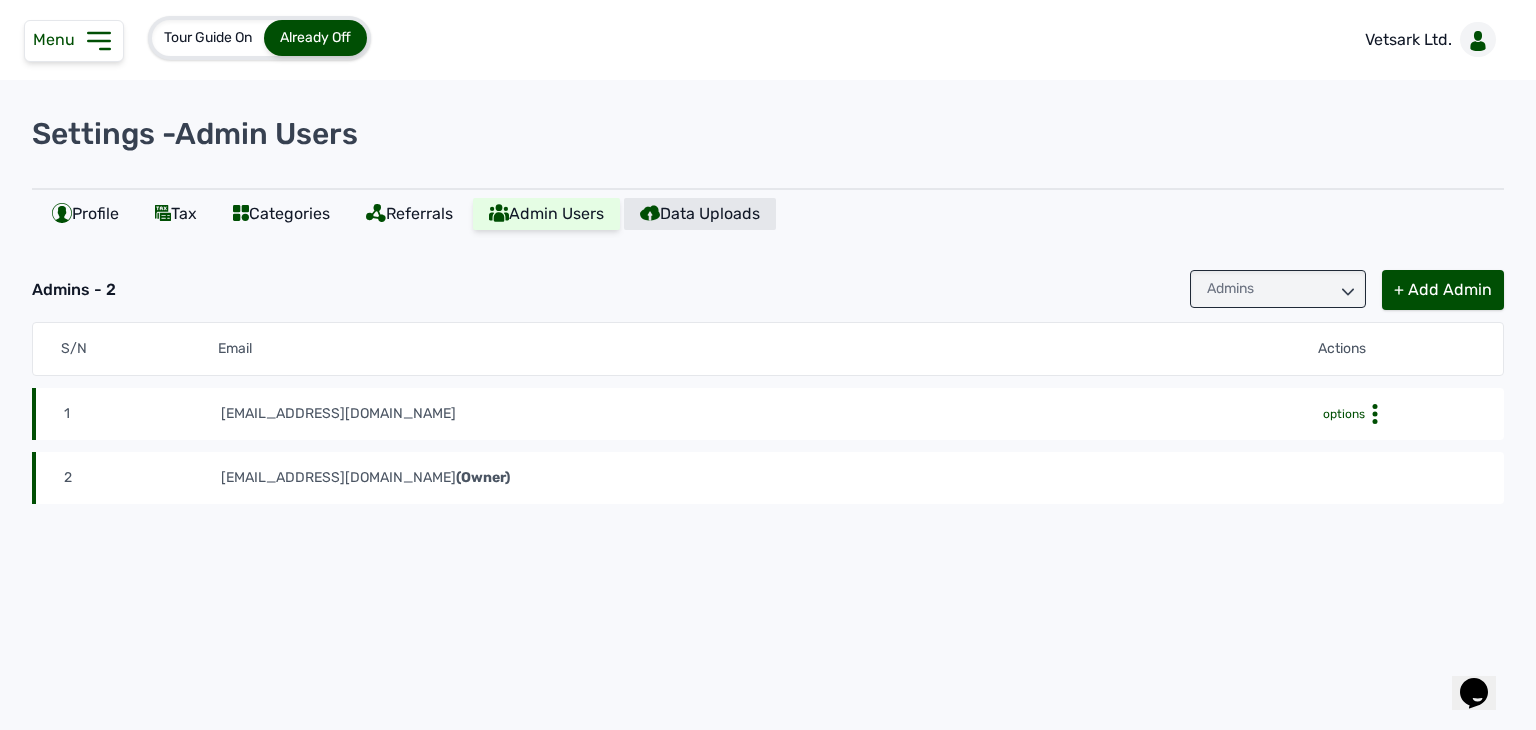 click on "Data Uploads" at bounding box center (700, 214) 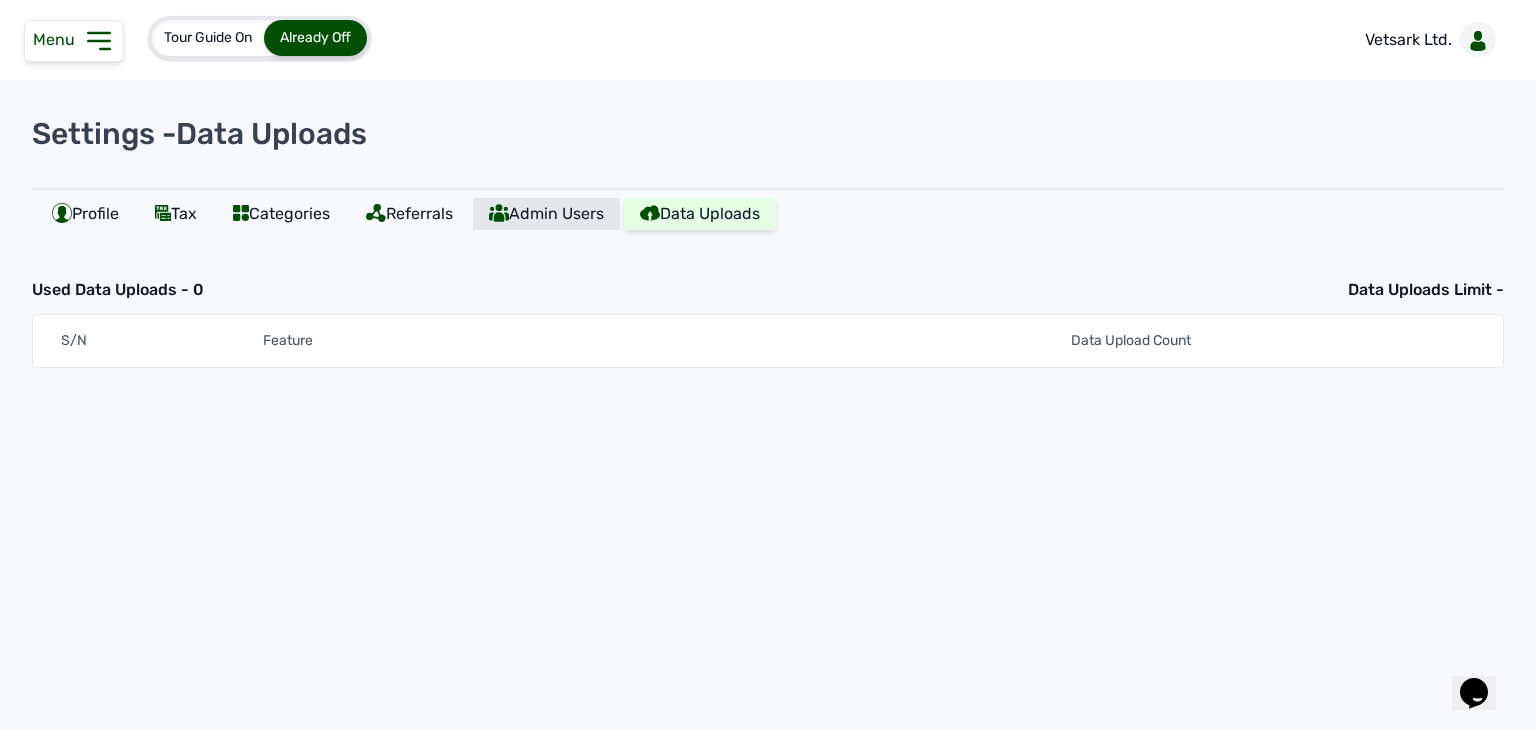 click on "Admin Users" at bounding box center (546, 214) 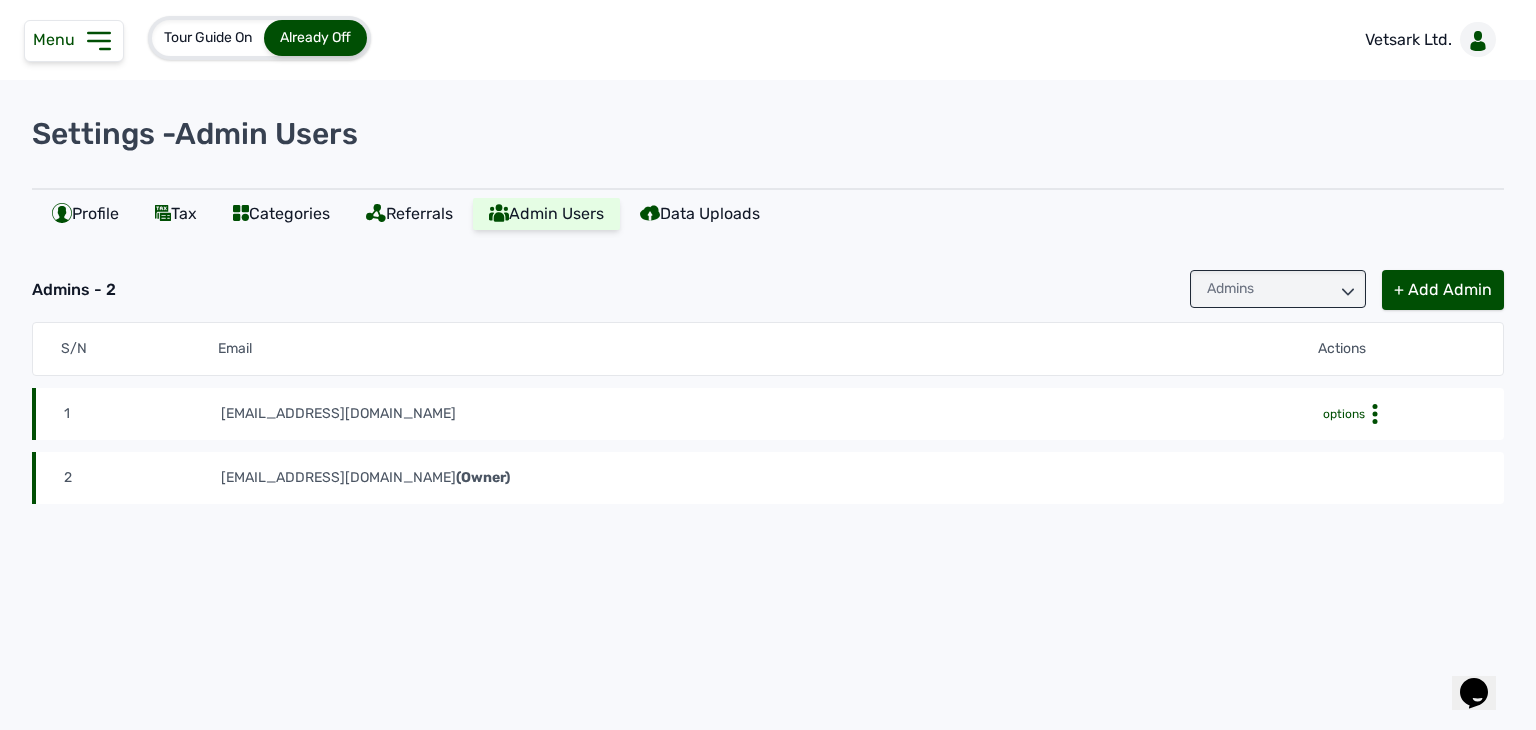 click 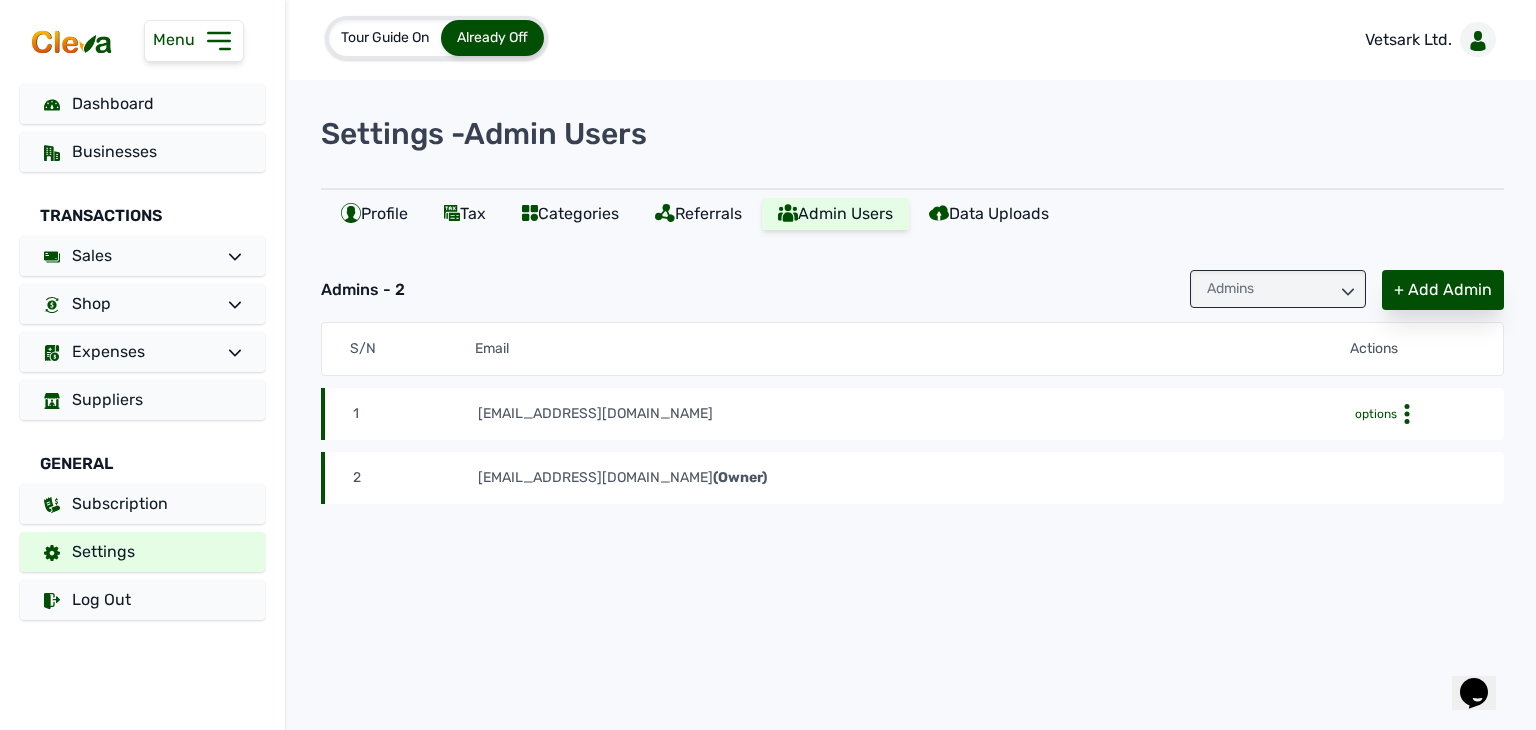 click on "+ Add Admin" at bounding box center [1443, 290] 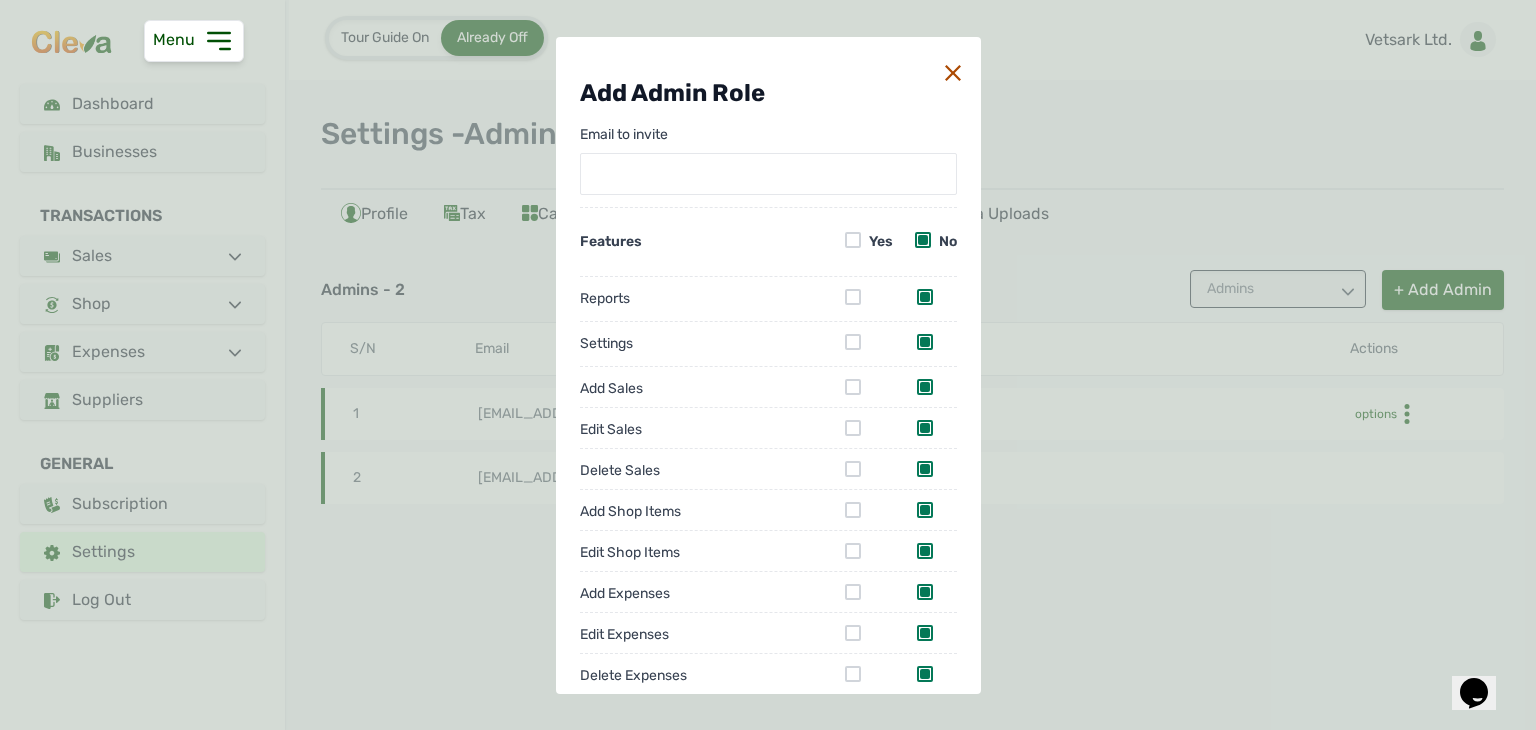 click at bounding box center [768, 174] 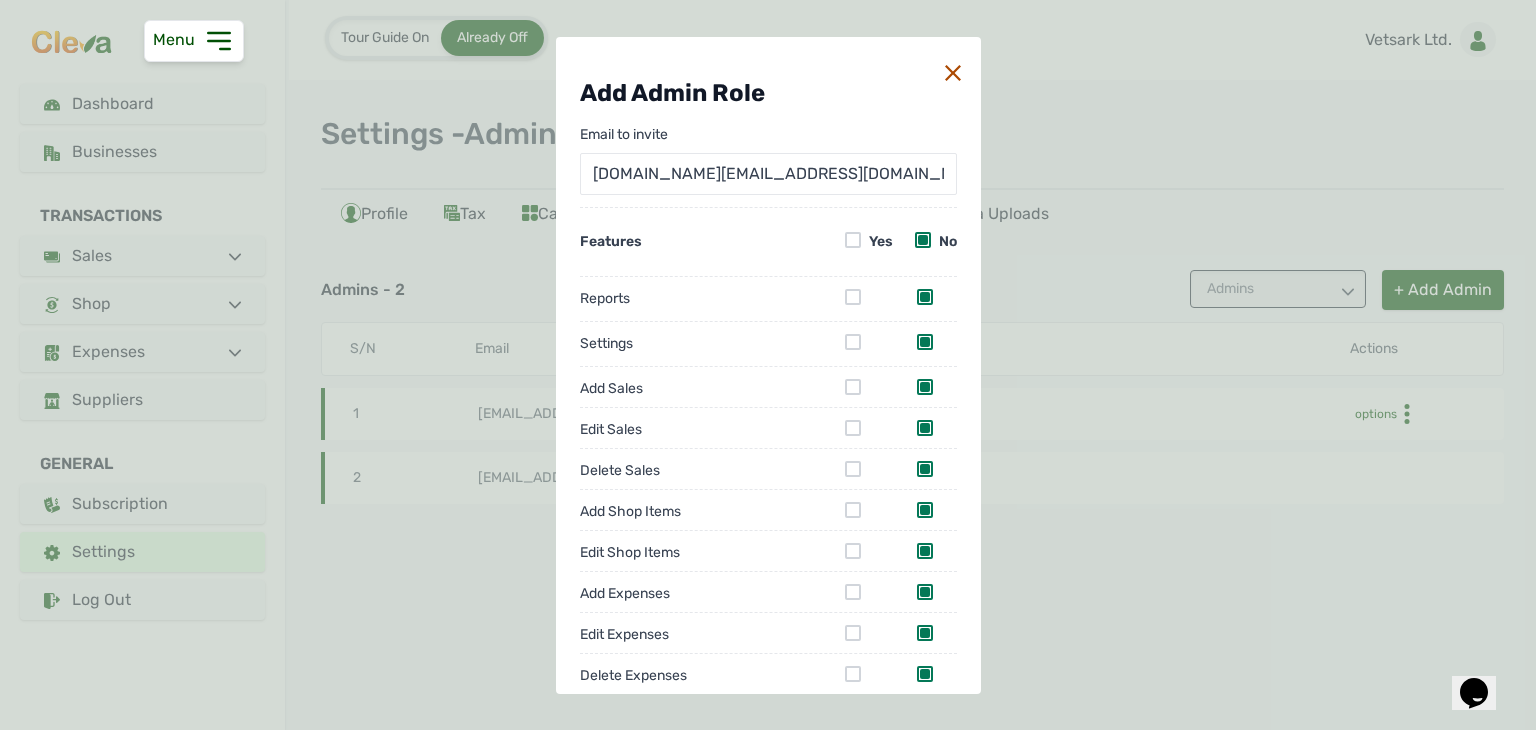 type on "vetsark.finance@gmail.com" 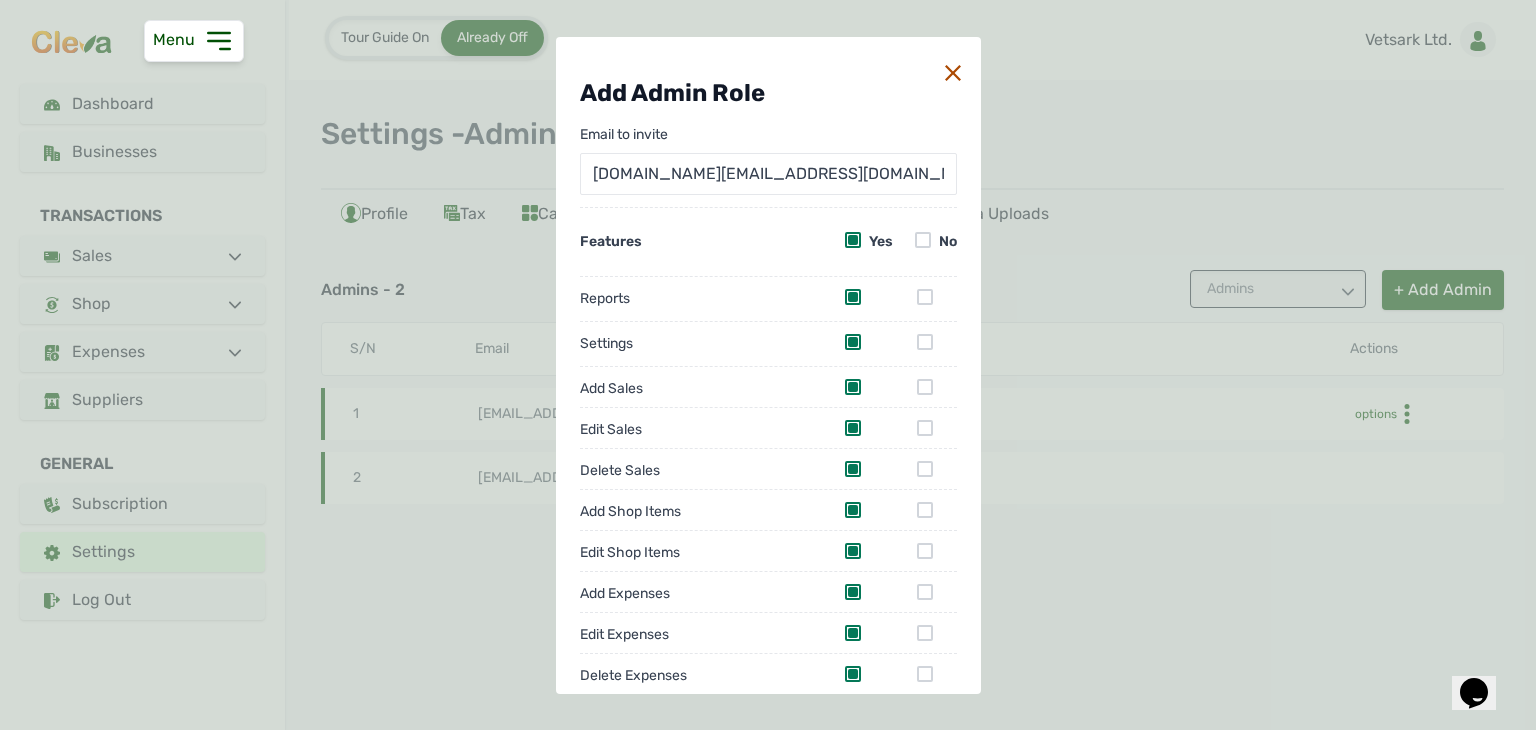 scroll, scrollTop: 269, scrollLeft: 0, axis: vertical 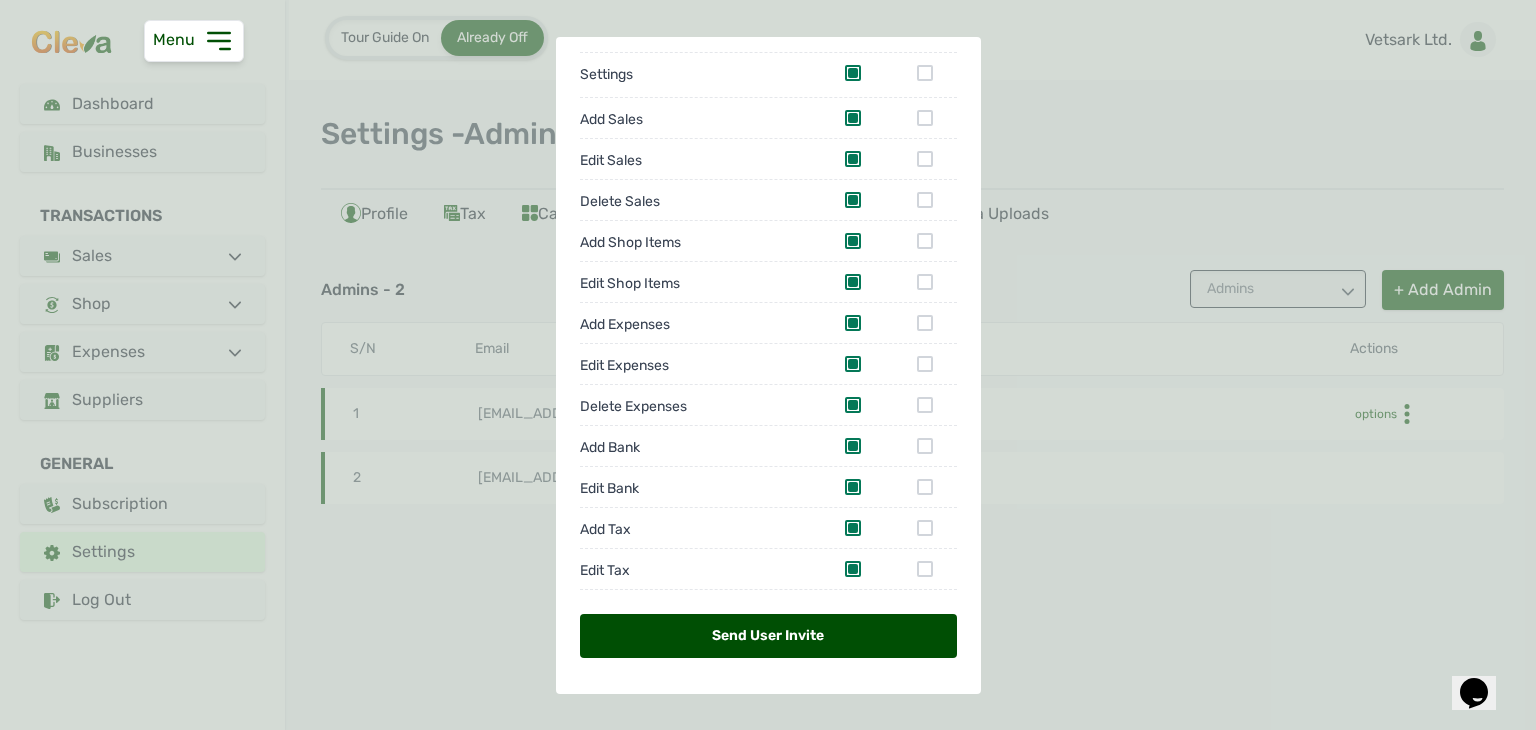 click on "Send User Invite" at bounding box center [768, 636] 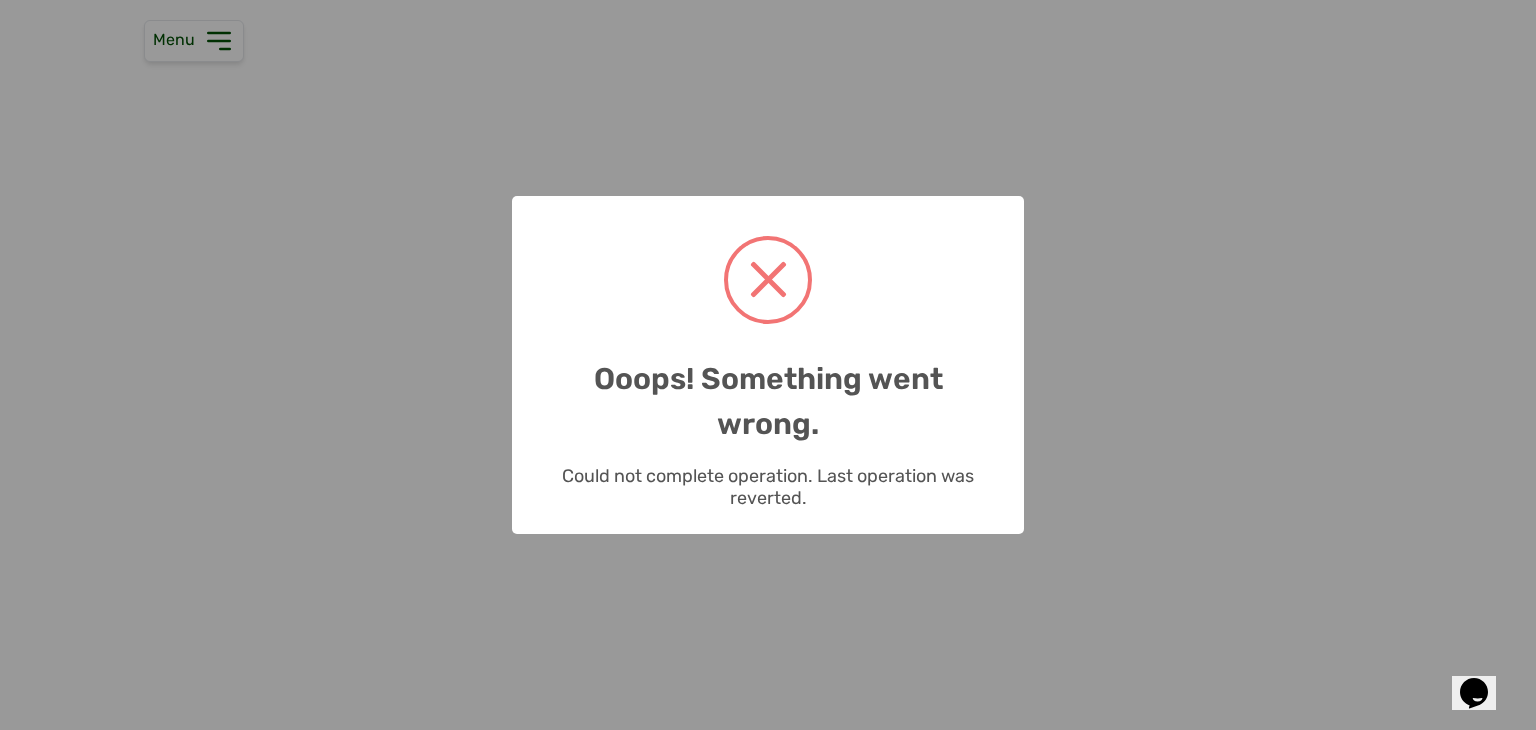 click on "×
Ooops! Something went wrong. Could not complete operation. Last operation was reverted. OK No Cancel" at bounding box center [768, 365] 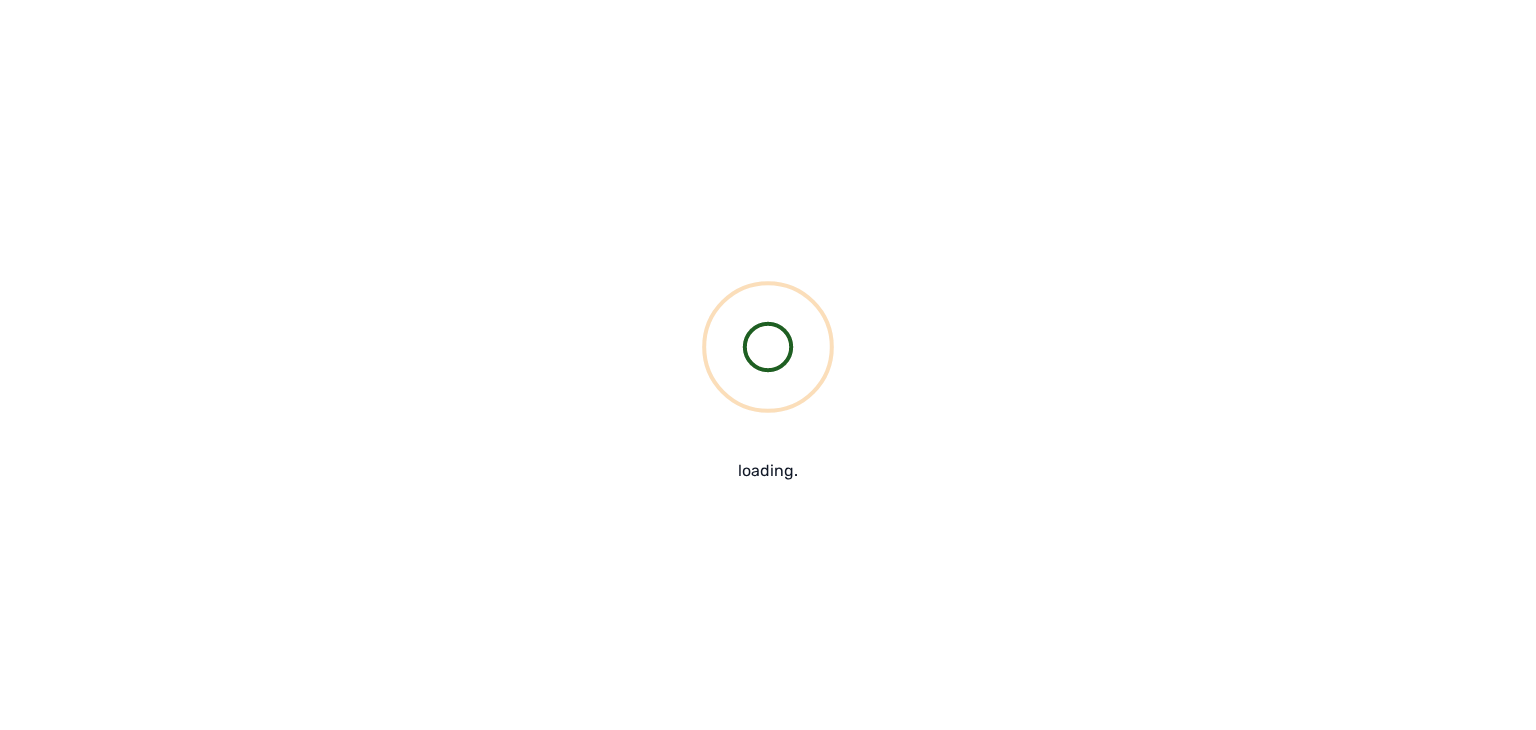 scroll, scrollTop: 0, scrollLeft: 0, axis: both 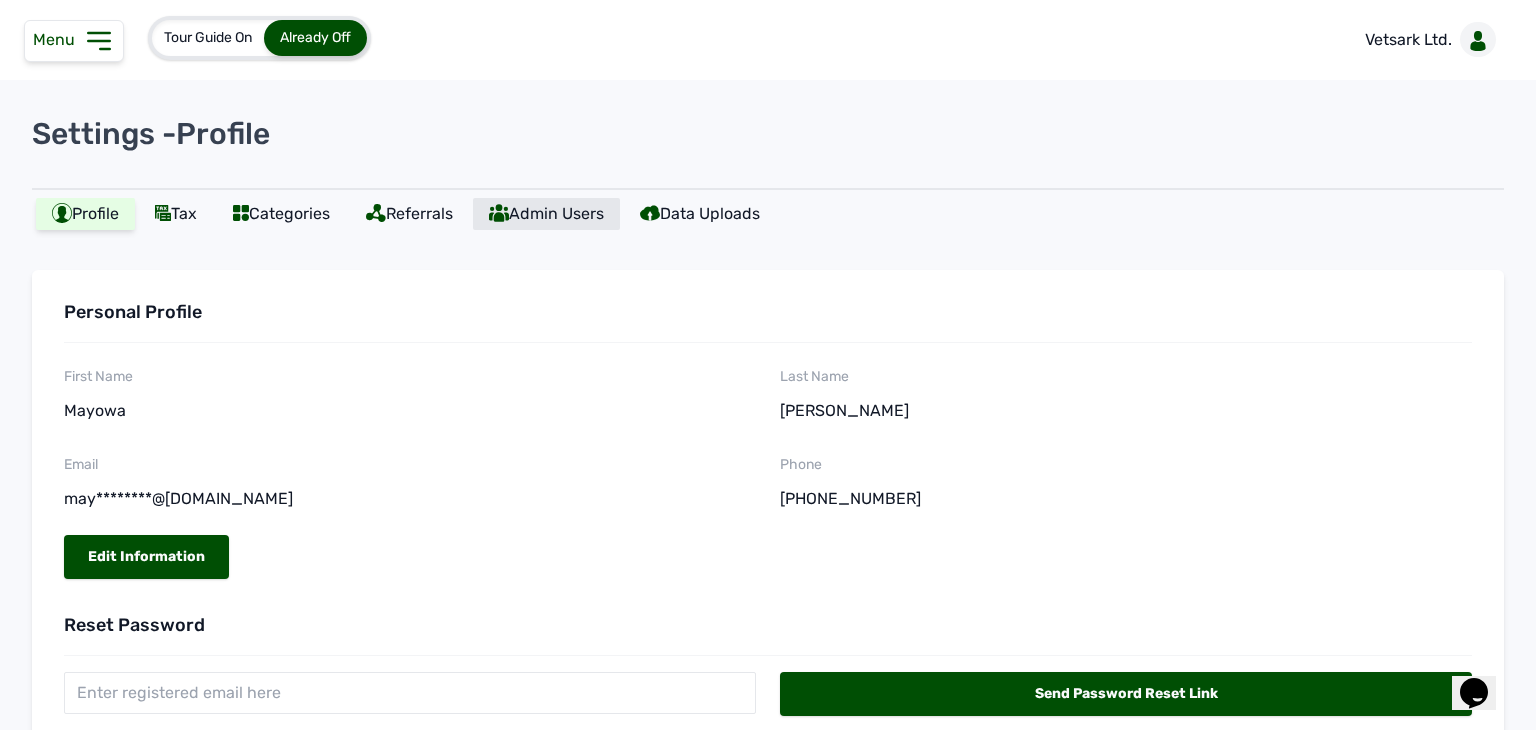 click on "Admin Users" at bounding box center (546, 214) 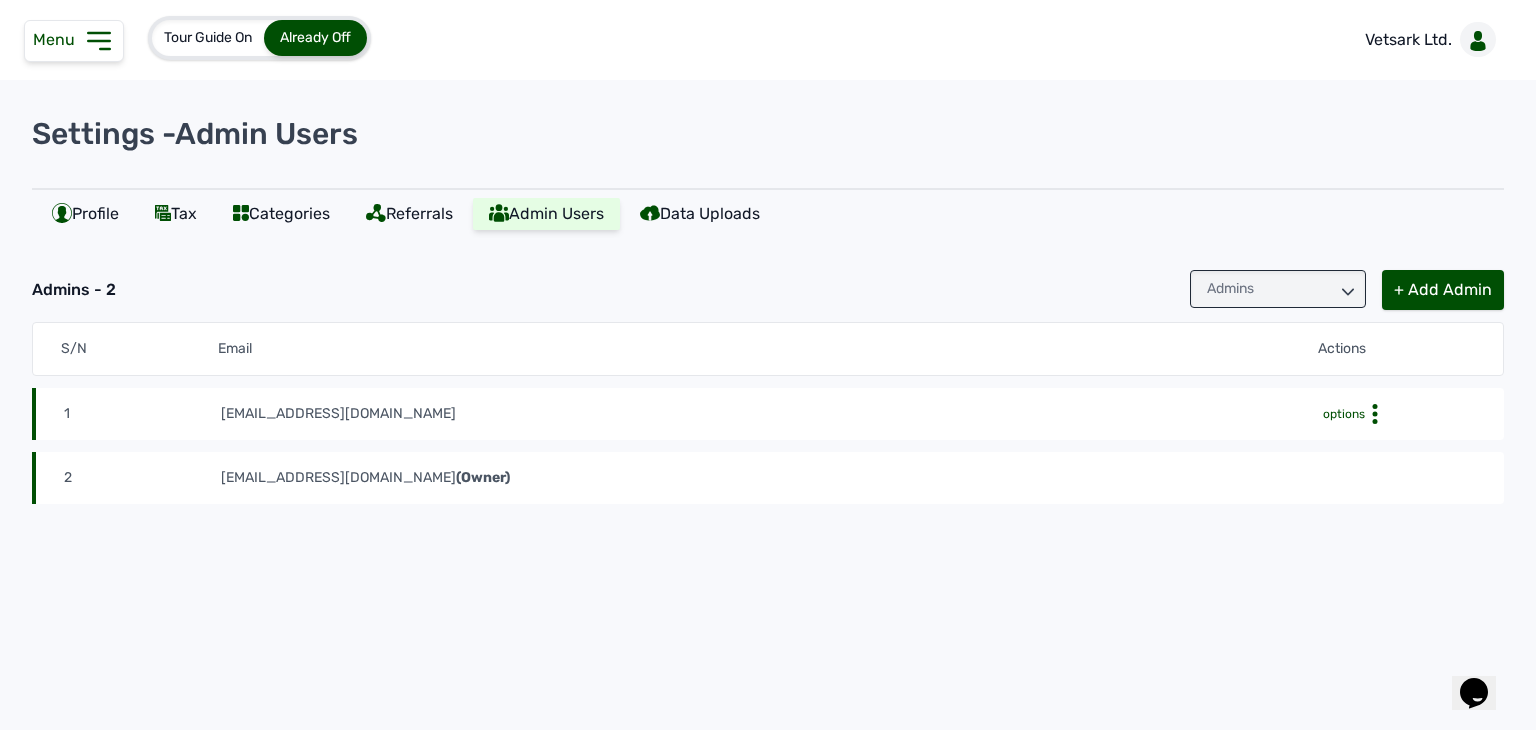 click on "Admins" at bounding box center [1278, 289] 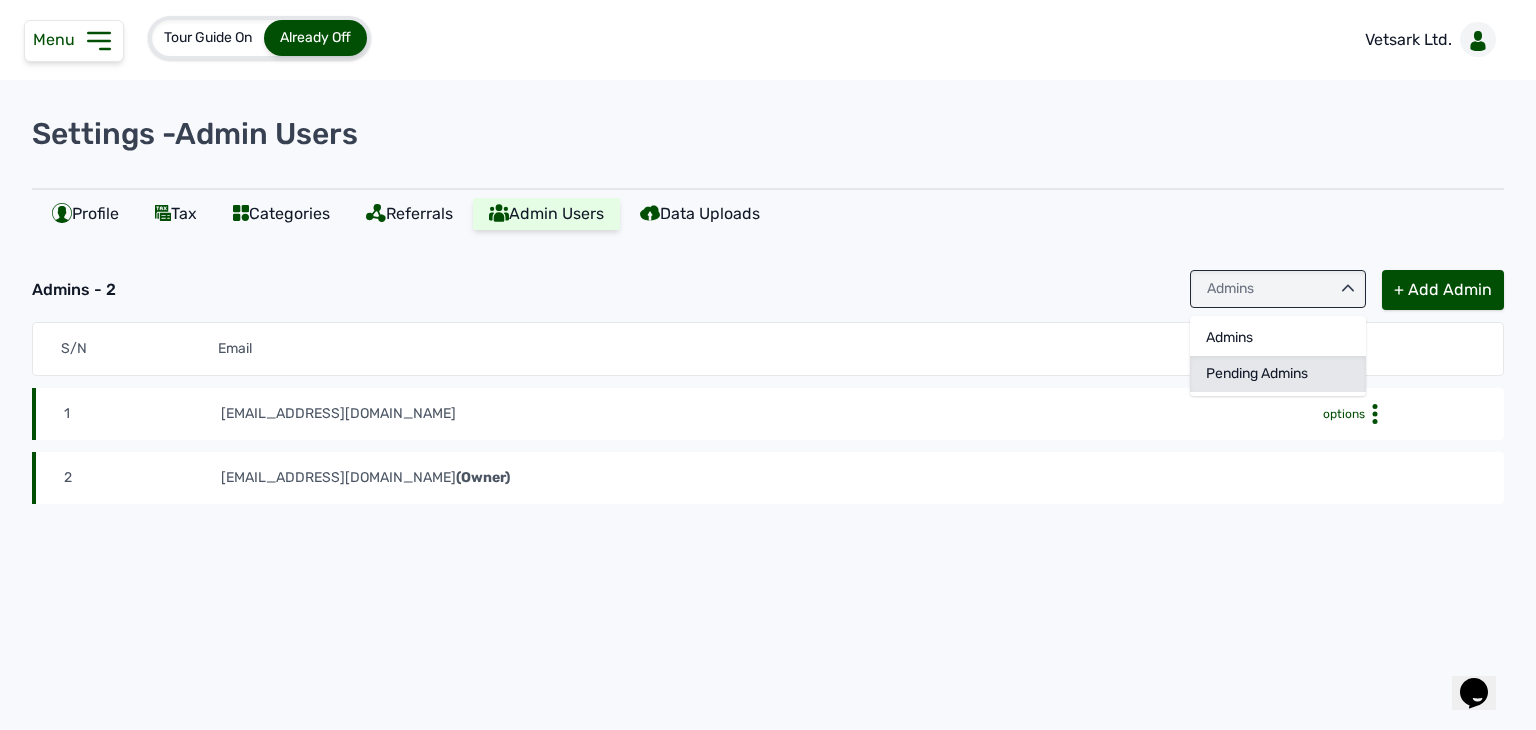 click on "Pending Admins" 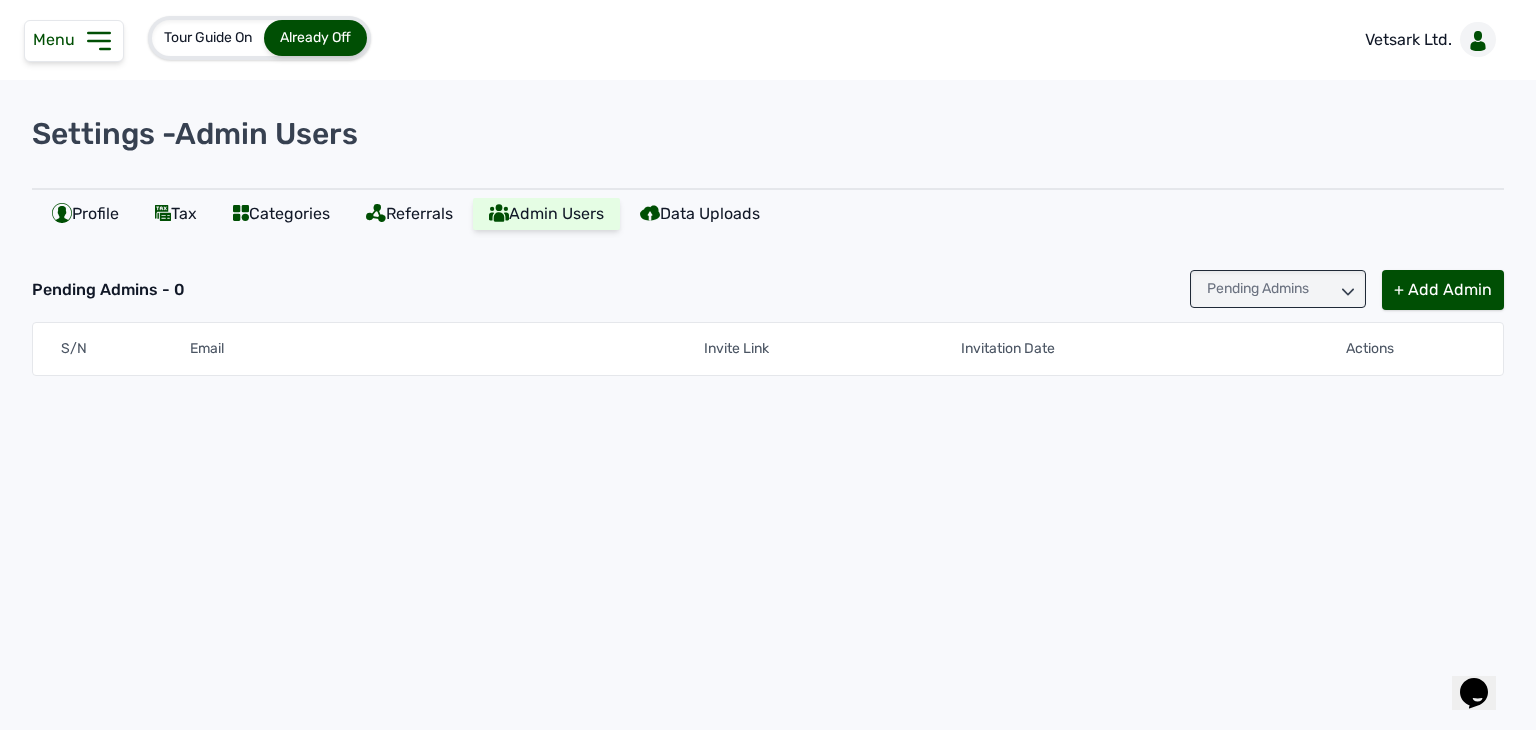 click on "Pending Admins - 0 Pending Admins  + Add Admin  S/N Email Invite Link Invitation Date Actions" at bounding box center [768, 371] 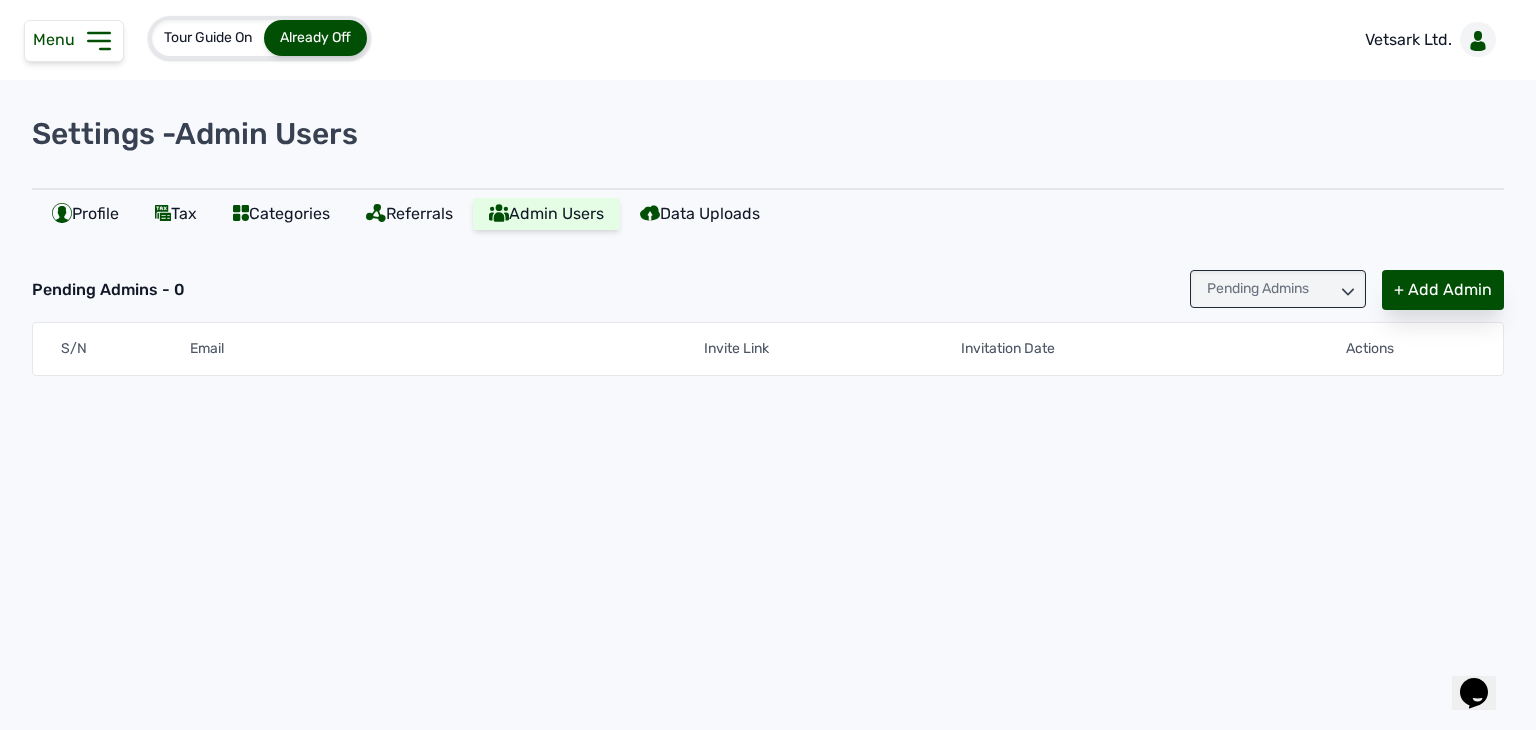 click on "+ Add Admin" at bounding box center [1443, 290] 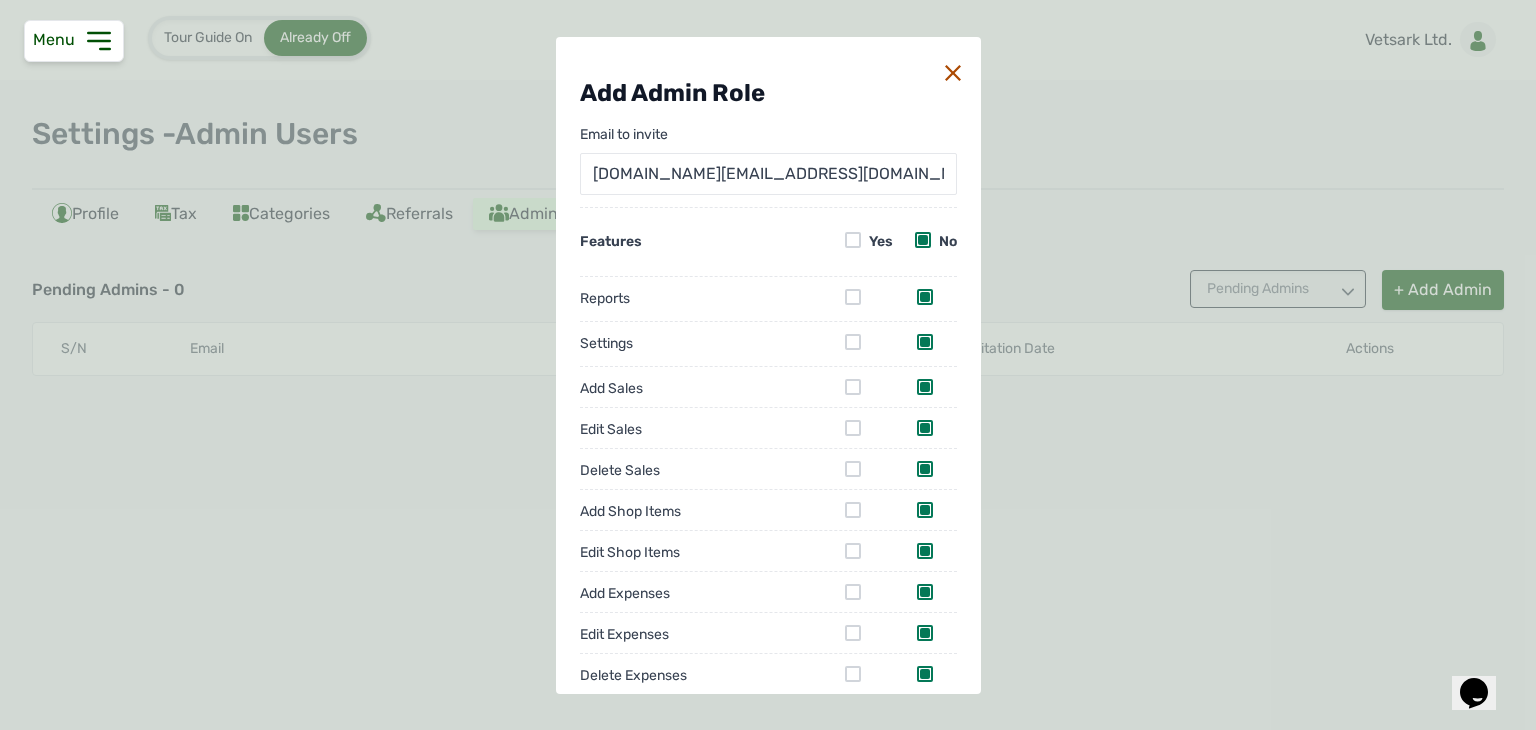 type on "vetsark.finance@gmail.com" 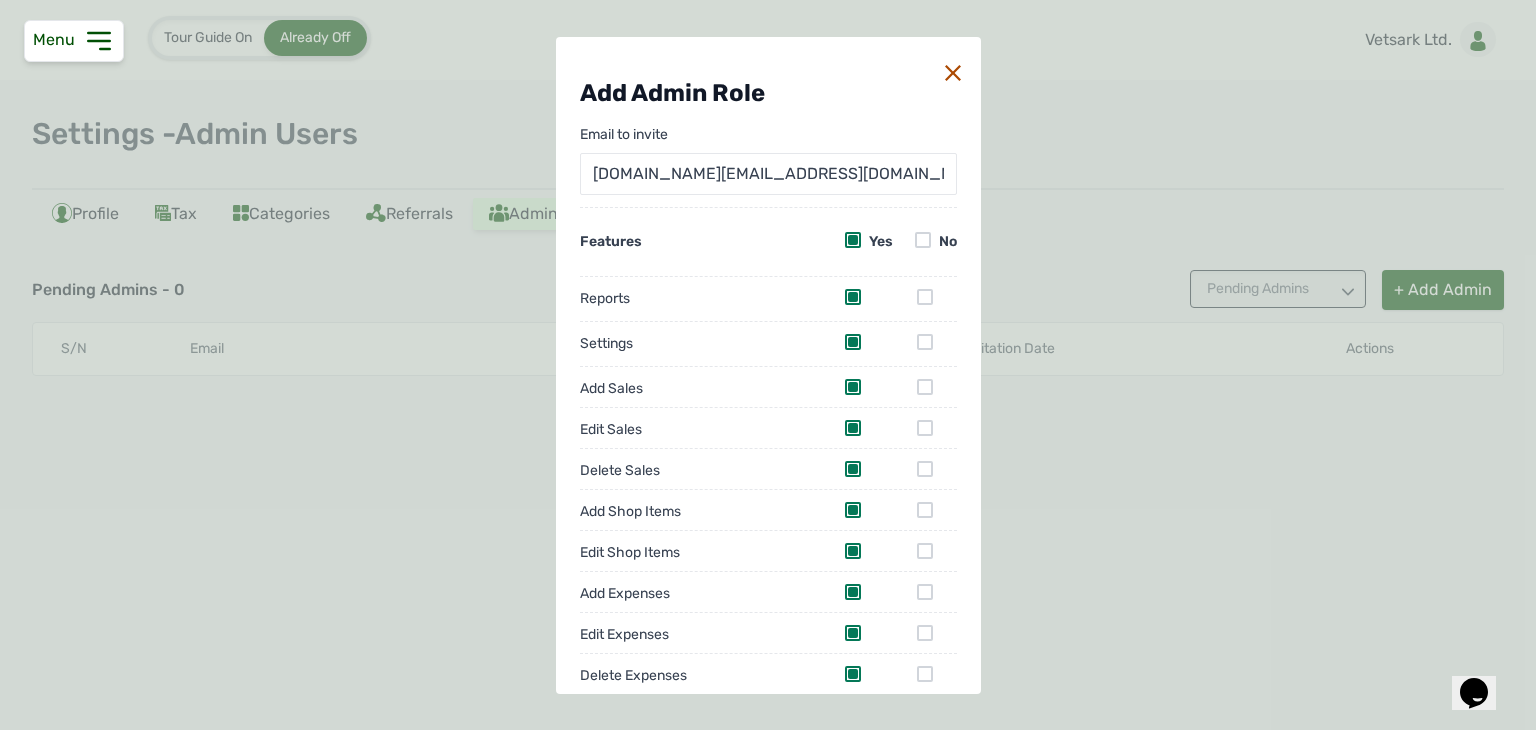 scroll, scrollTop: 269, scrollLeft: 0, axis: vertical 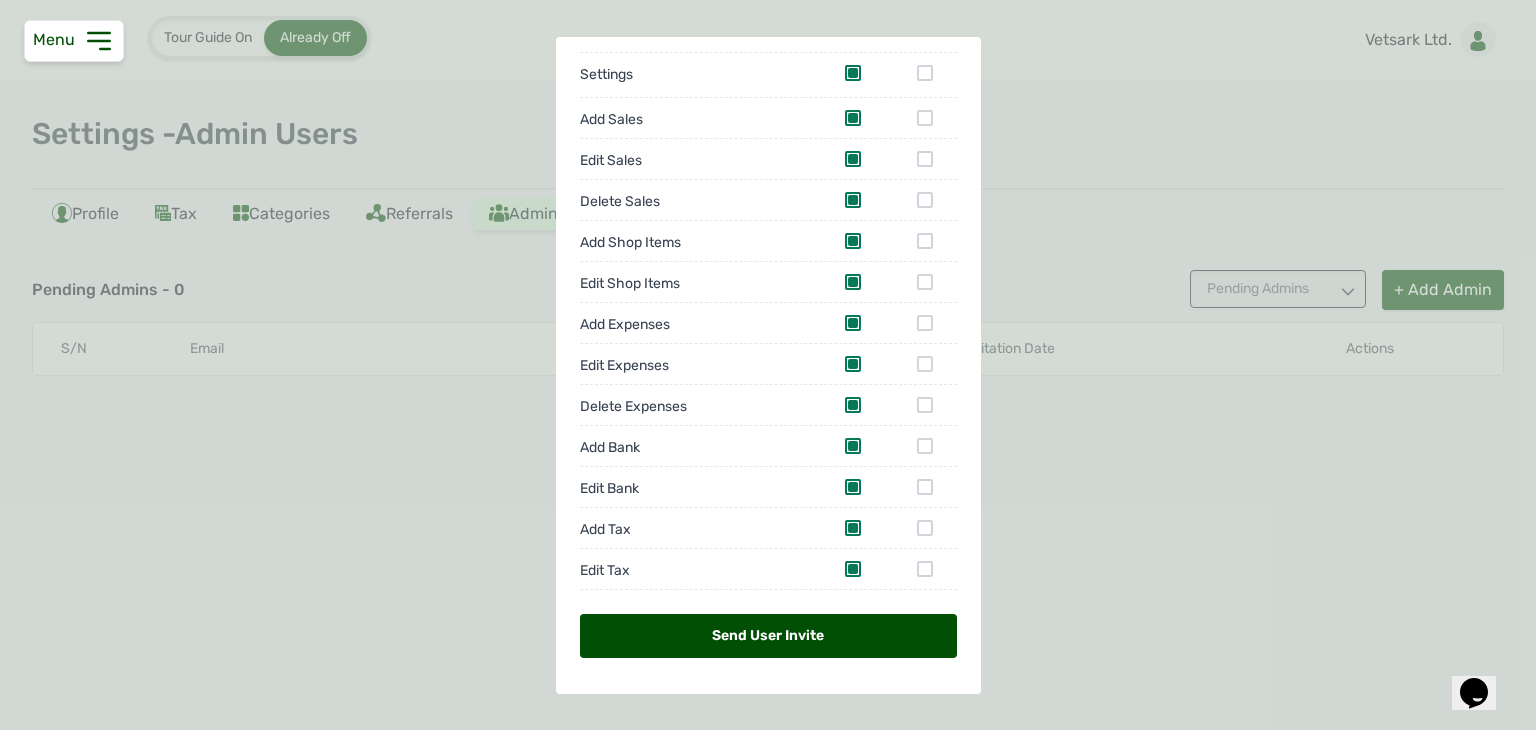 click on "Send User Invite" at bounding box center [768, 636] 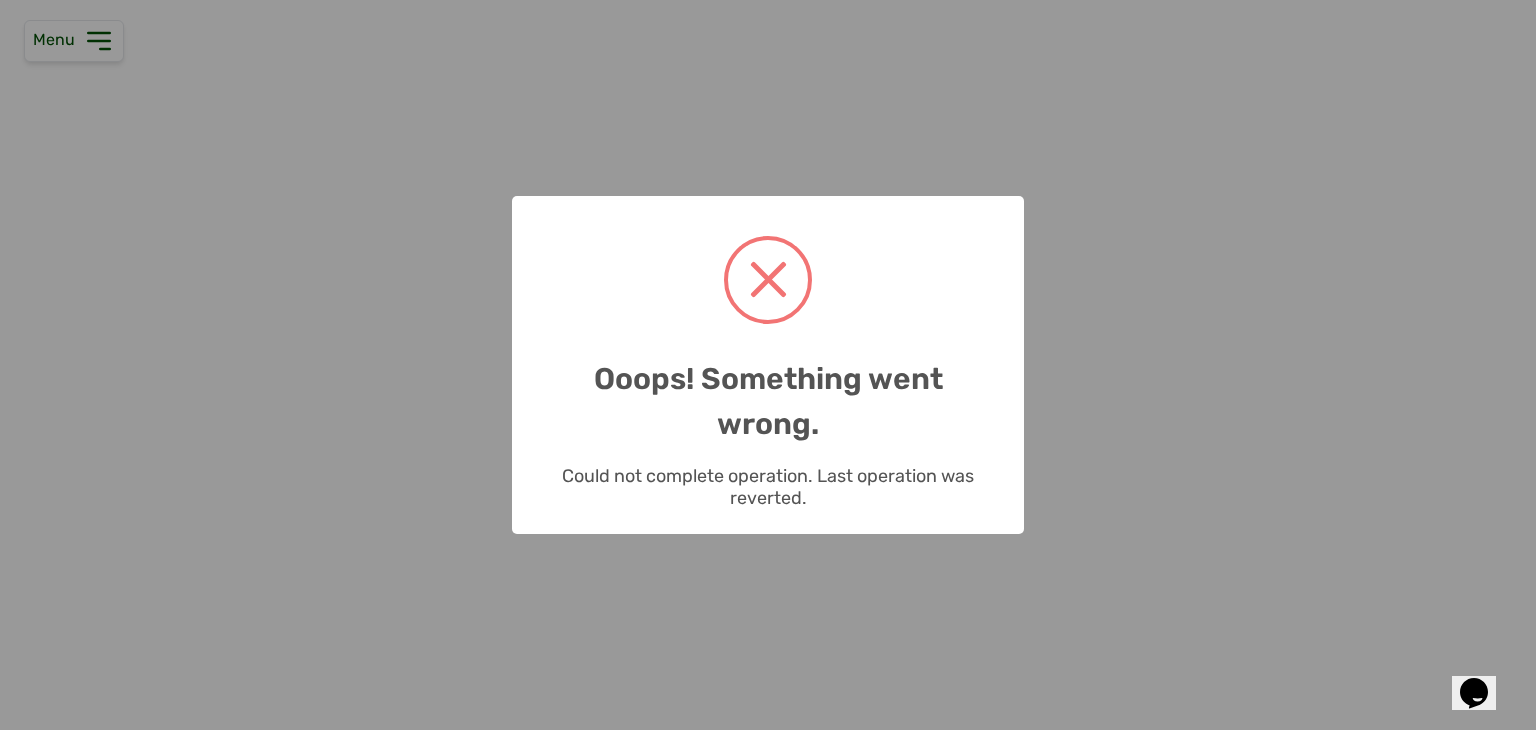 click on "×
Ooops! Something went wrong. Could not complete operation. Last operation was reverted. OK No Cancel" at bounding box center [768, 365] 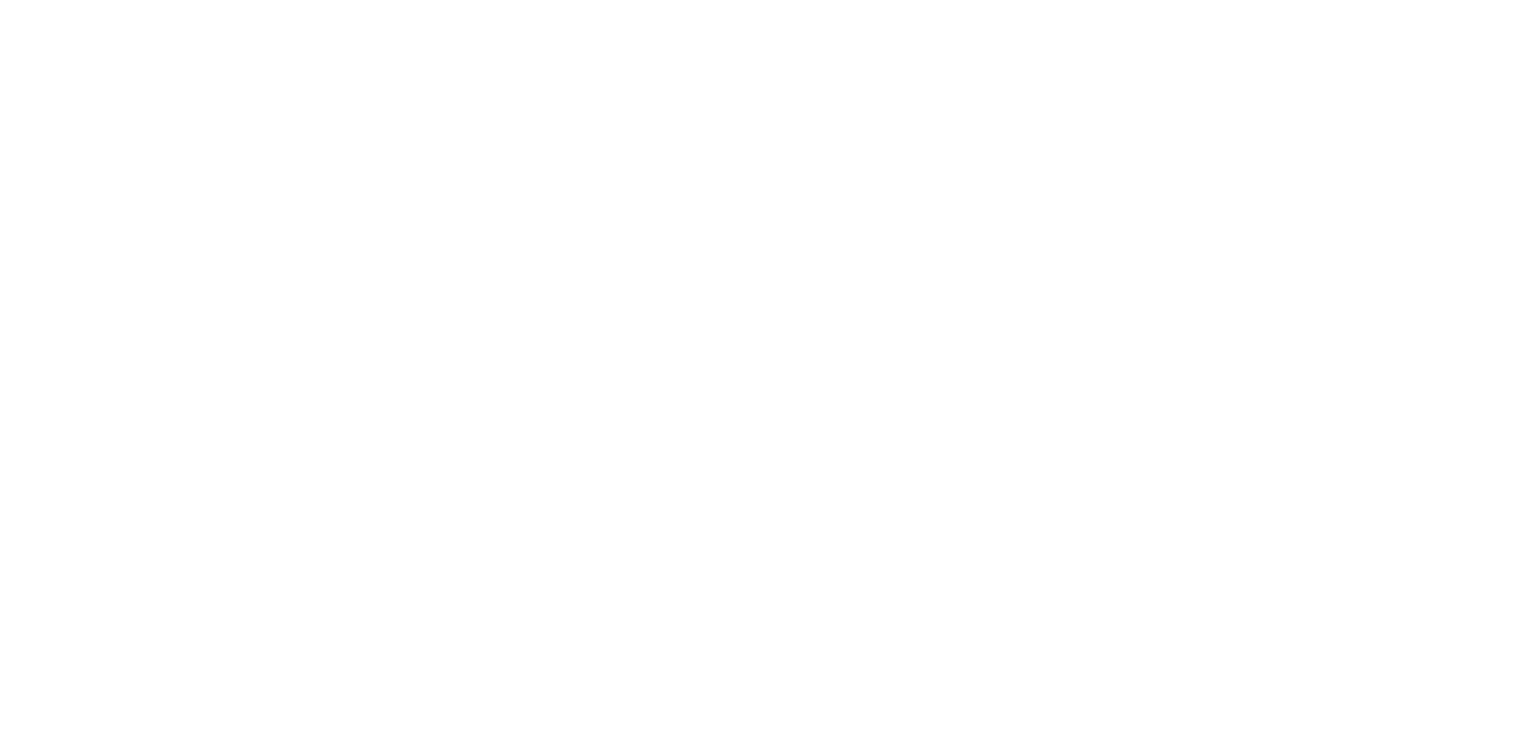 scroll, scrollTop: 0, scrollLeft: 0, axis: both 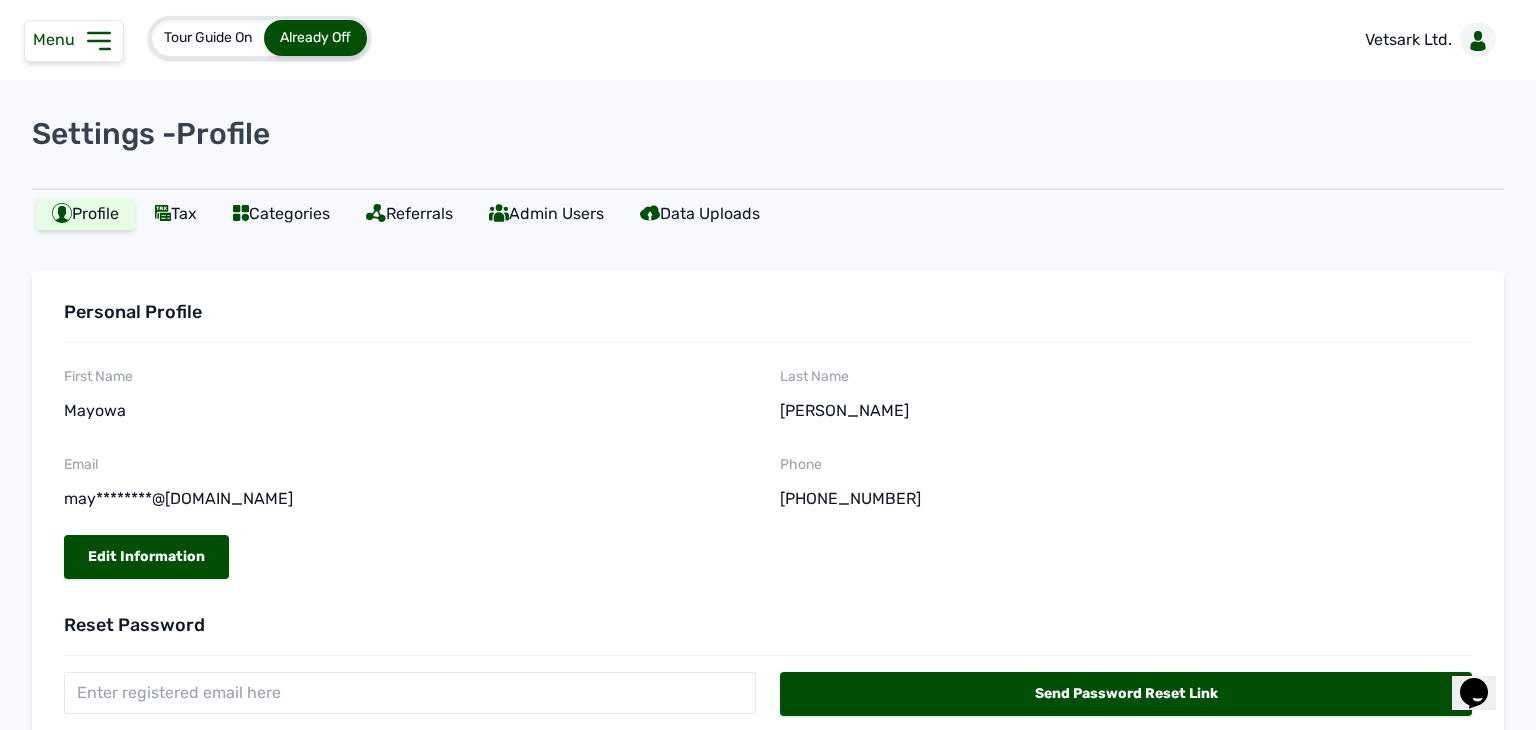 click 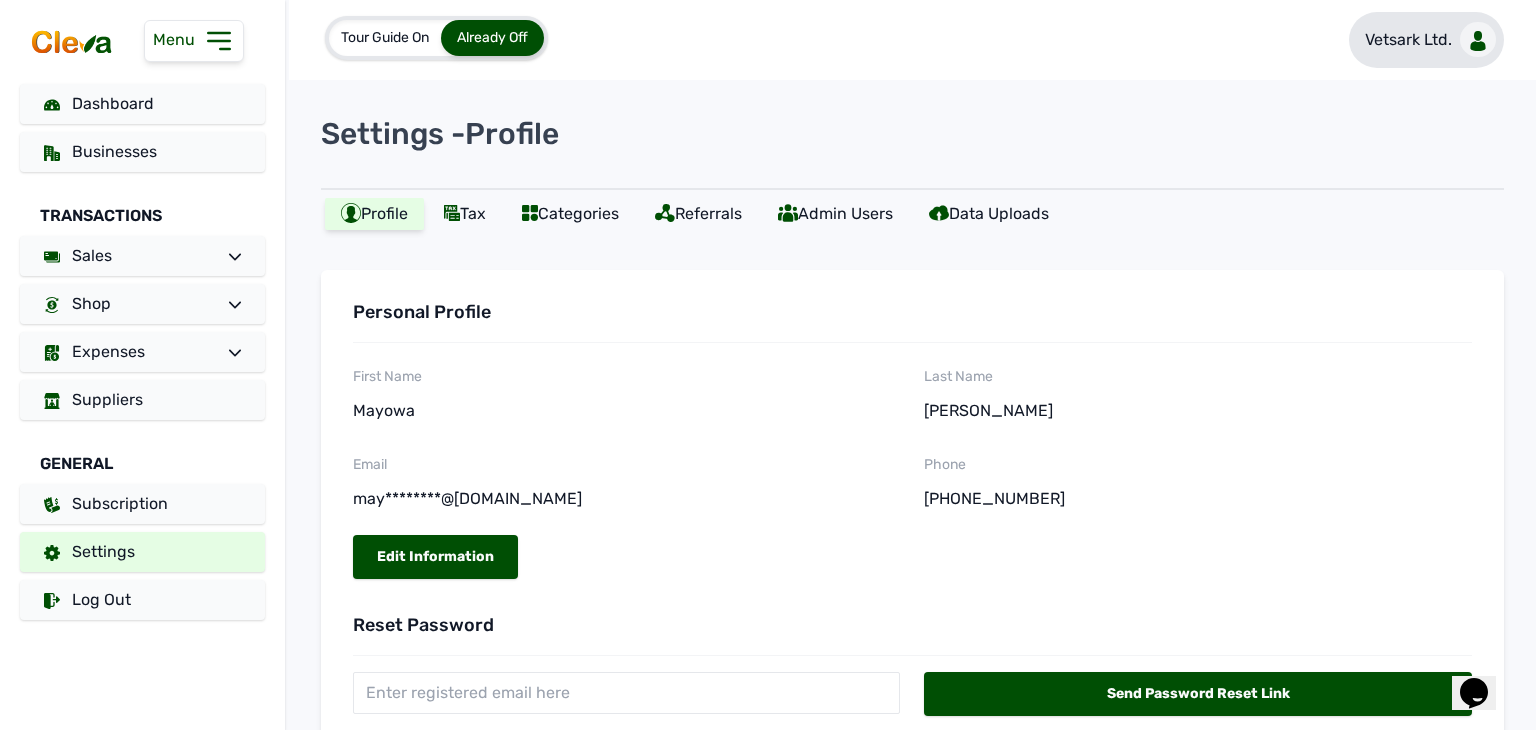 click on "Vetsark Ltd." at bounding box center (1426, 40) 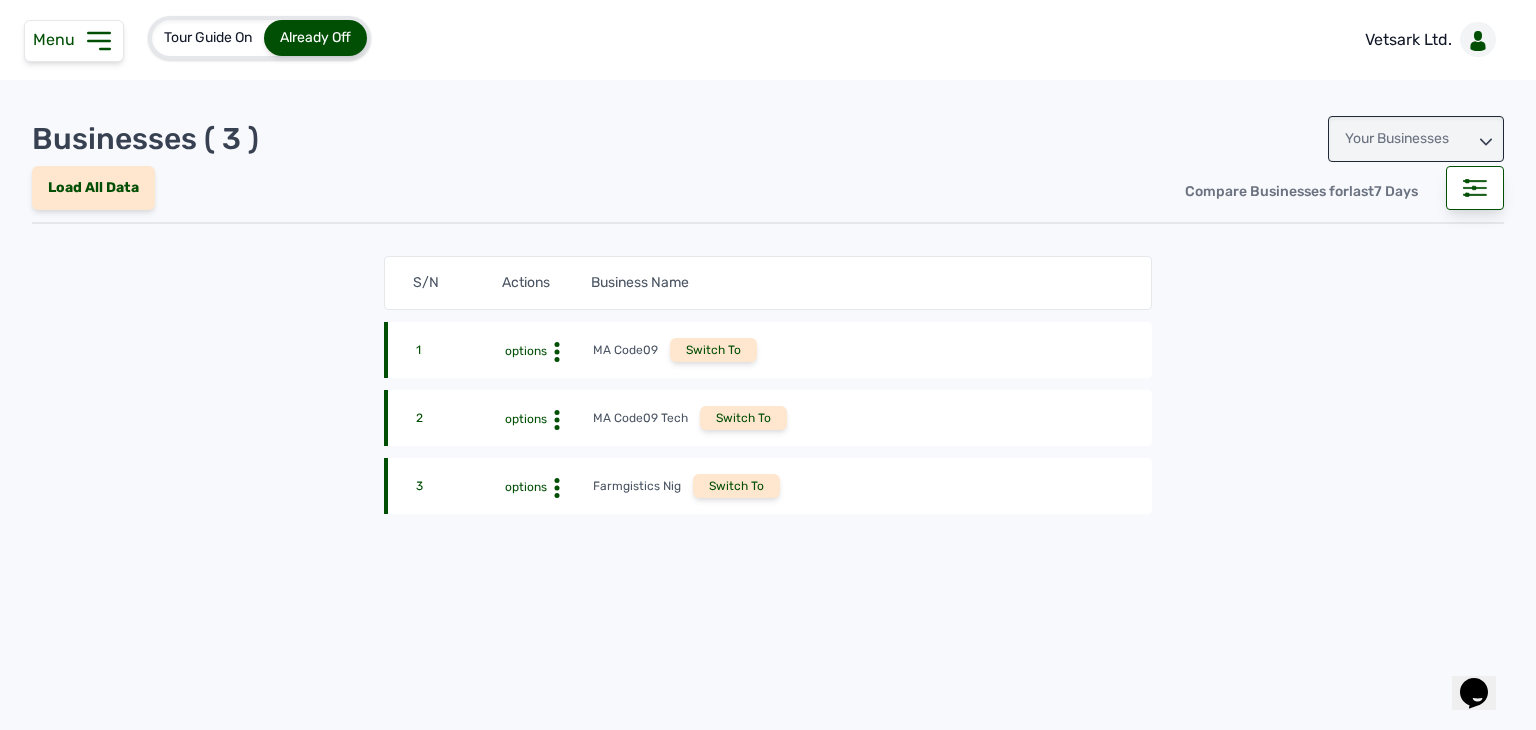 click on "Your Businesses" at bounding box center [1416, 139] 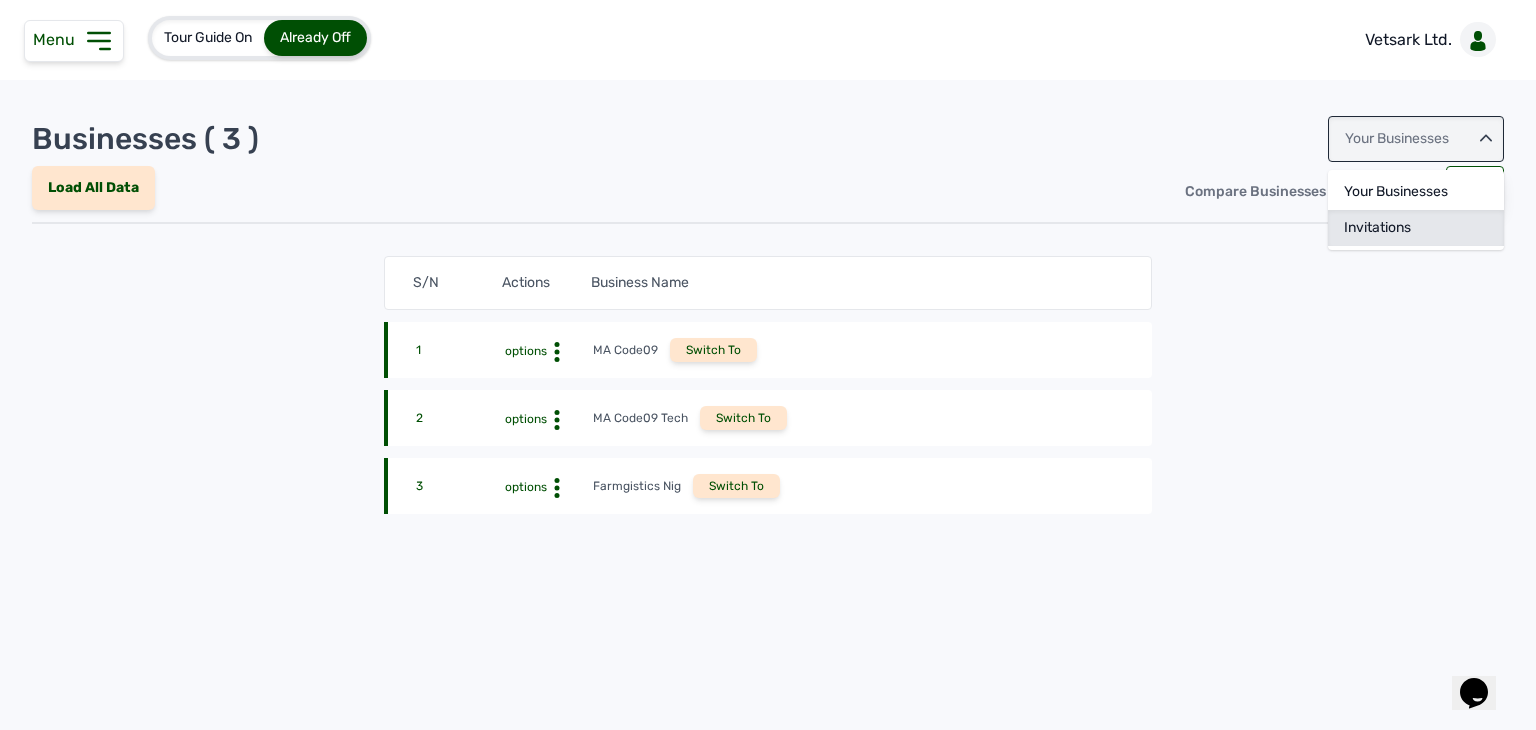 click on "Invitations" 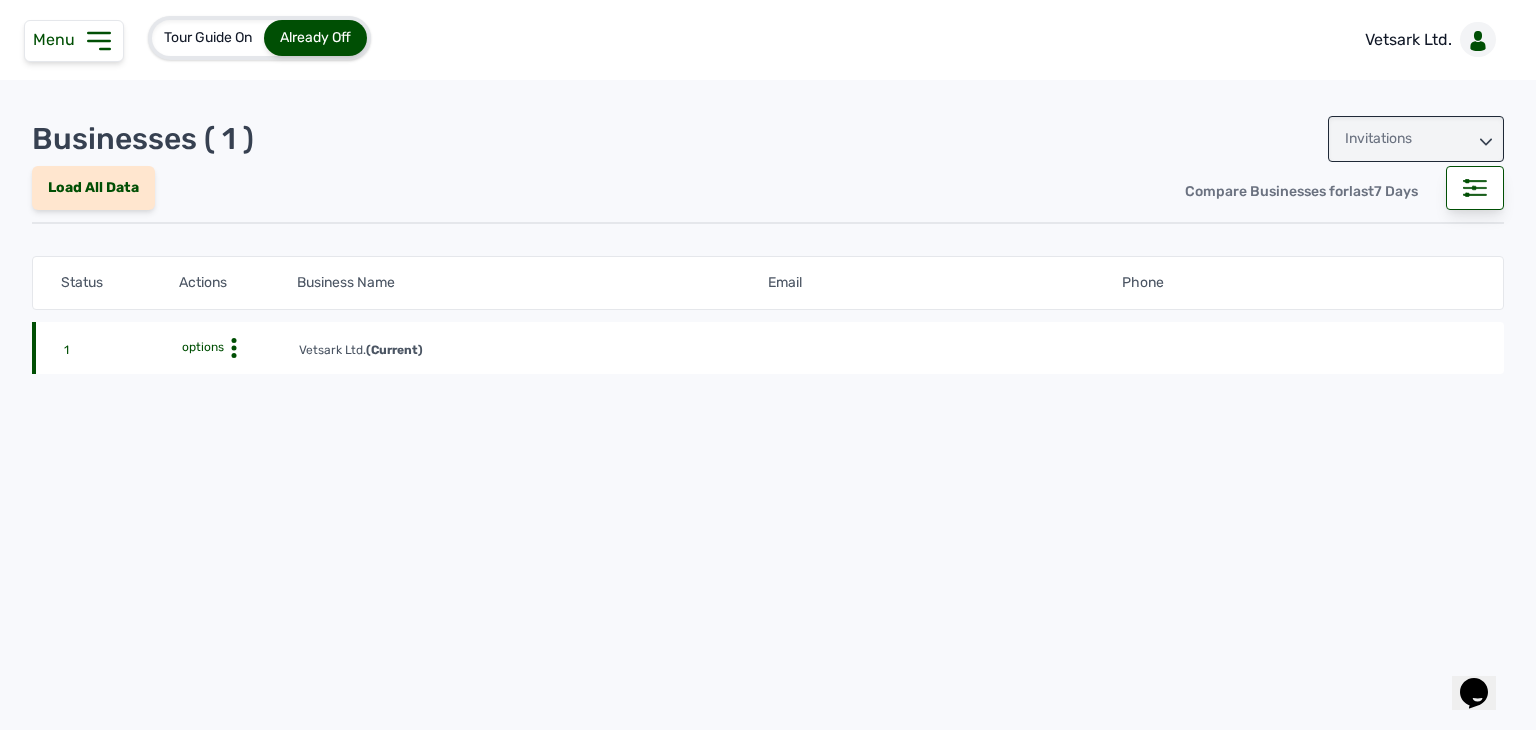 click 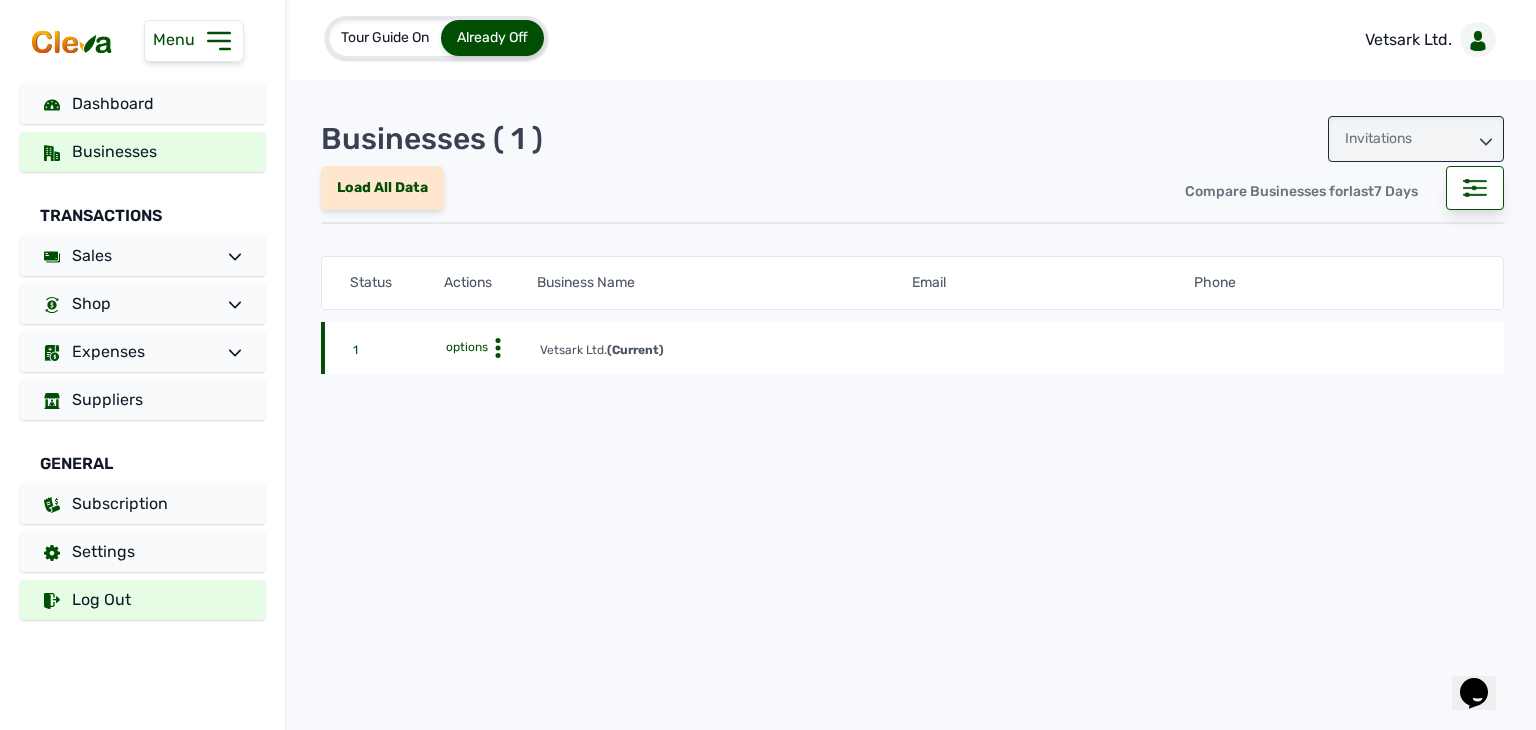 click on "Log Out" at bounding box center (142, 600) 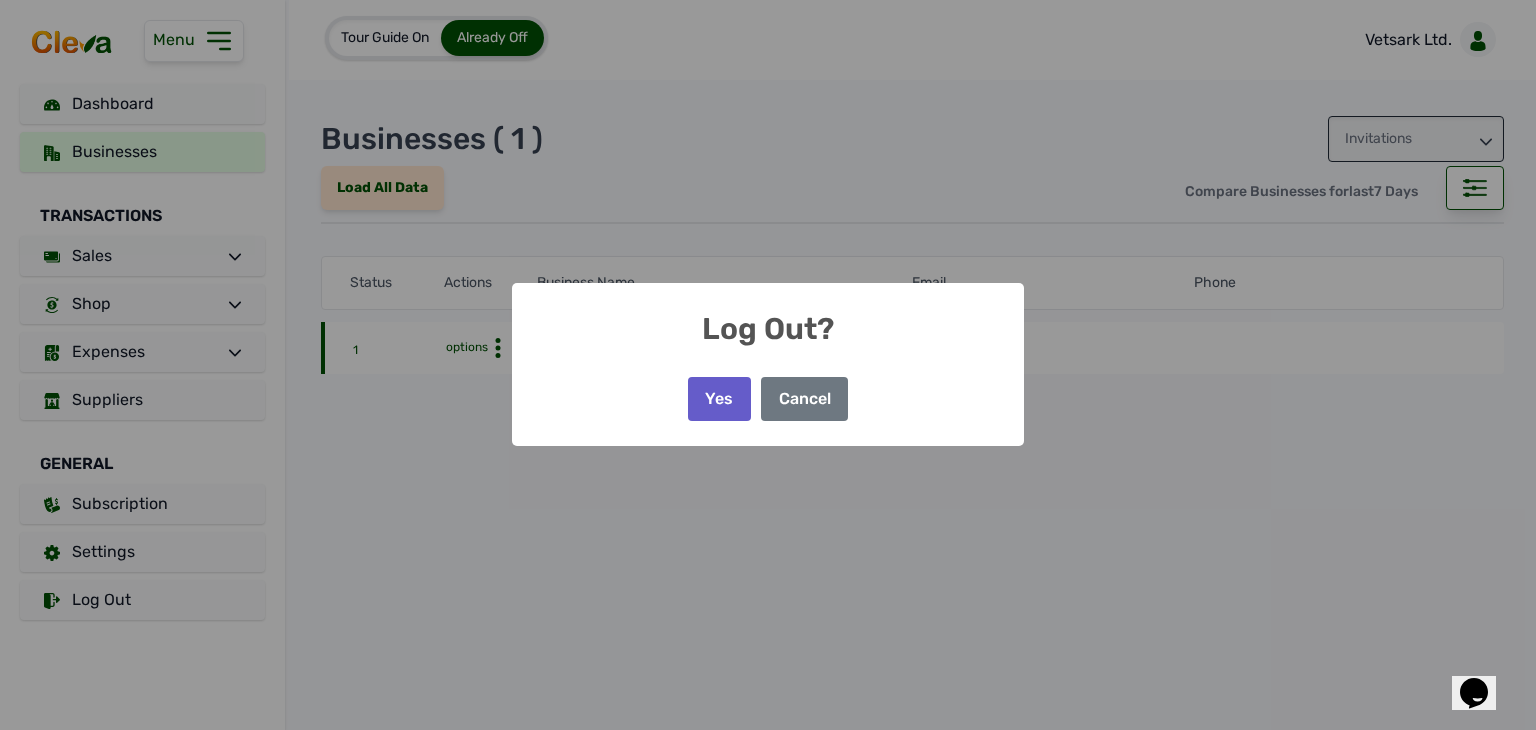 click on "Yes" at bounding box center [719, 399] 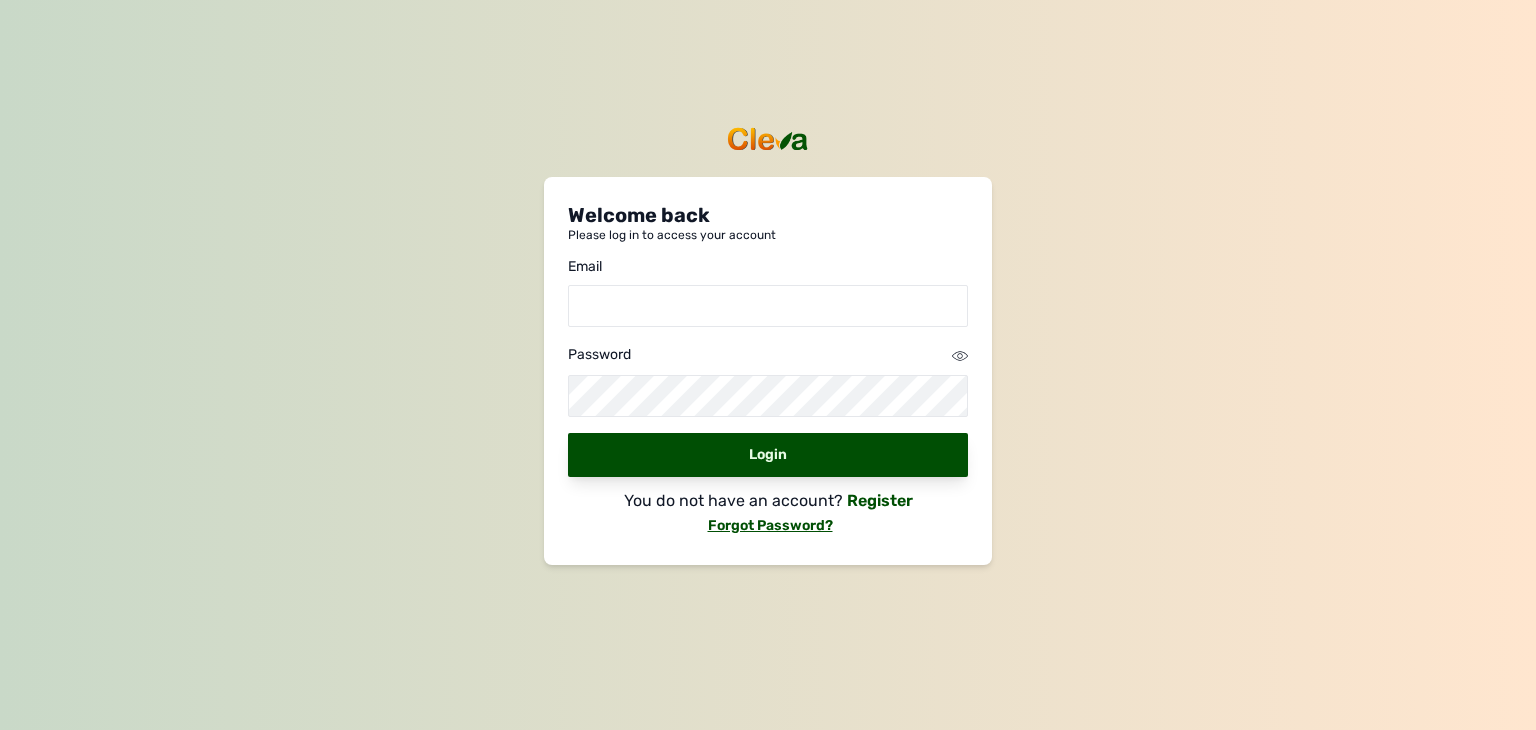 scroll, scrollTop: 0, scrollLeft: 0, axis: both 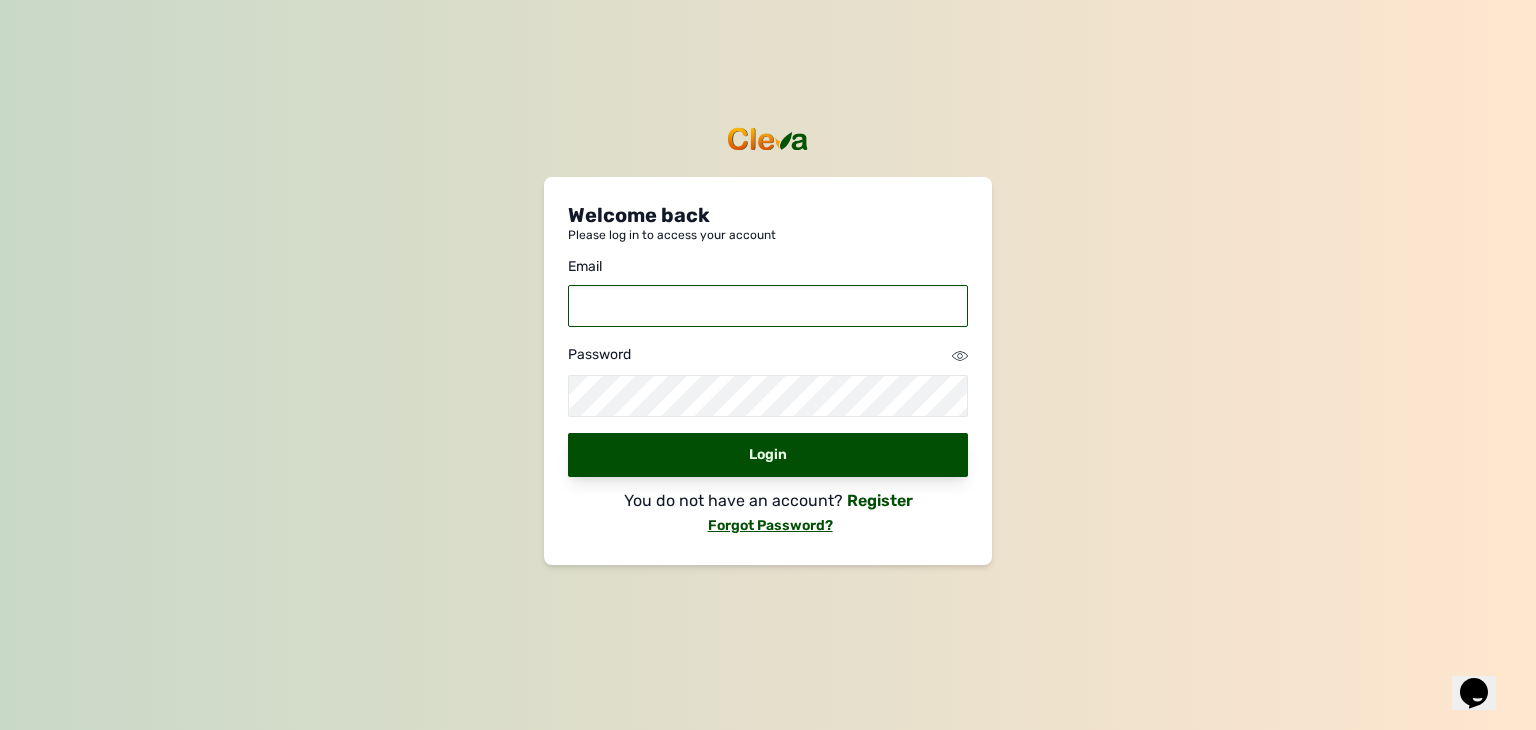 click at bounding box center [768, 306] 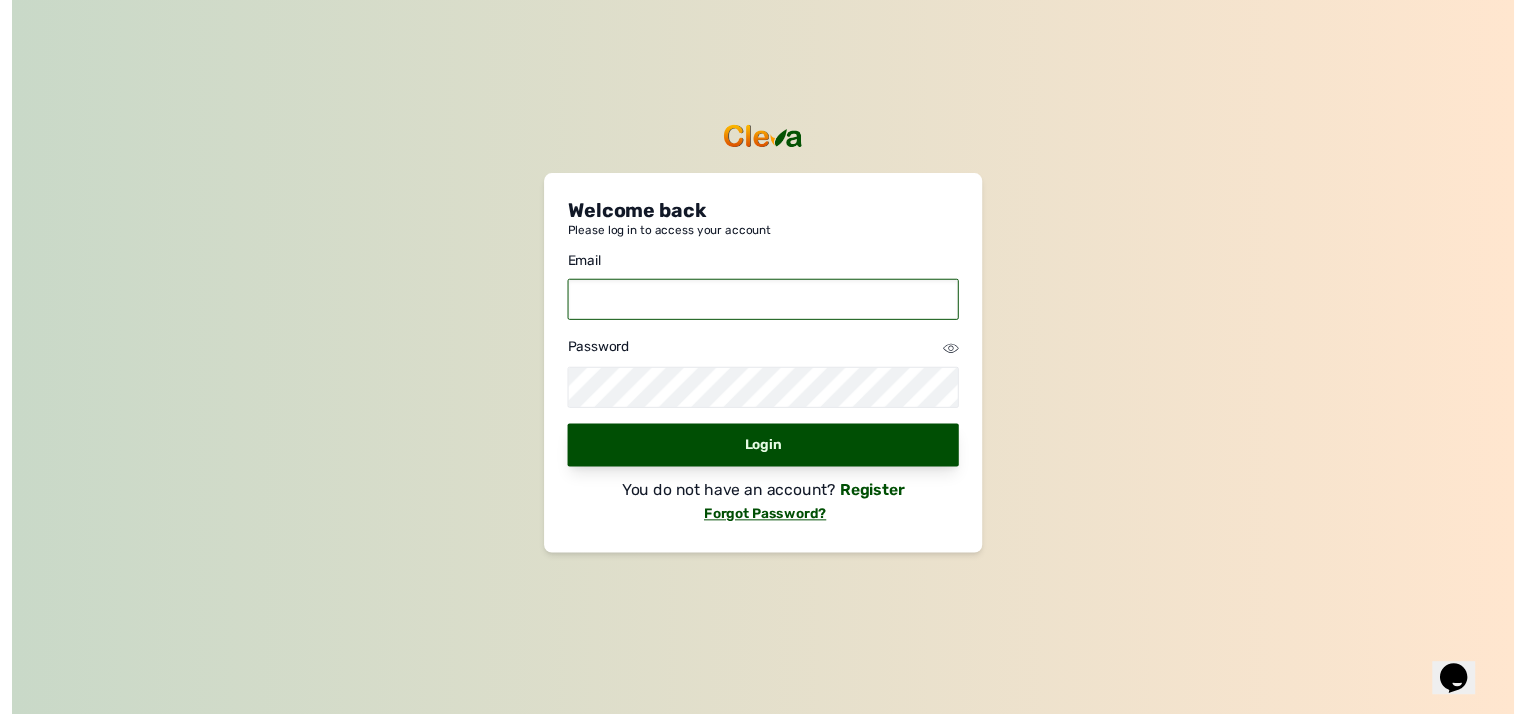 scroll, scrollTop: 0, scrollLeft: 0, axis: both 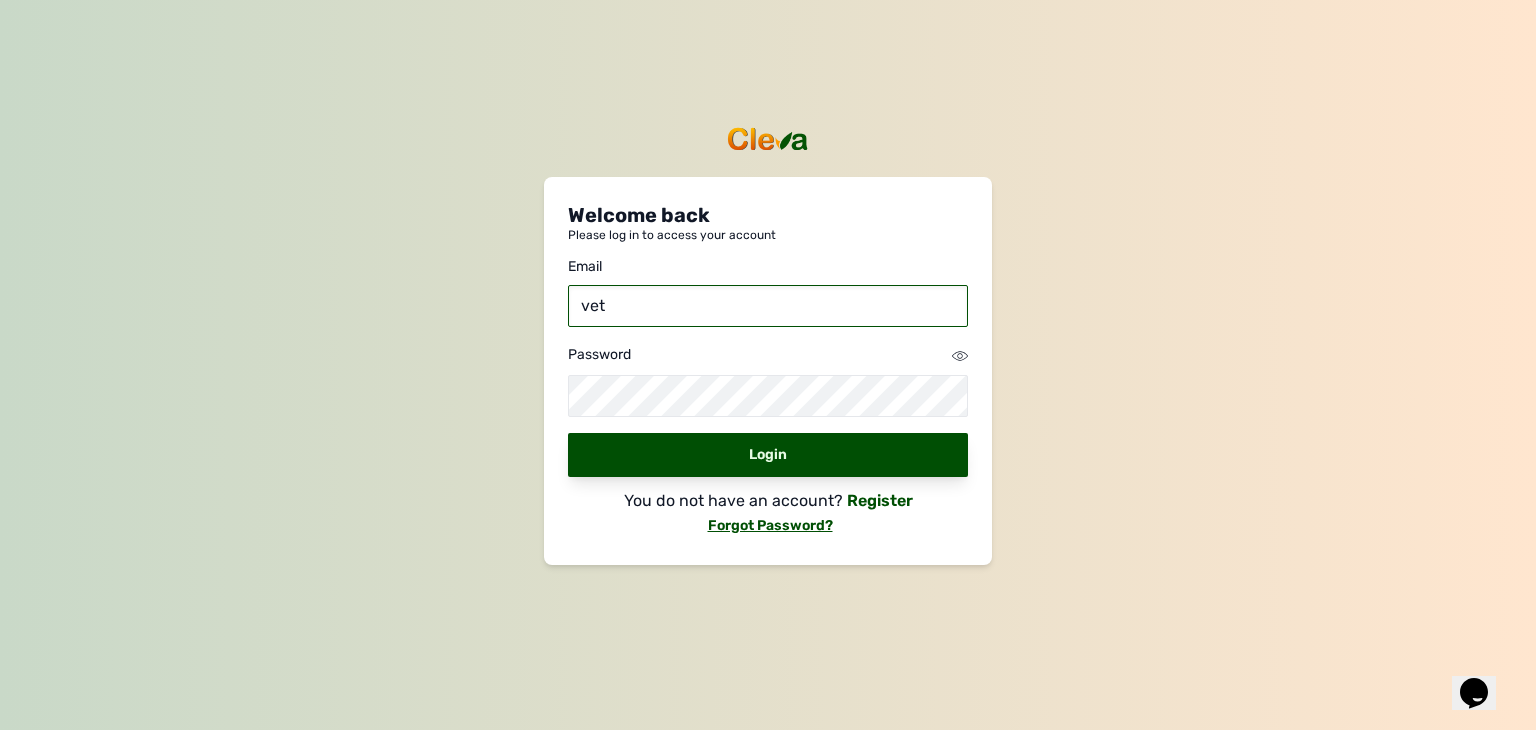 type on "[EMAIL_ADDRESS][DOMAIN_NAME]" 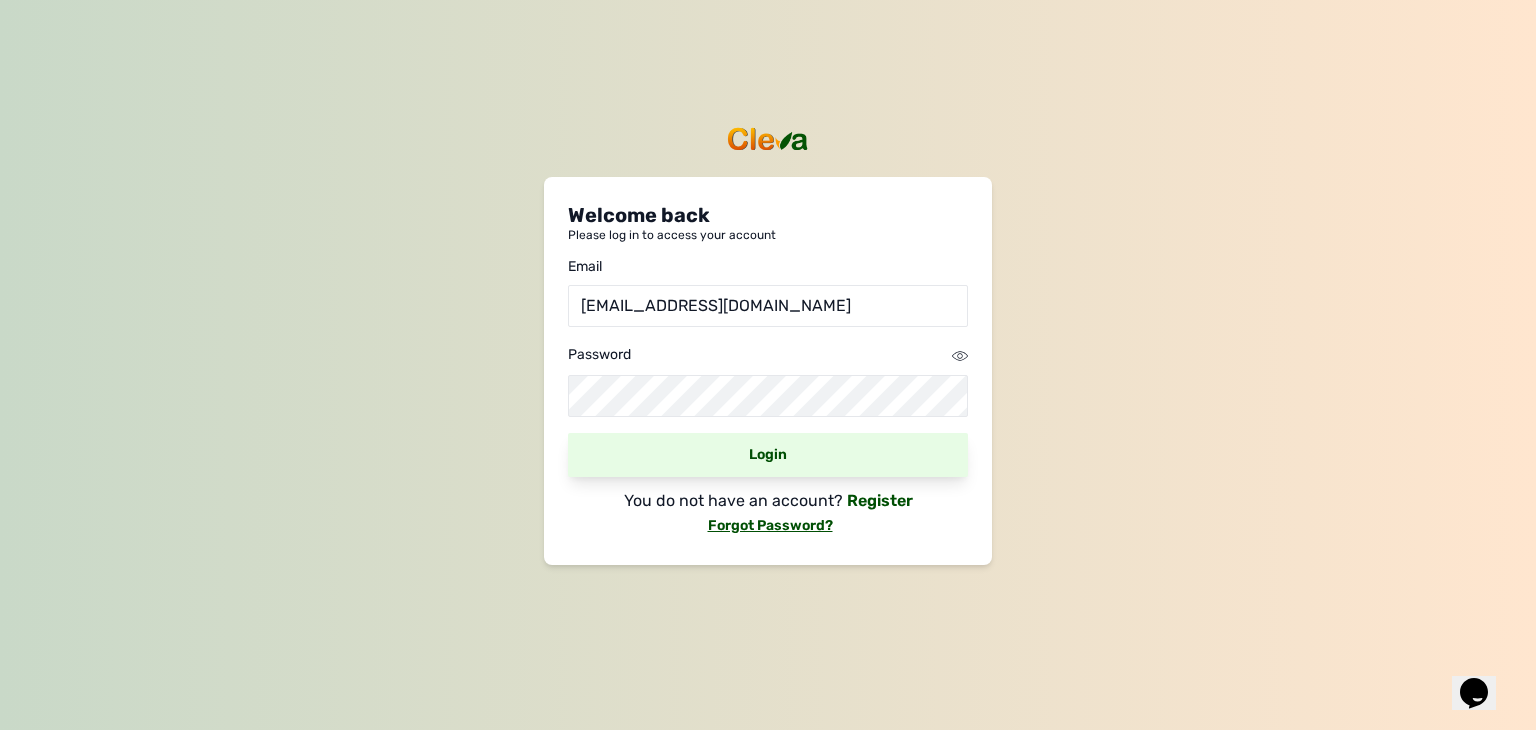 click on "Login" at bounding box center (768, 455) 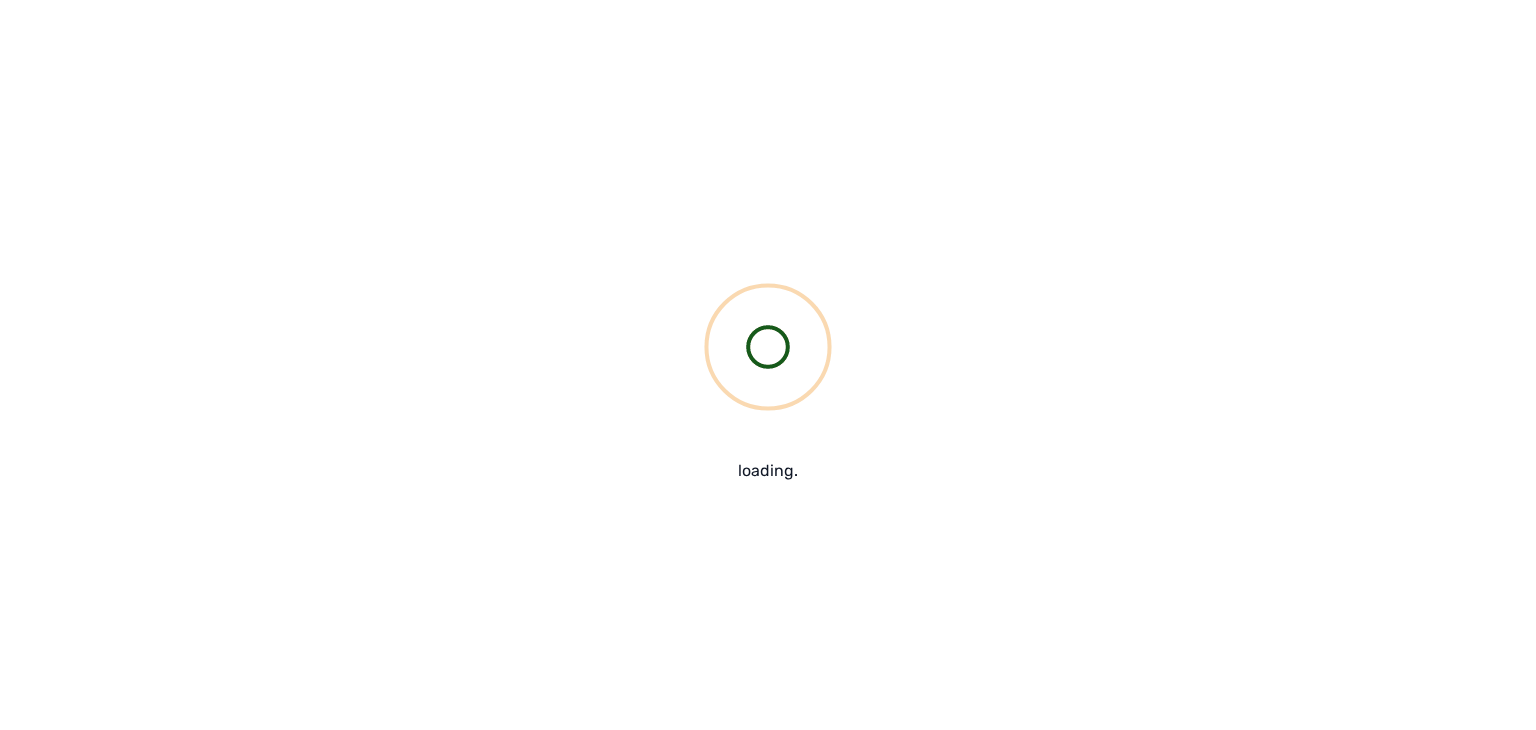 scroll, scrollTop: 0, scrollLeft: 0, axis: both 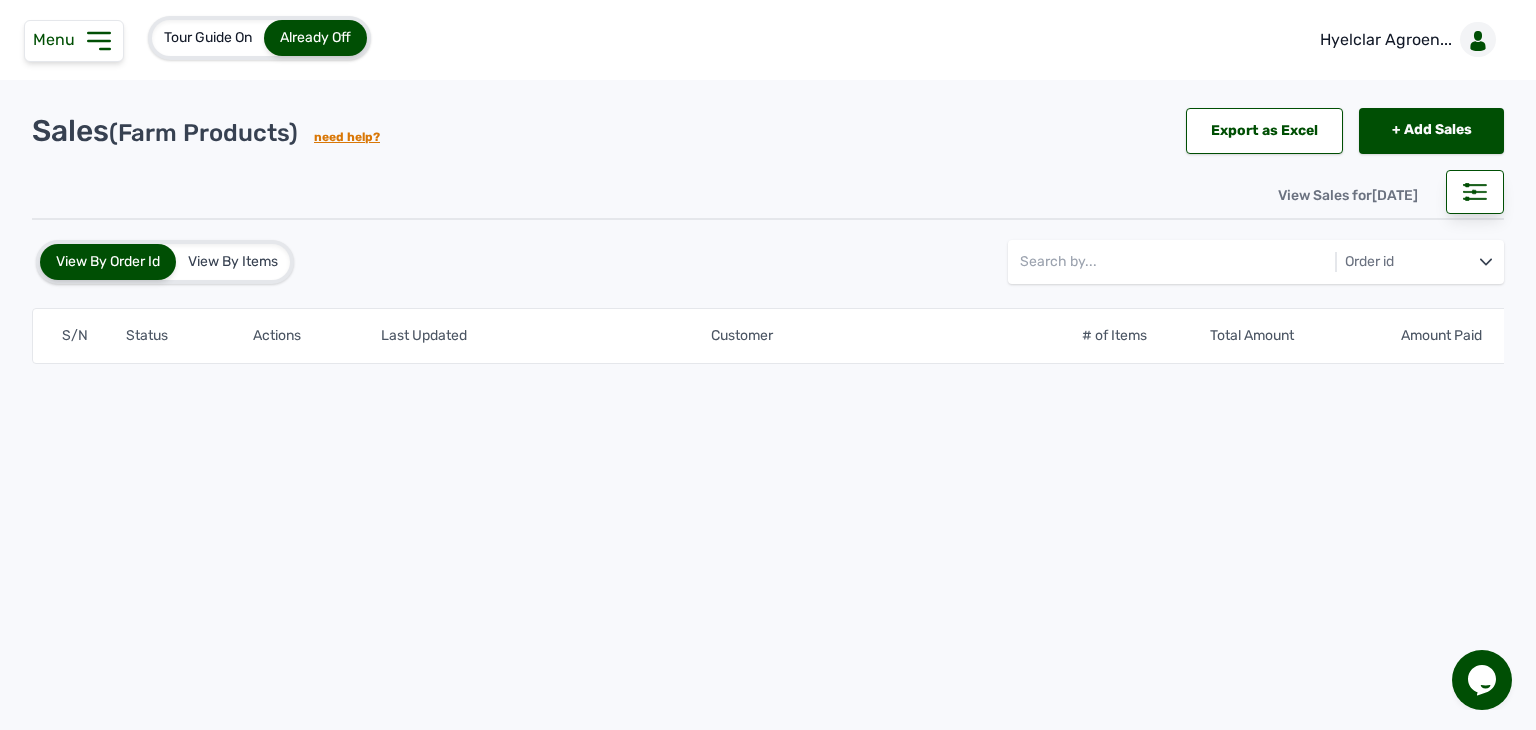 click 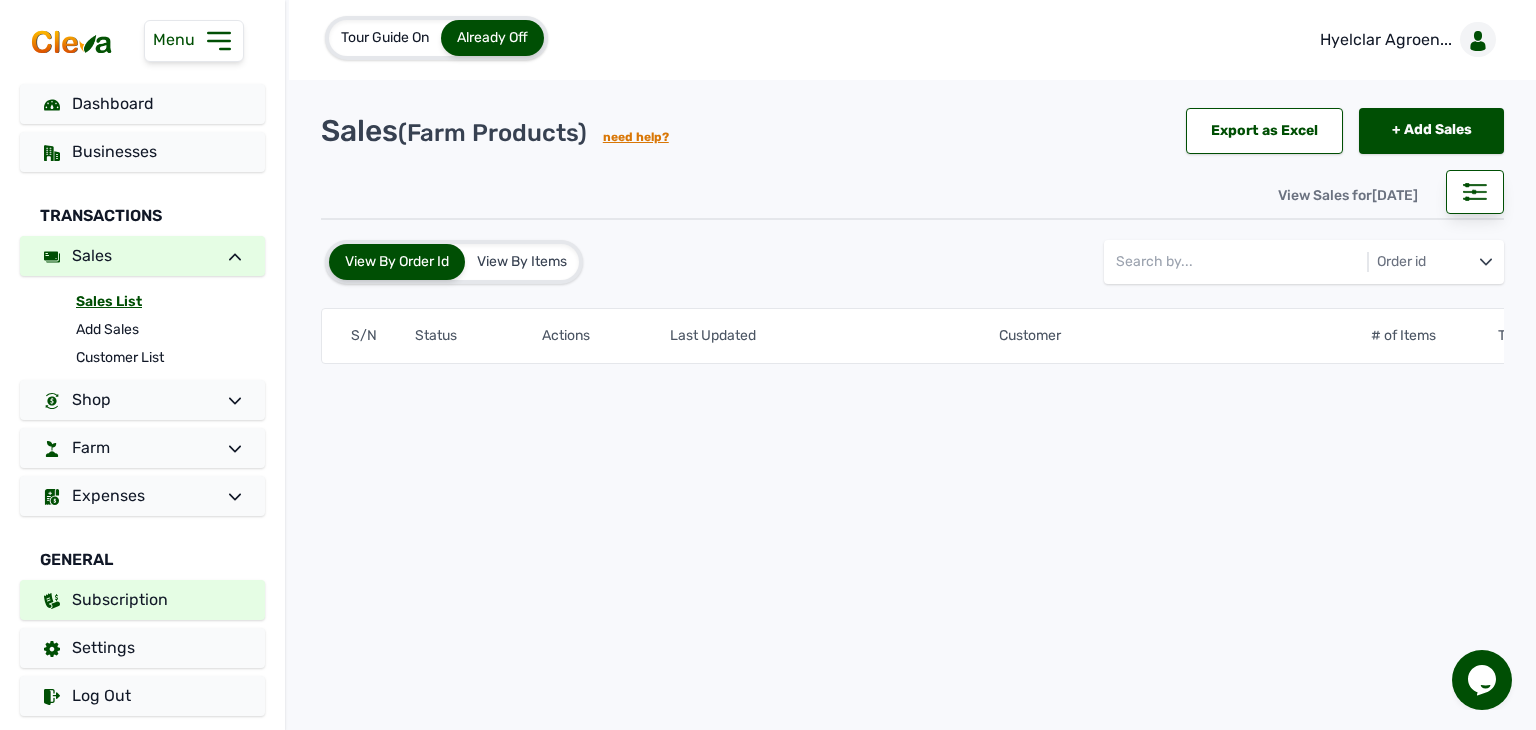 click on "Subscription" at bounding box center (142, 600) 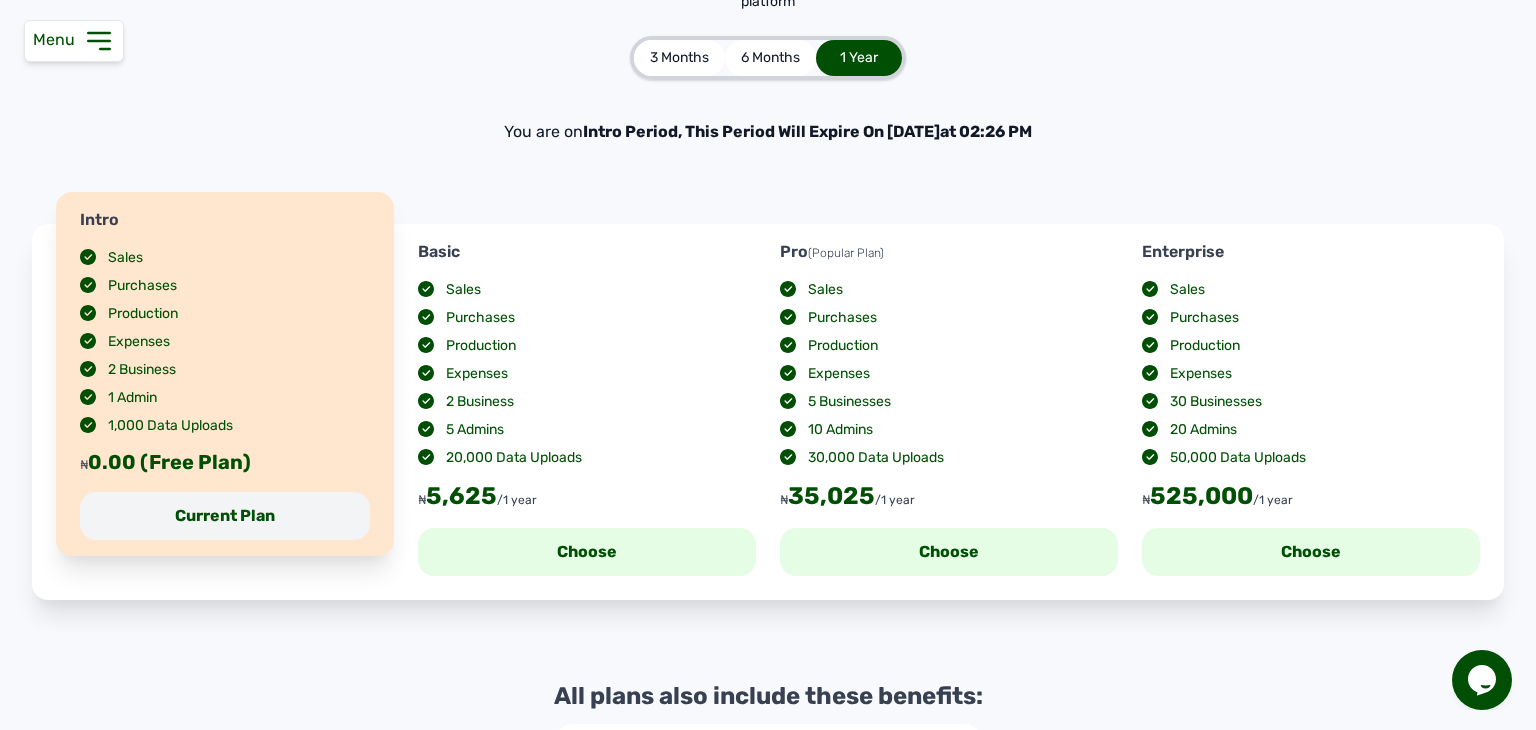 scroll, scrollTop: 0, scrollLeft: 0, axis: both 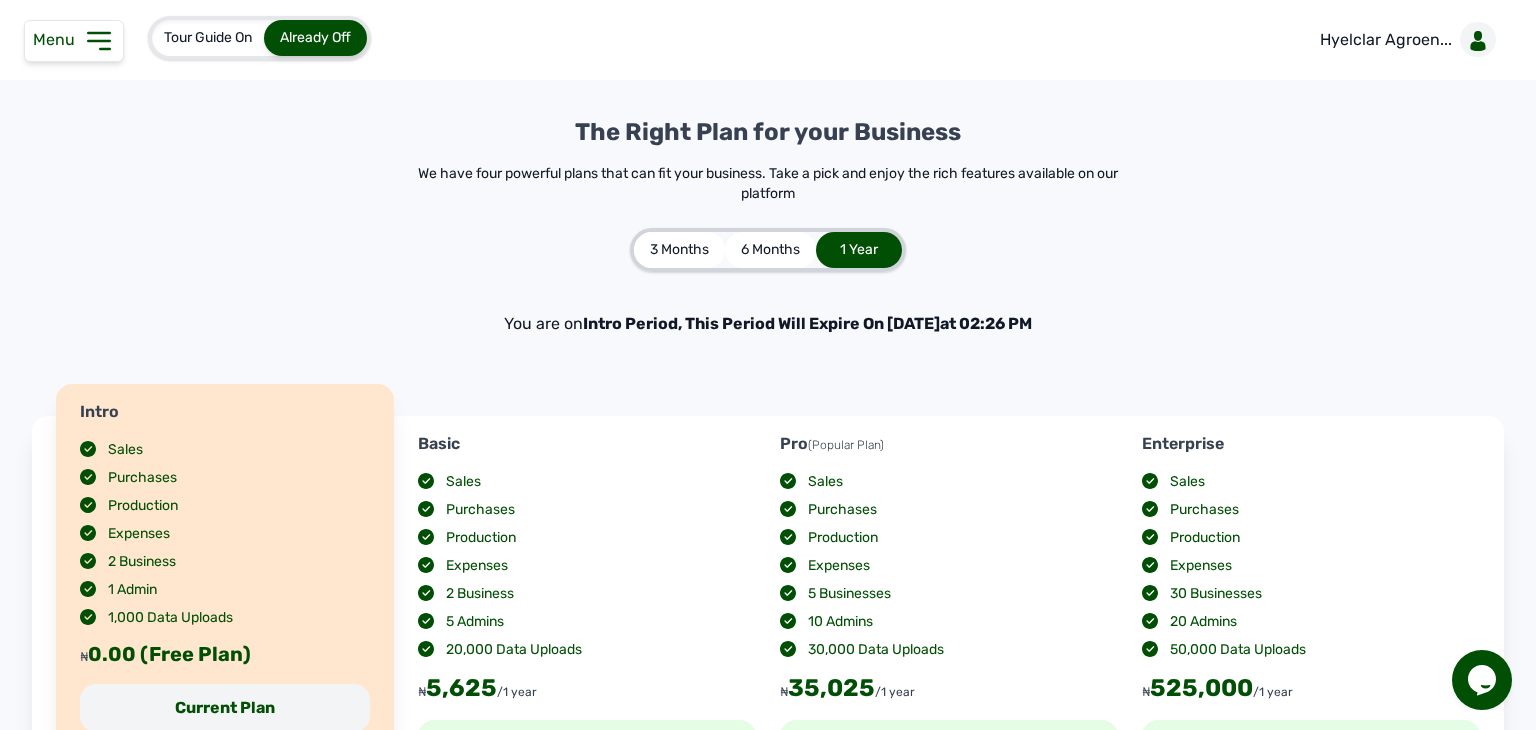 click 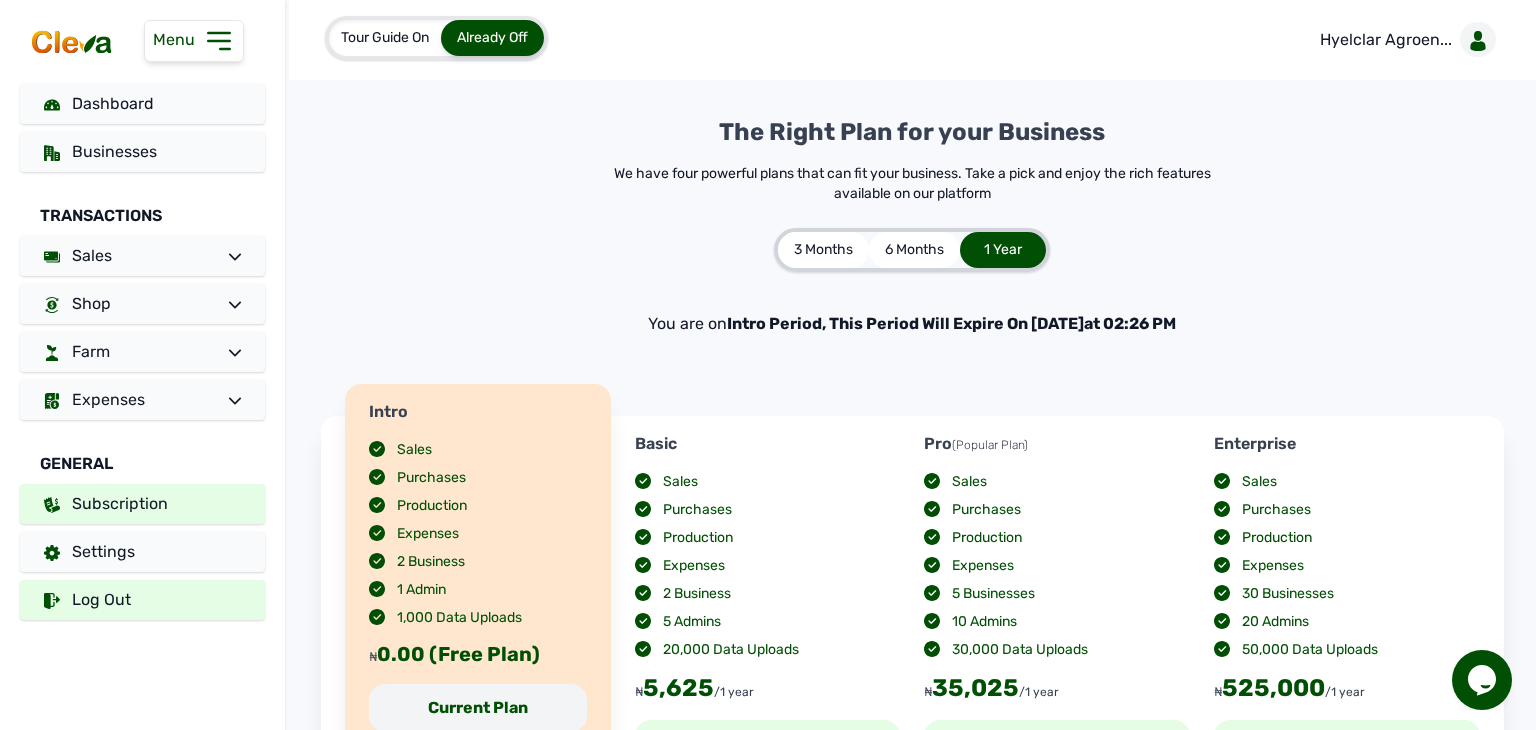 click on "Log Out" at bounding box center (142, 600) 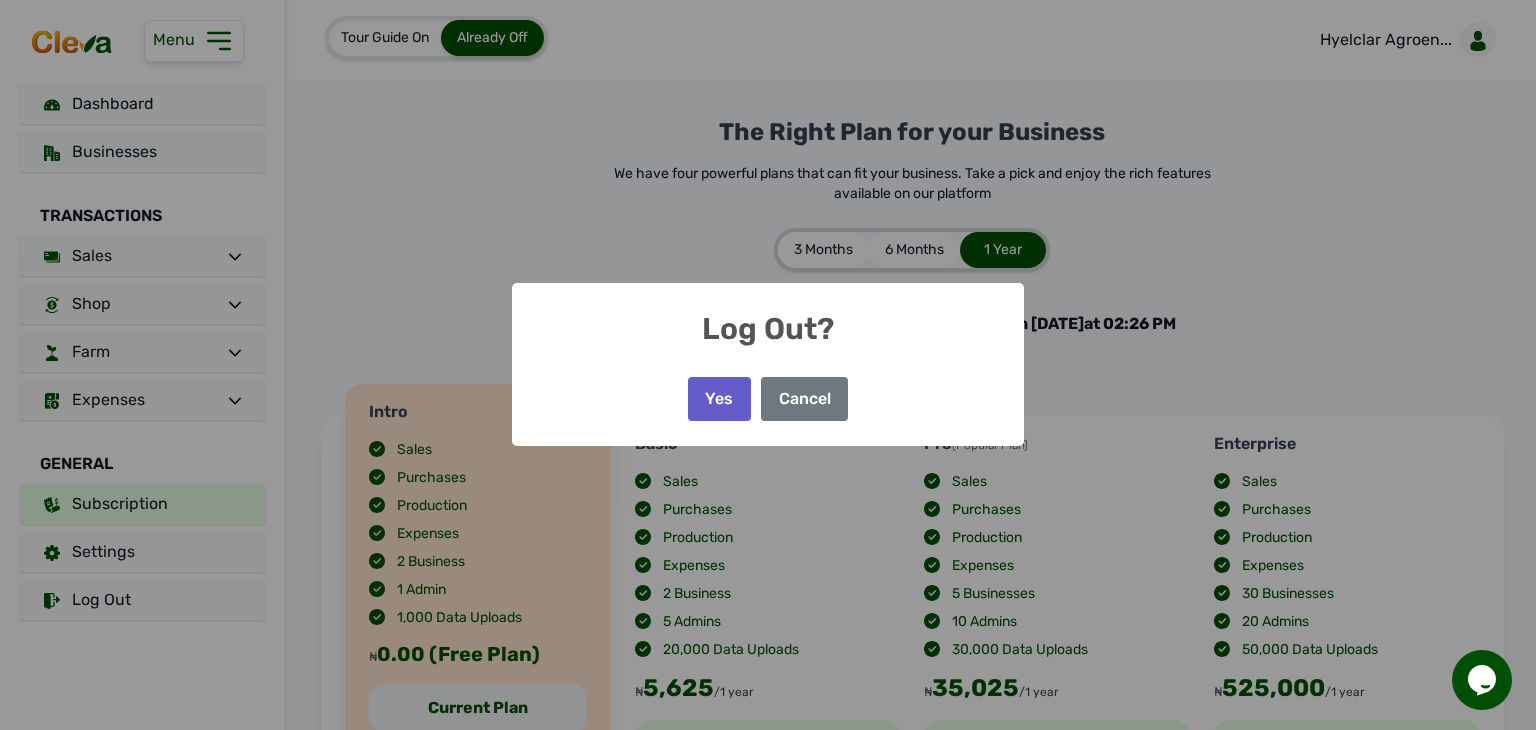 click on "Yes" at bounding box center (719, 399) 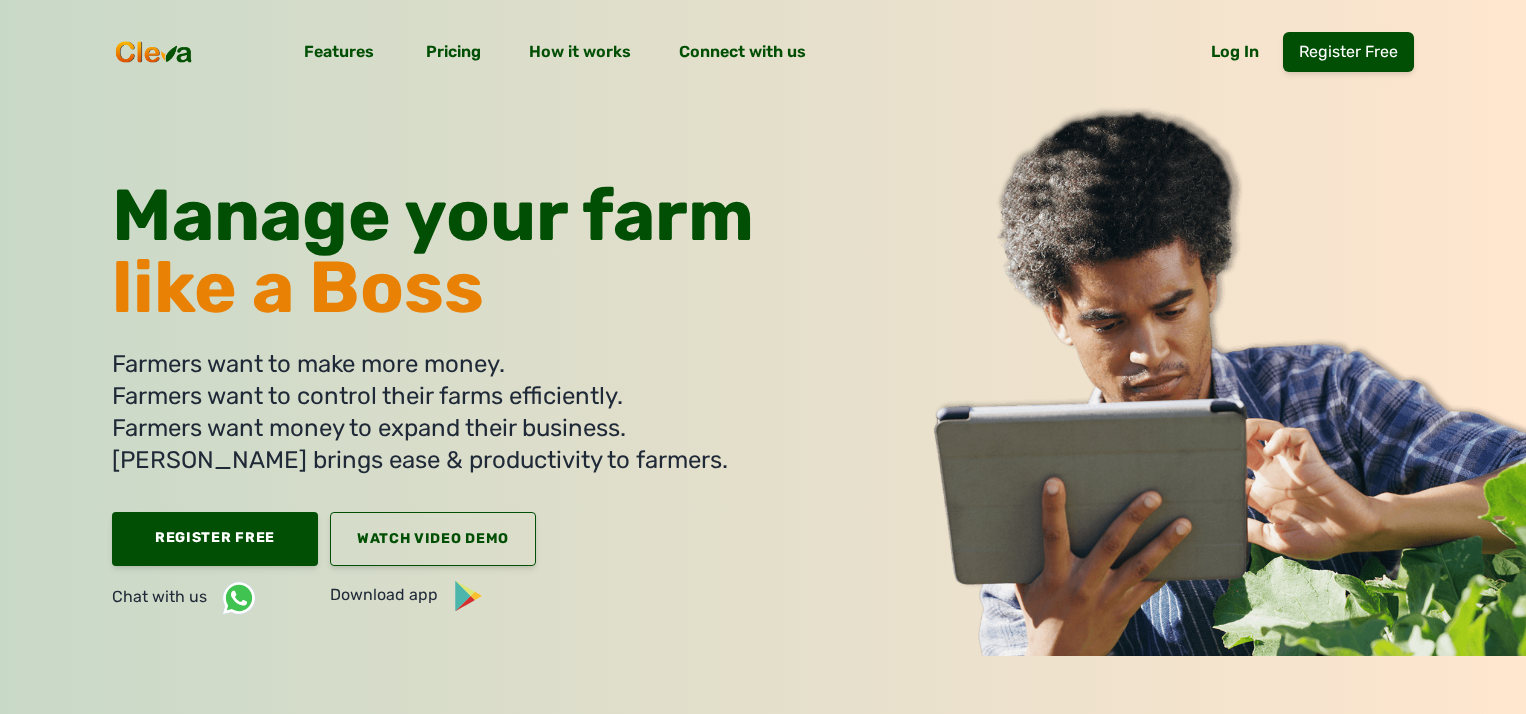 scroll, scrollTop: 0, scrollLeft: 0, axis: both 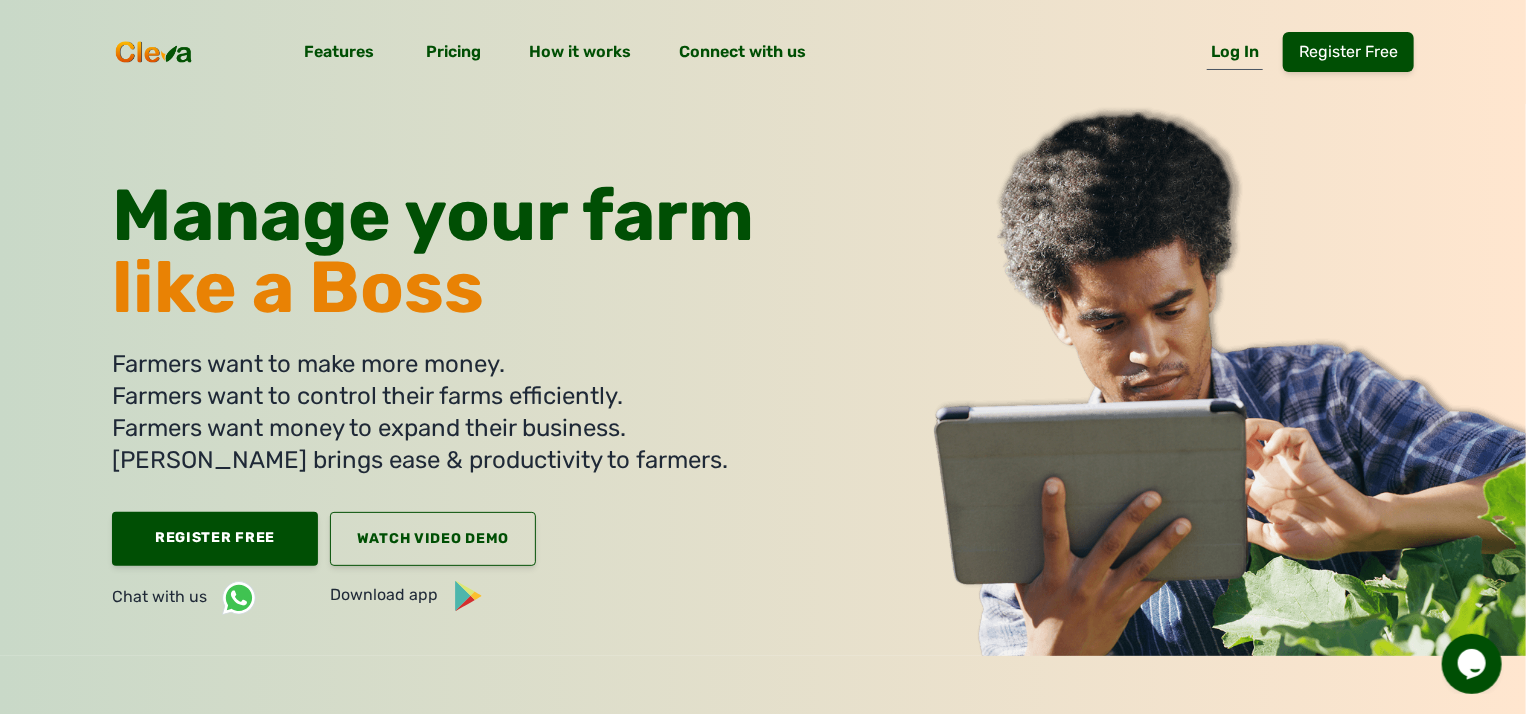 click on "Log In" at bounding box center [1235, 56] 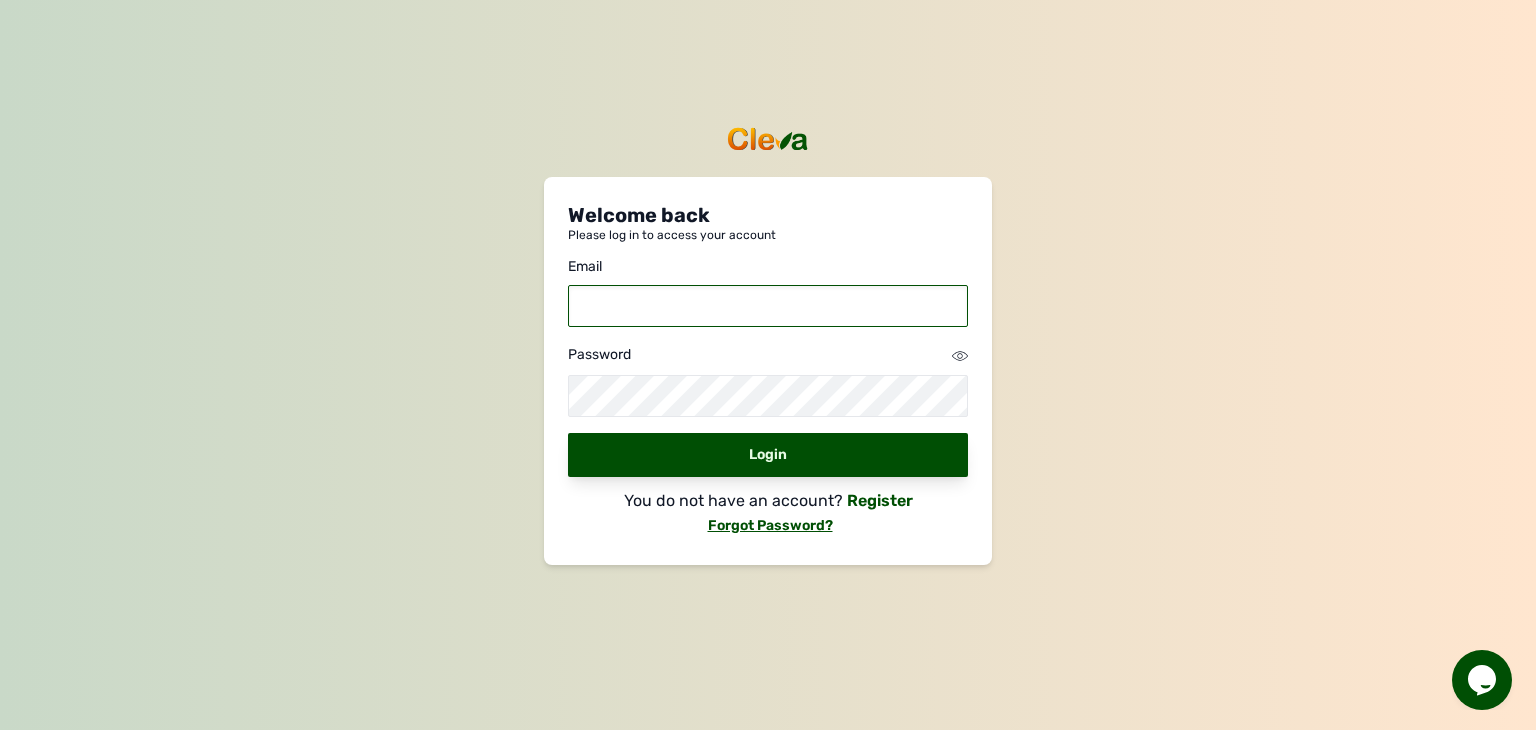 click at bounding box center [768, 306] 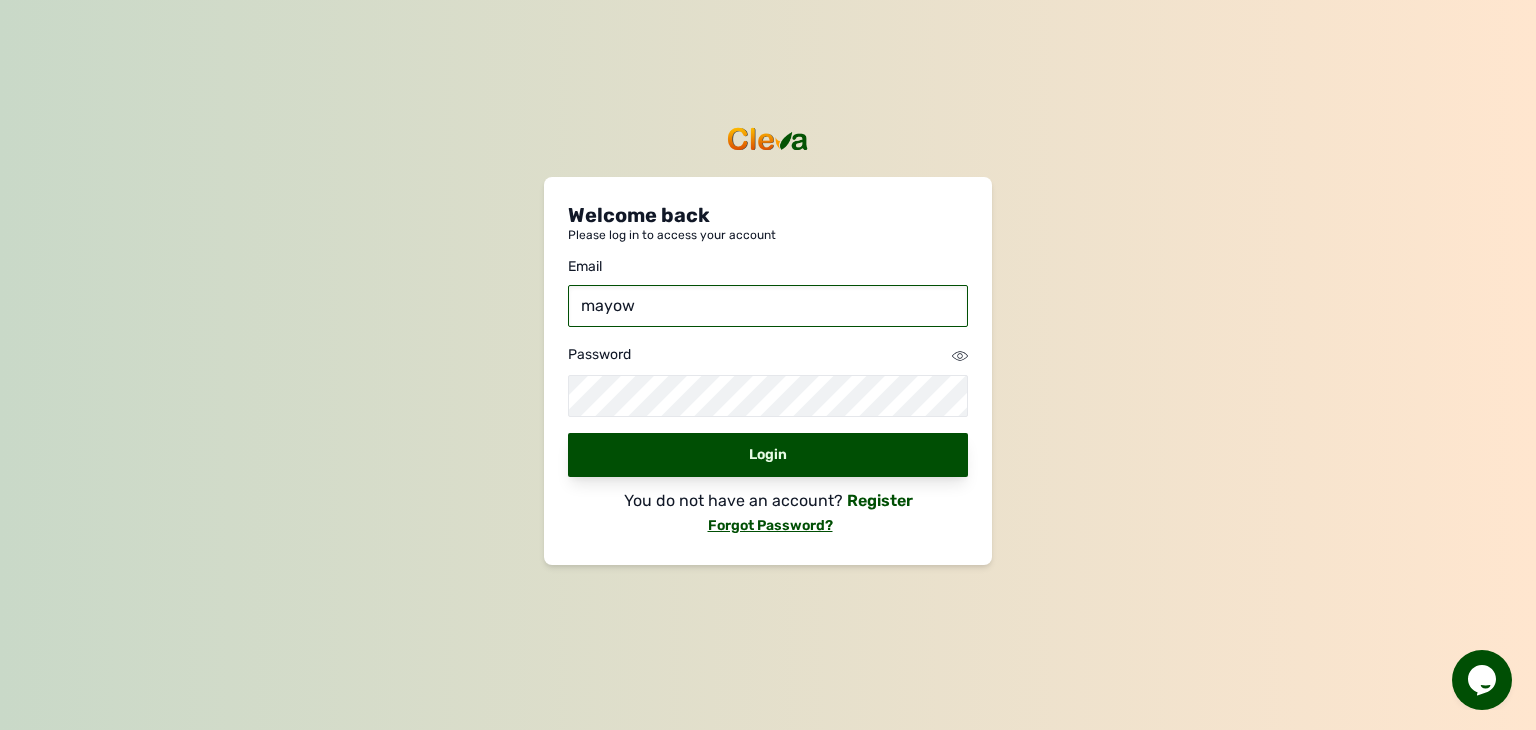 type on "mayowacode9@gmail.com" 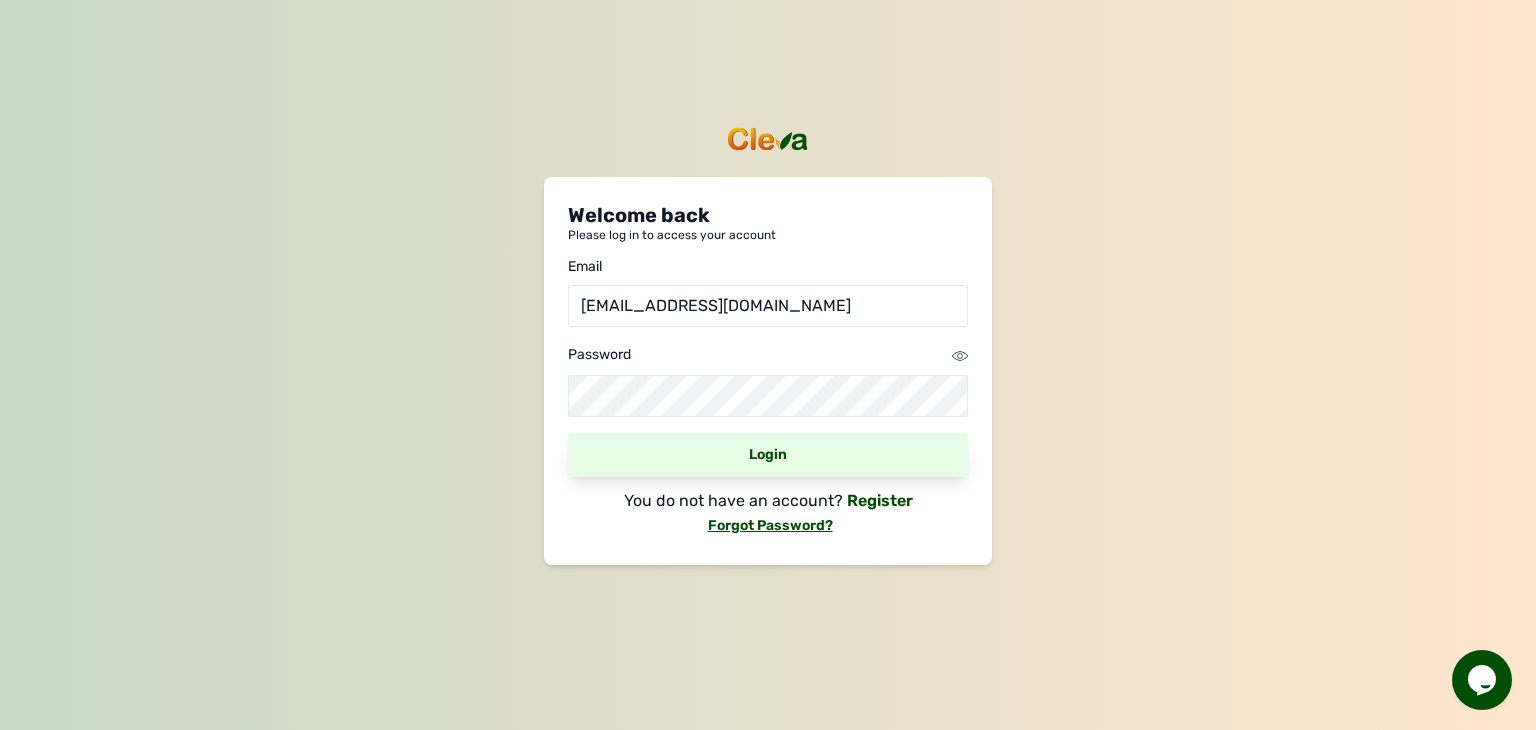 click on "Login" at bounding box center (768, 455) 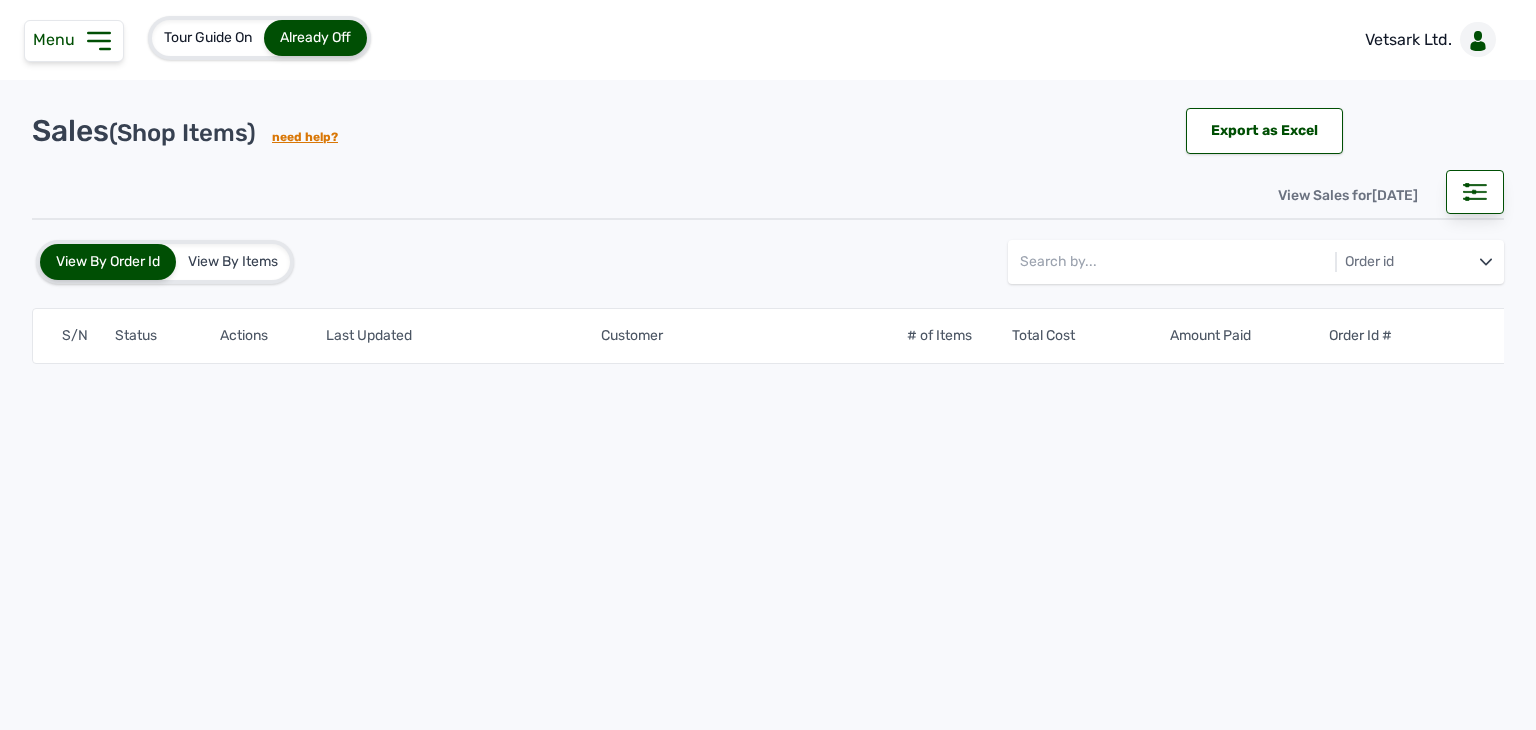 scroll, scrollTop: 0, scrollLeft: 0, axis: both 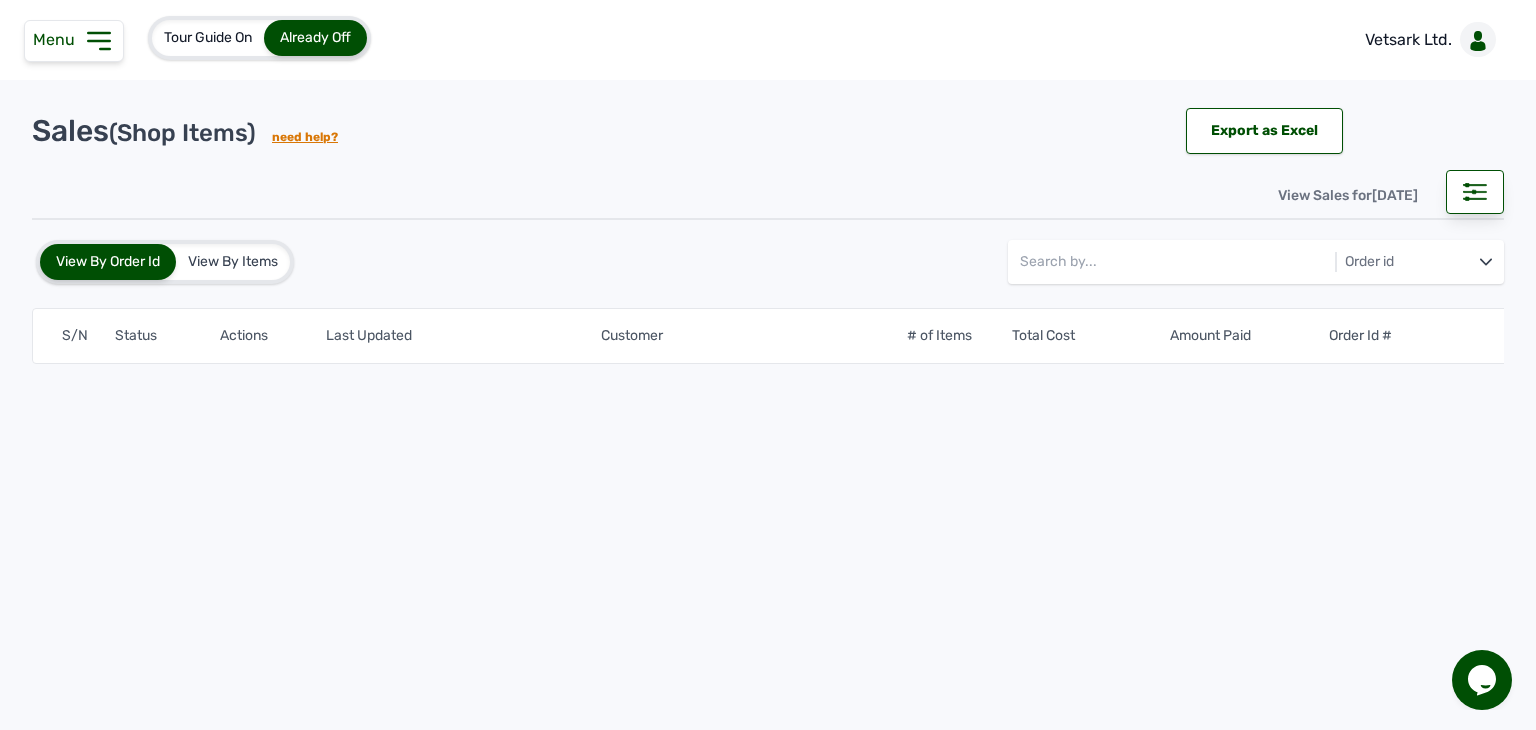 click on "Menu" at bounding box center [58, 39] 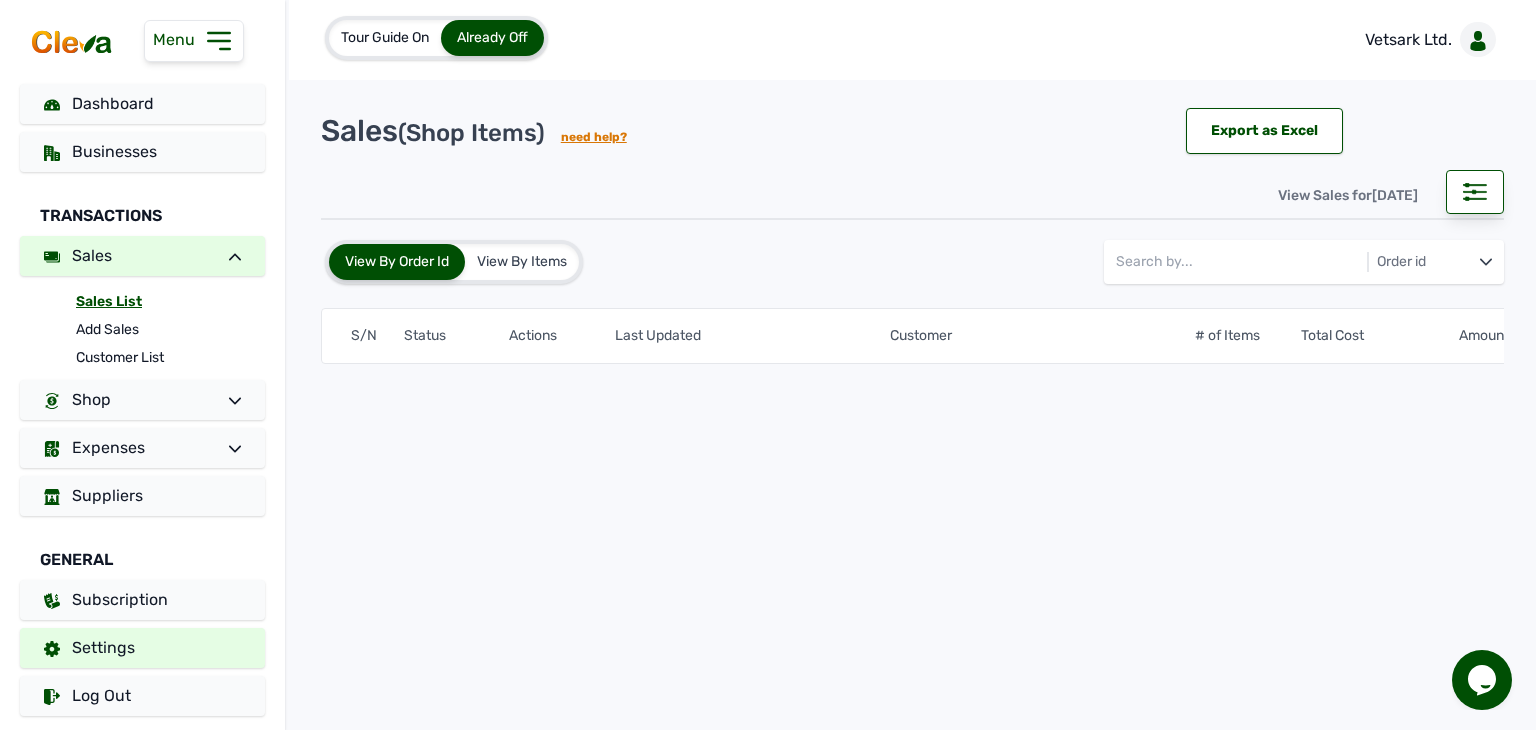 click on "Settings" at bounding box center [142, 648] 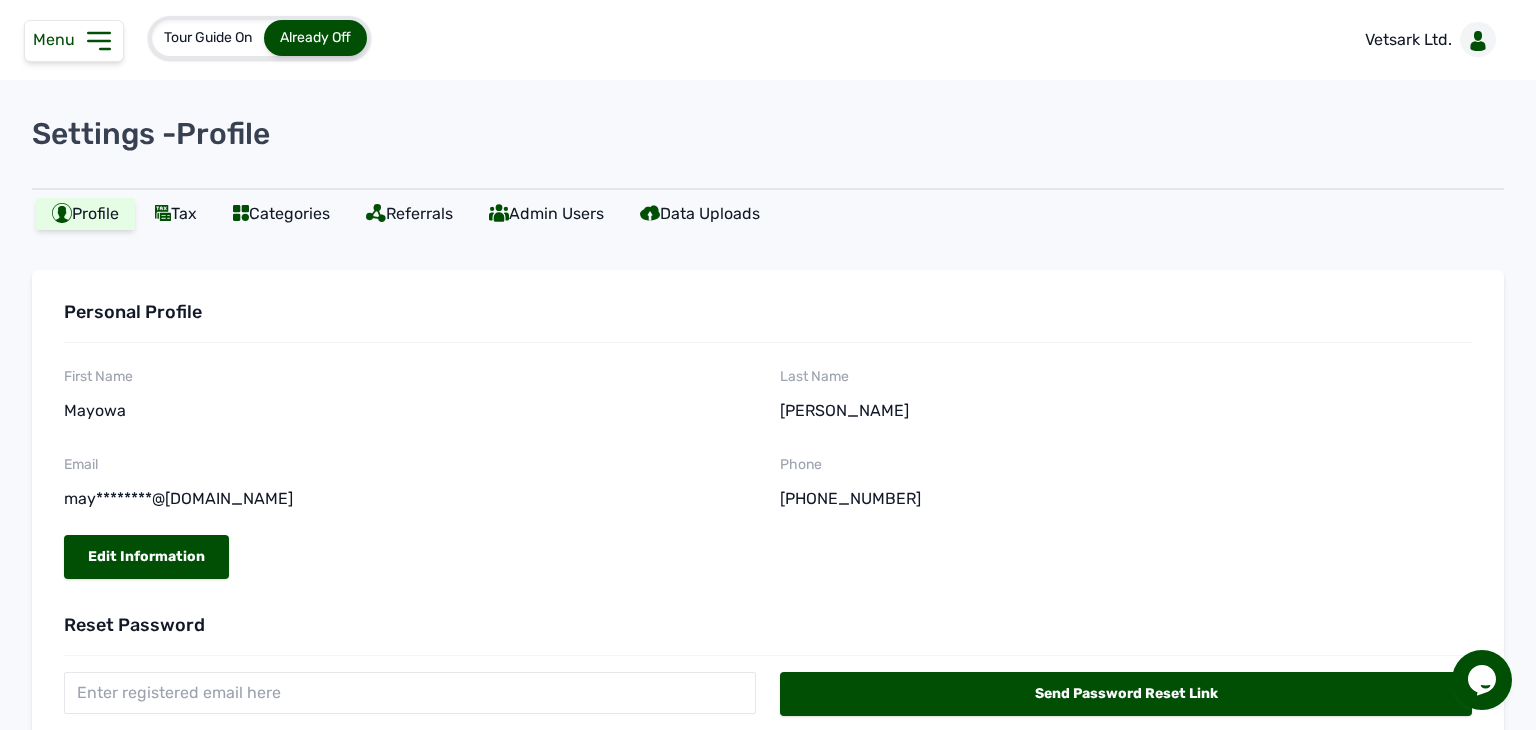 click on "Menu" at bounding box center [58, 39] 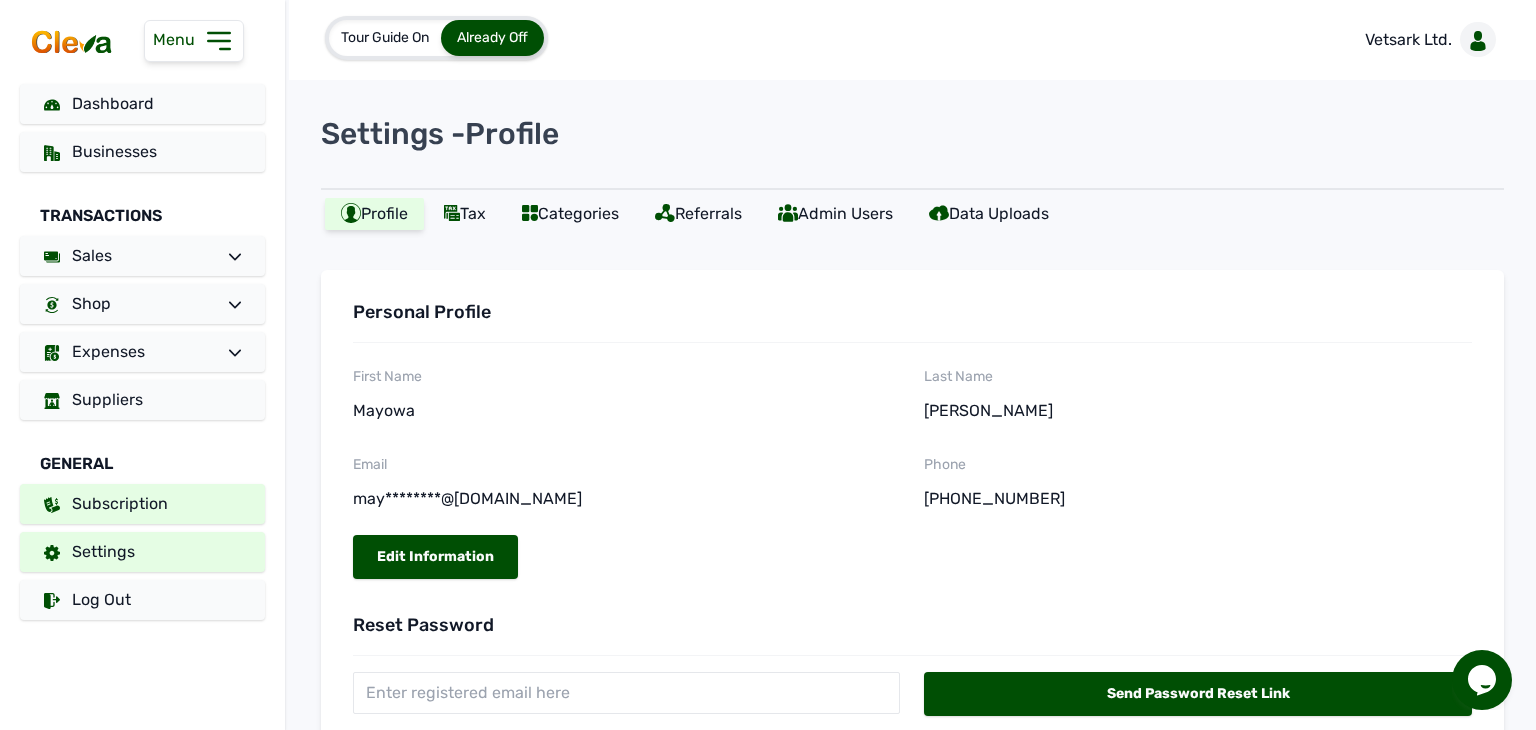 click on "Subscription" at bounding box center (142, 504) 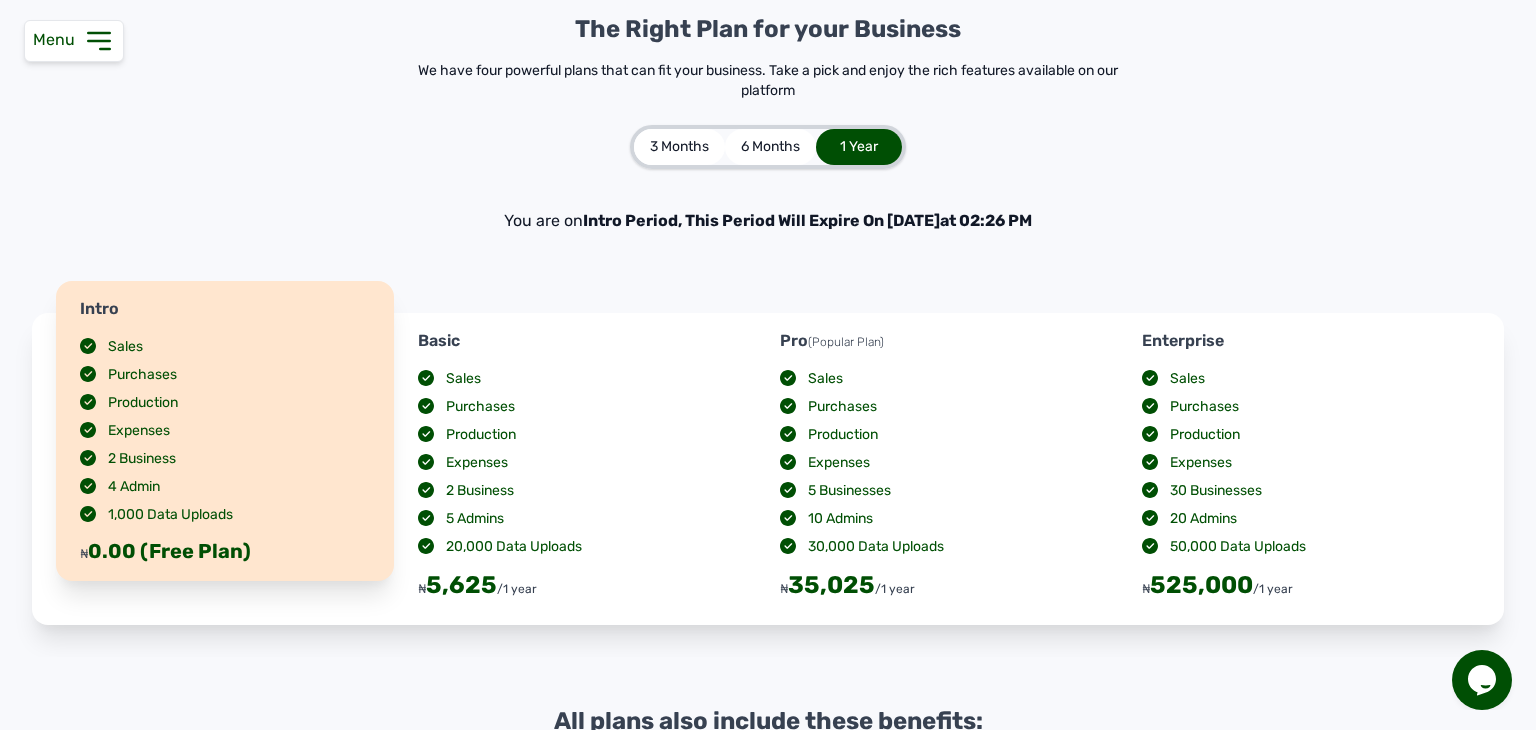 scroll, scrollTop: 0, scrollLeft: 0, axis: both 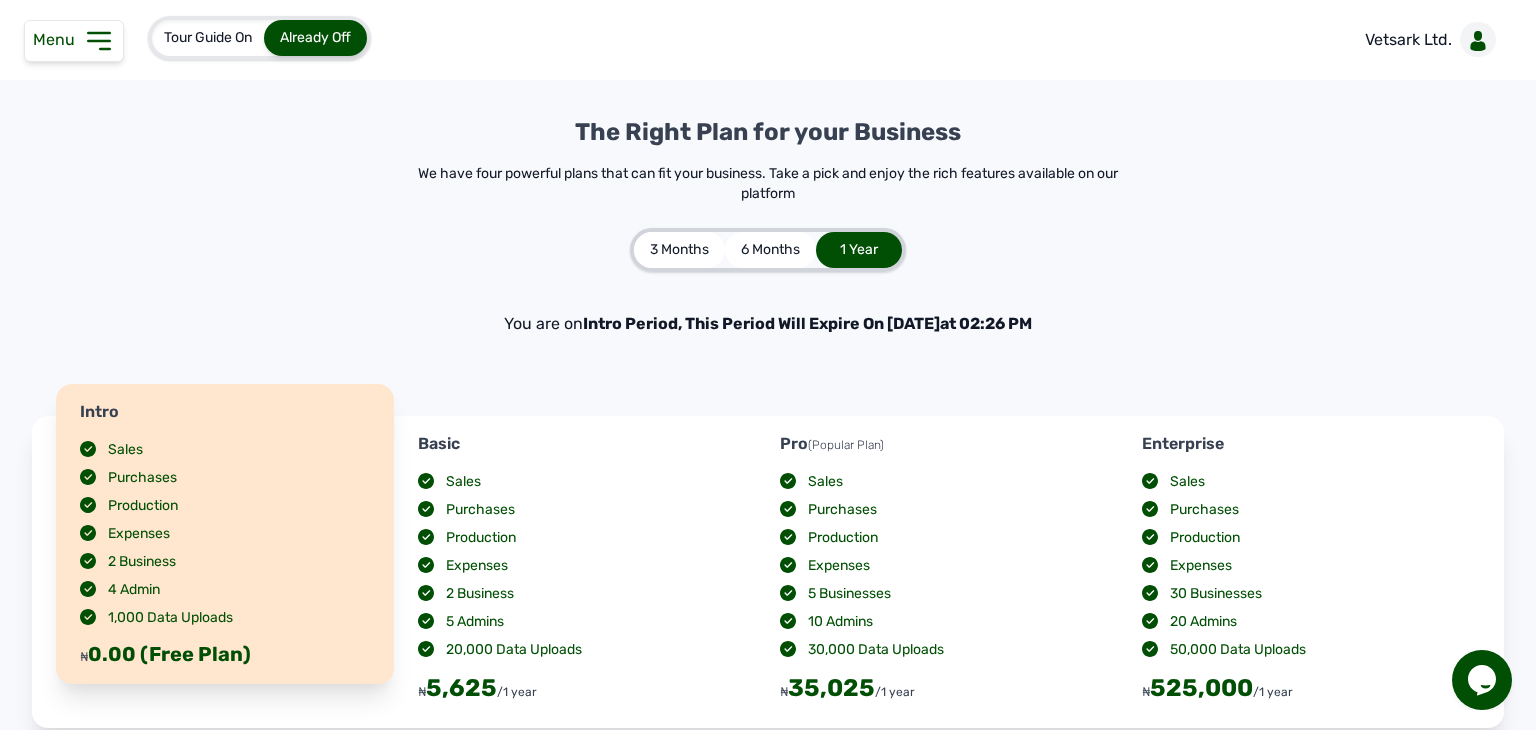 click 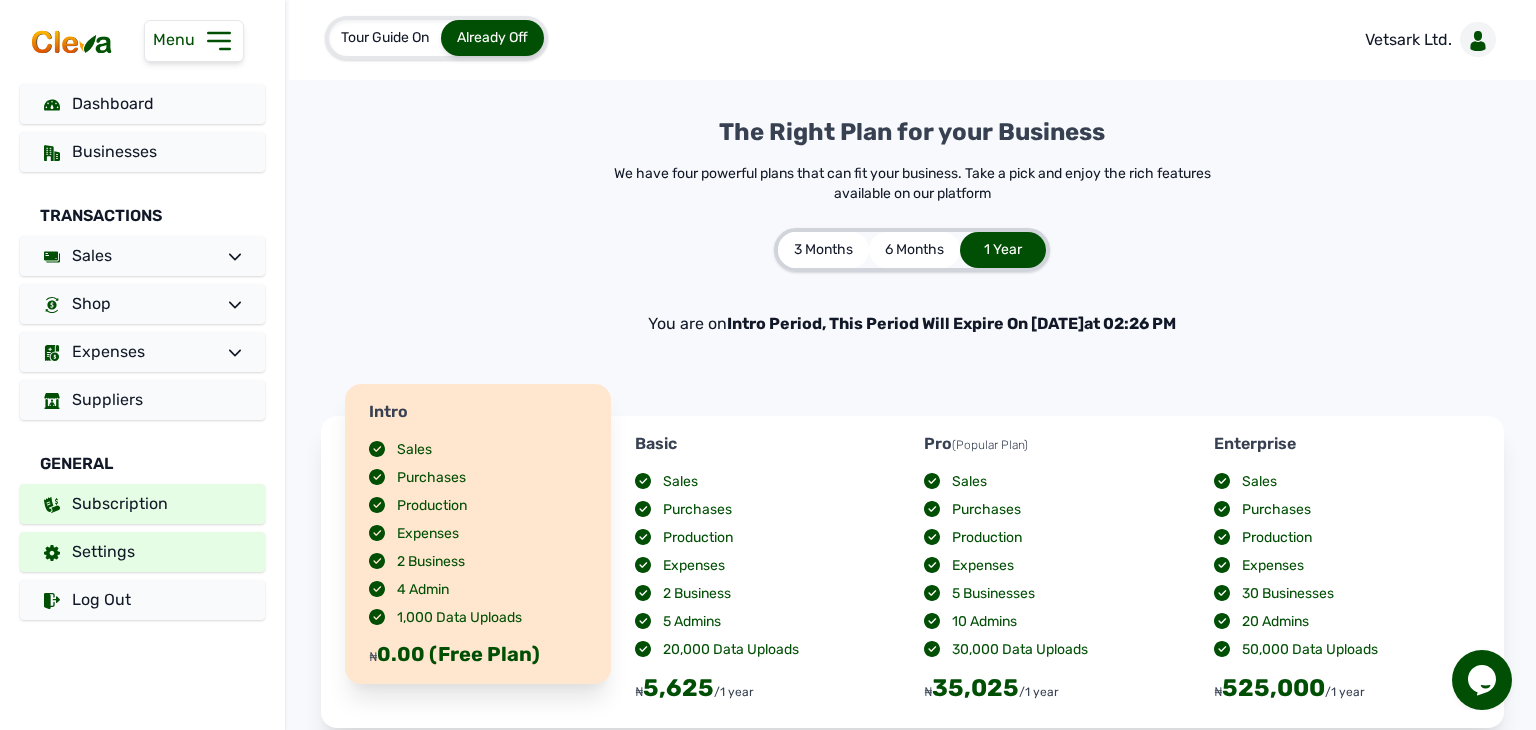 click on "Settings" at bounding box center [142, 552] 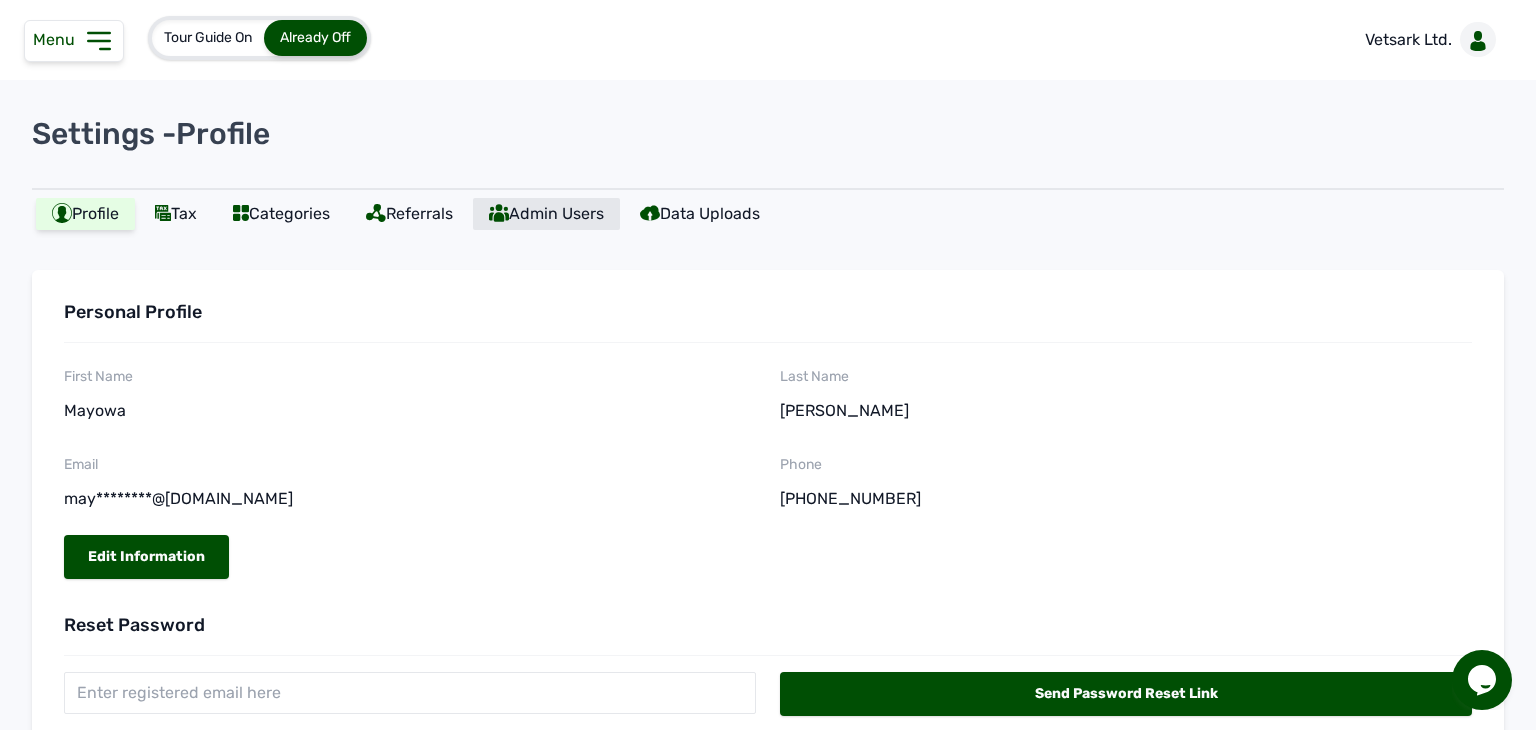 click on "Admin Users" at bounding box center [546, 214] 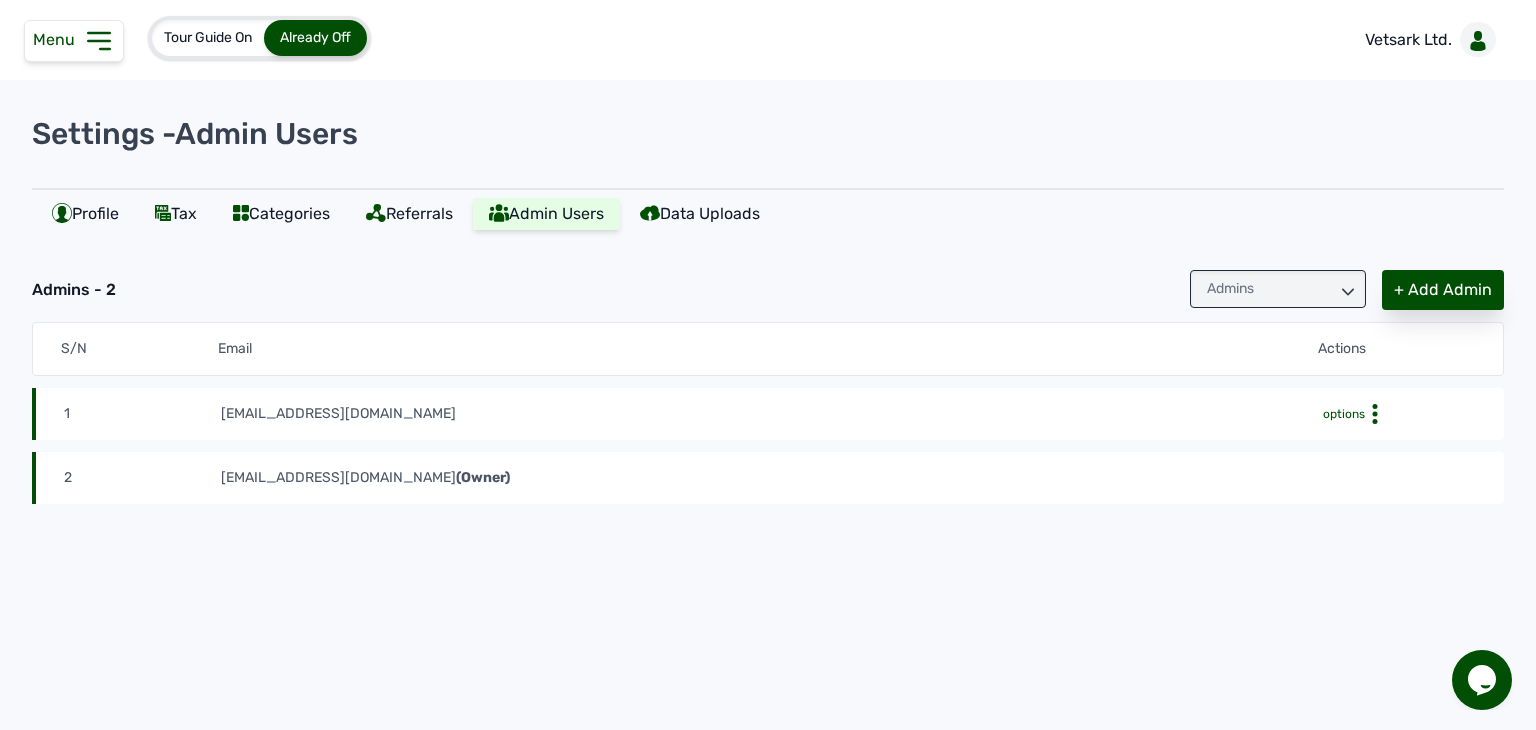 click on "+ Add Admin" at bounding box center (1443, 290) 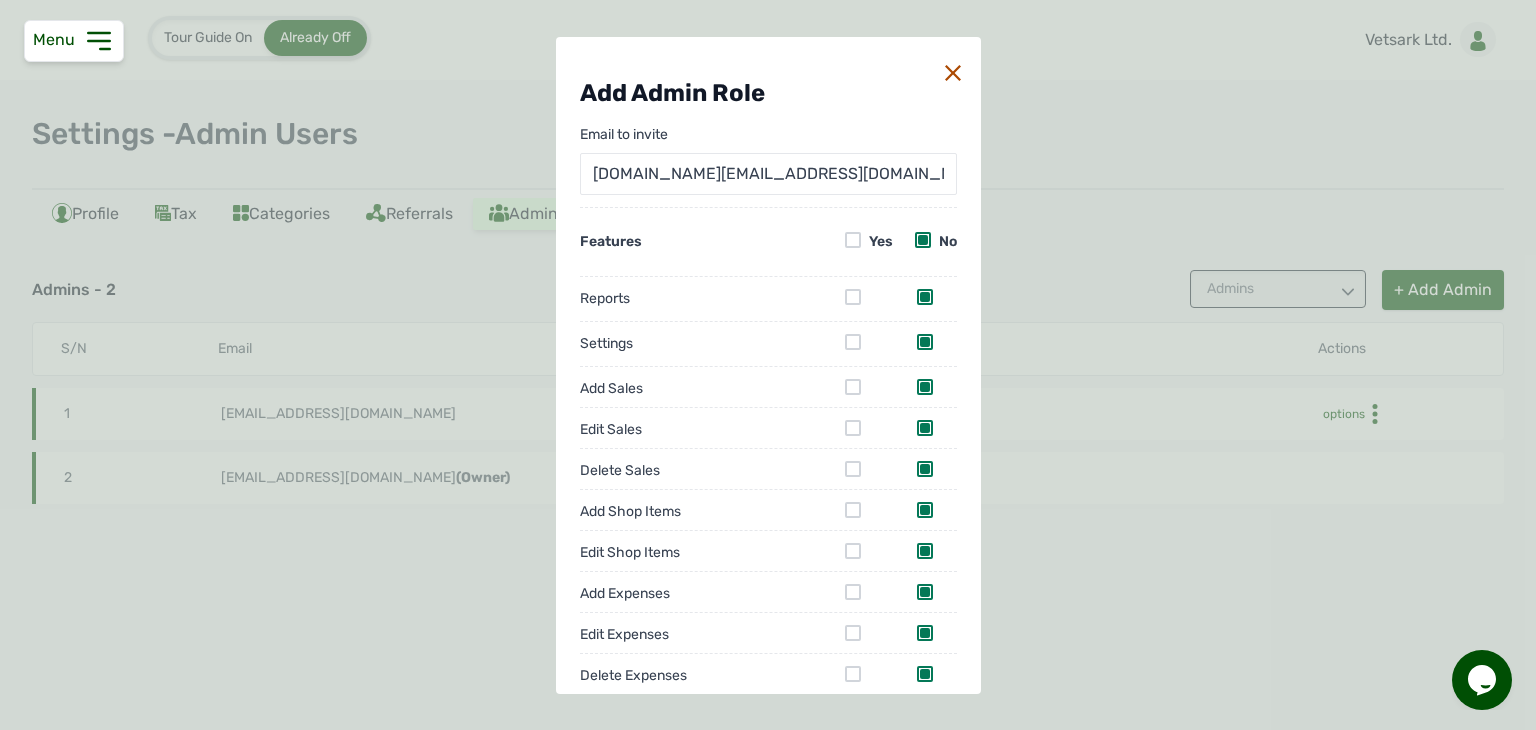 type on "vetsark.finance@gmail.com" 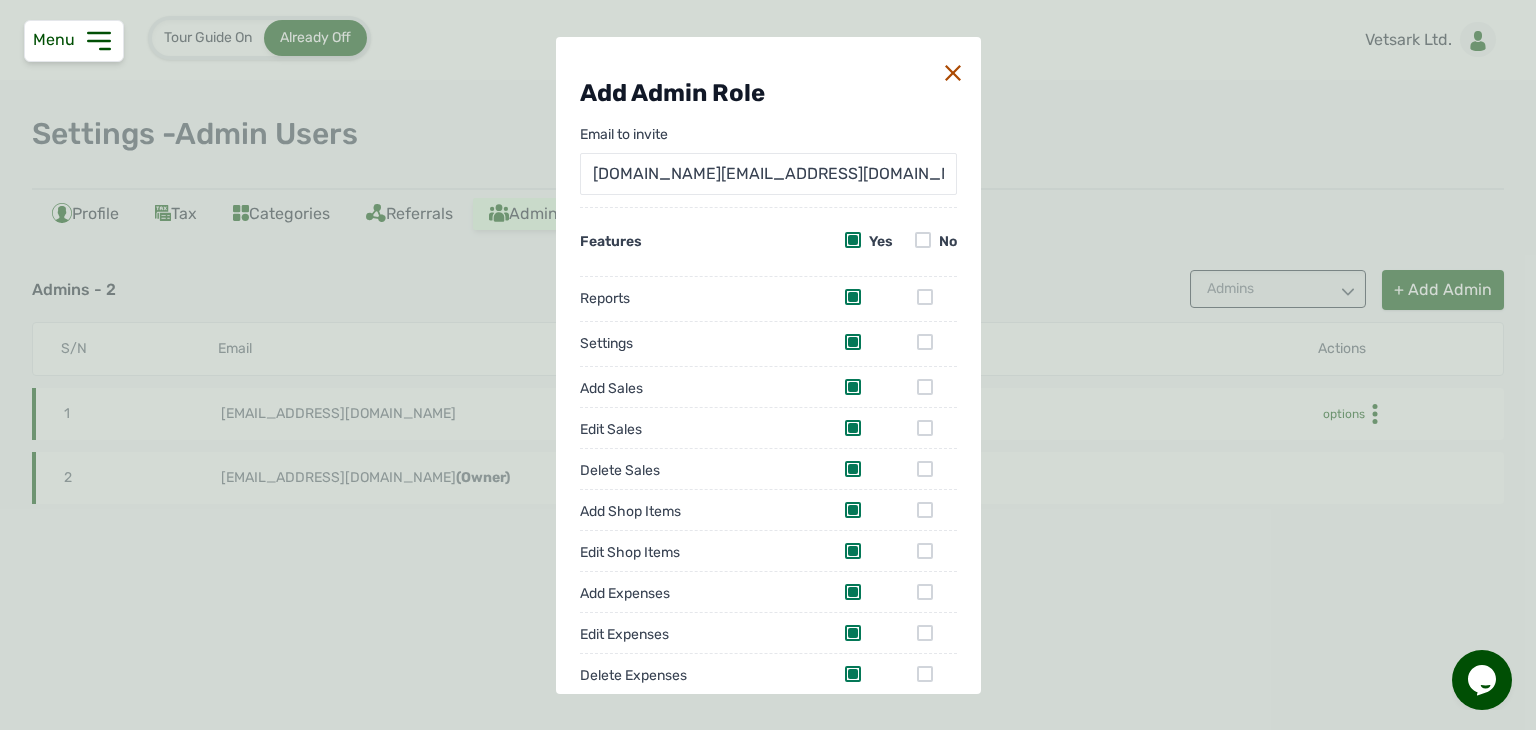 scroll, scrollTop: 269, scrollLeft: 0, axis: vertical 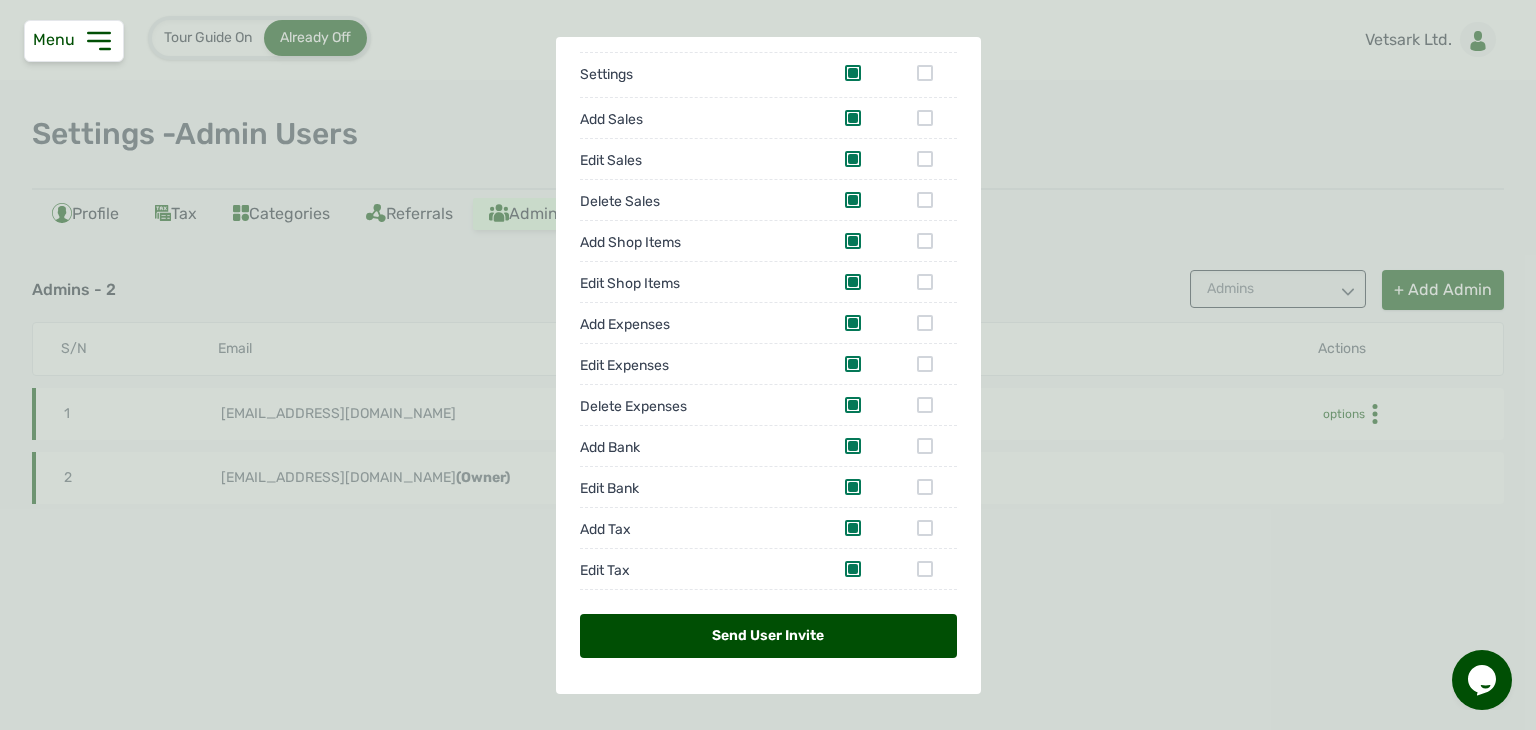 click on "Send User Invite" at bounding box center (768, 636) 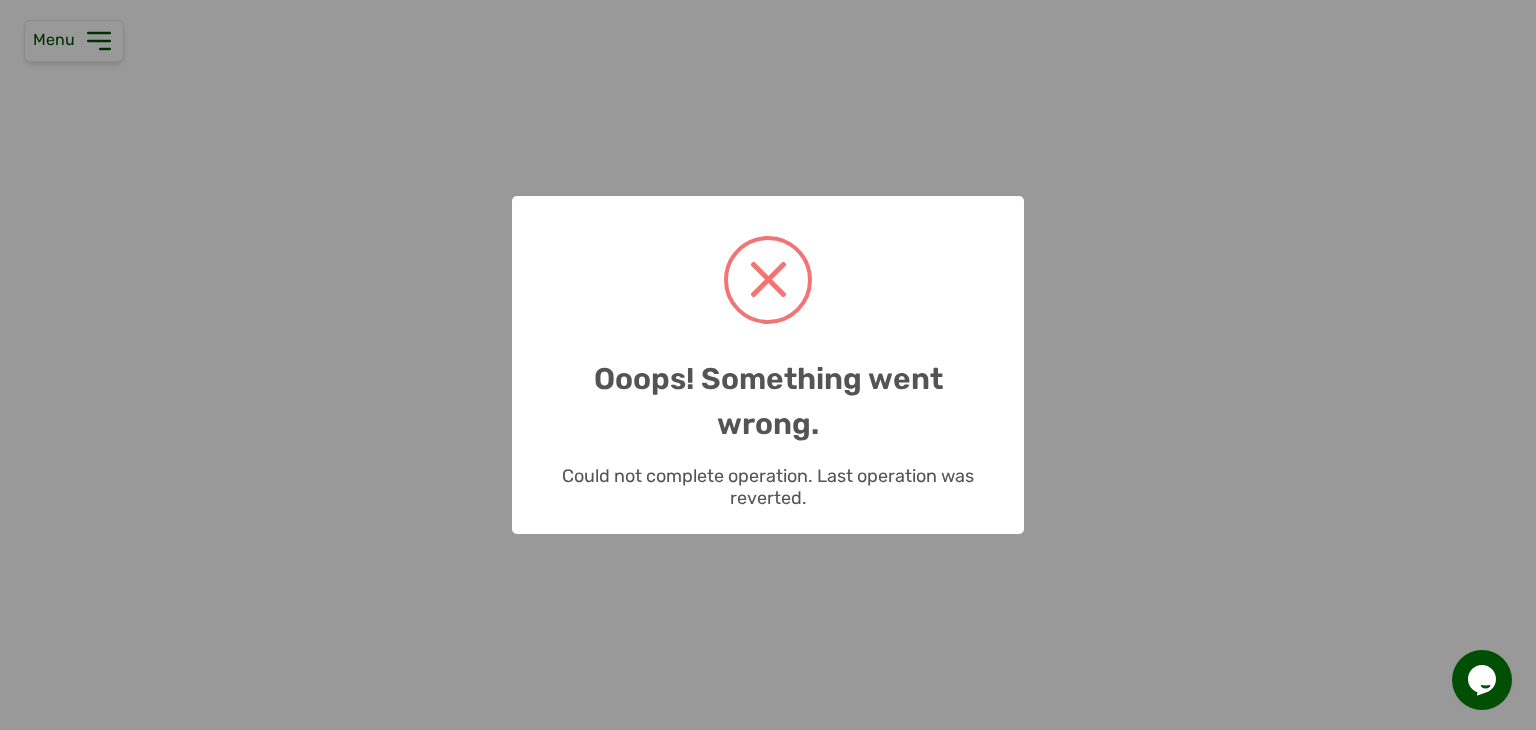 click on "×
Ooops! Something went wrong. Could not complete operation. Last operation was reverted. OK No Cancel" at bounding box center (768, 365) 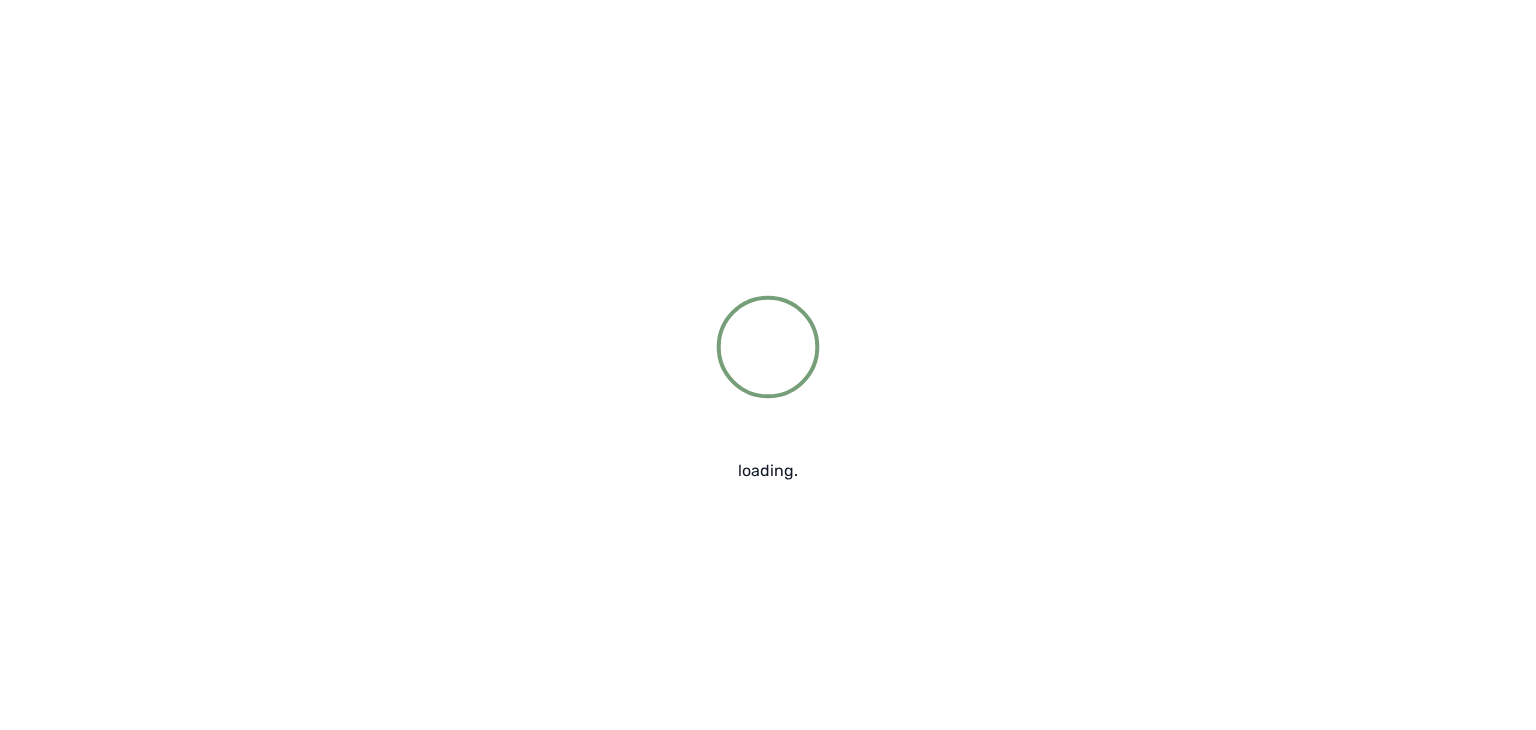 scroll, scrollTop: 0, scrollLeft: 0, axis: both 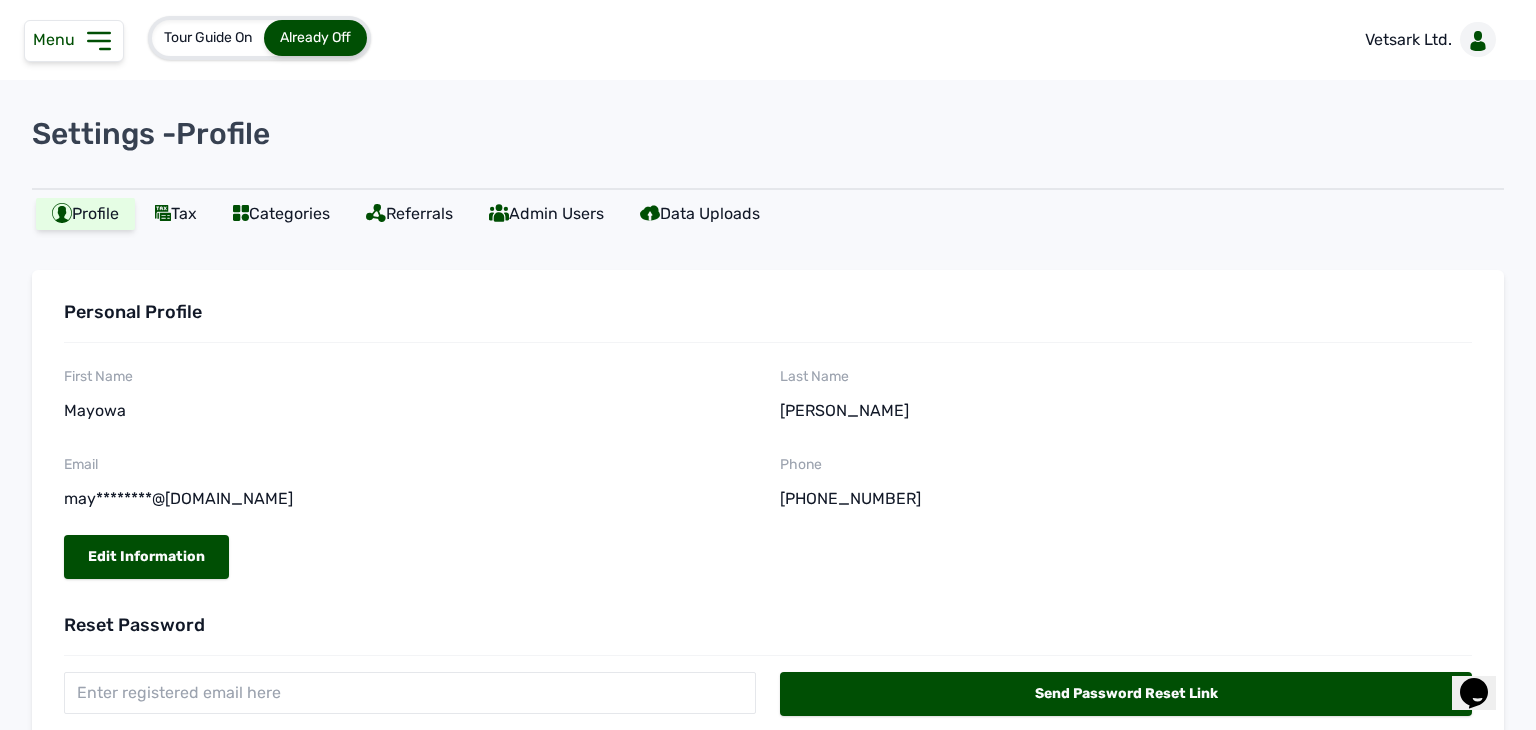 click 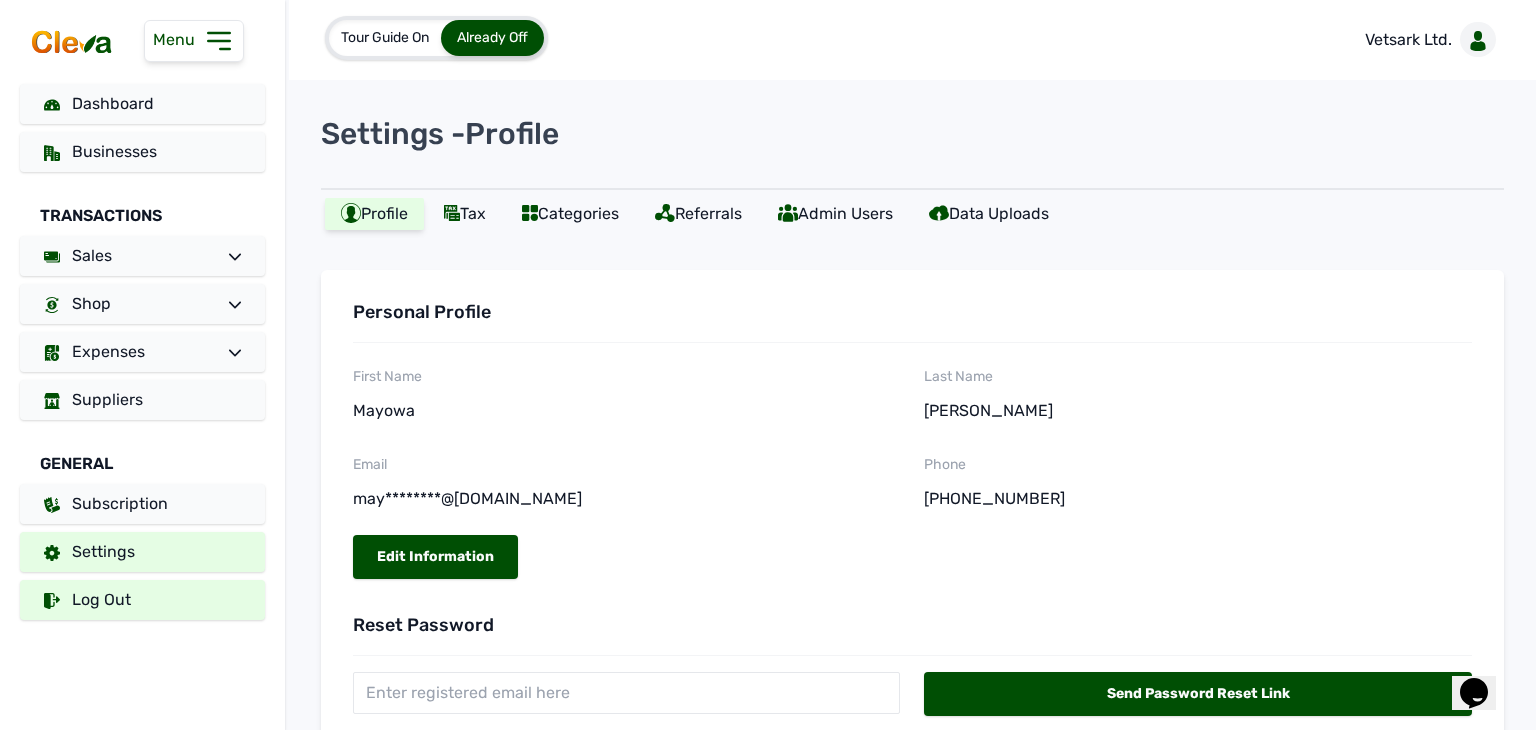 click on "Log Out" at bounding box center (142, 600) 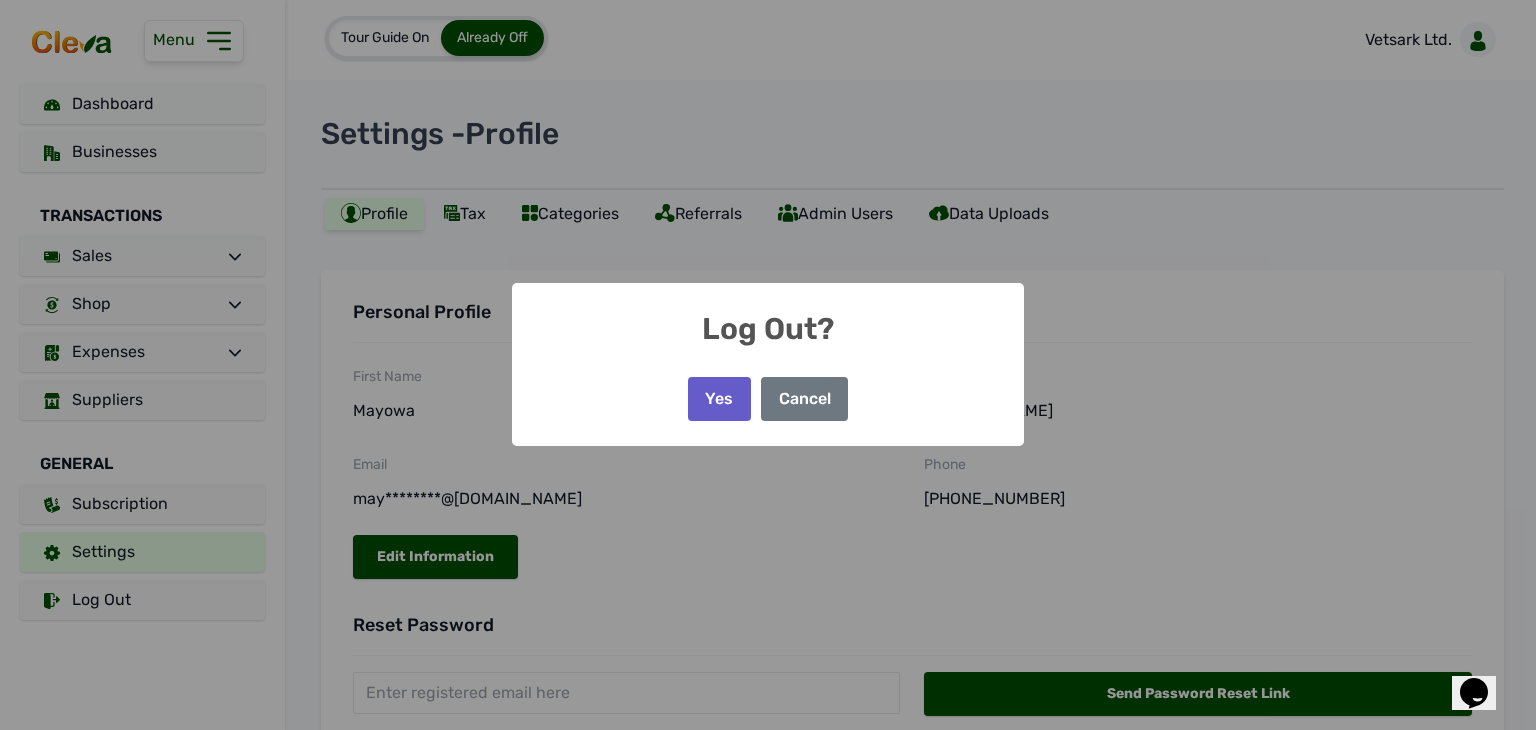 click on "Yes" at bounding box center [719, 399] 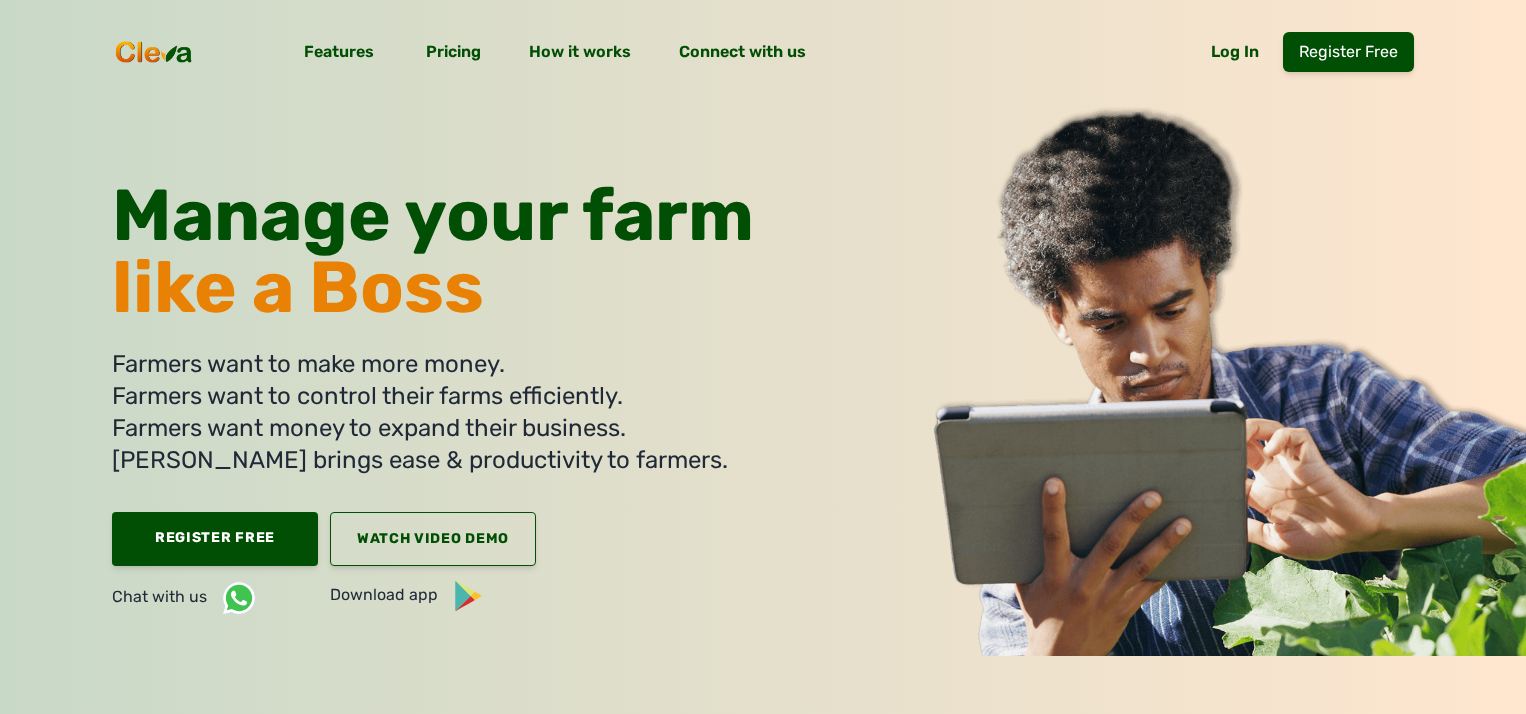 scroll, scrollTop: 0, scrollLeft: 0, axis: both 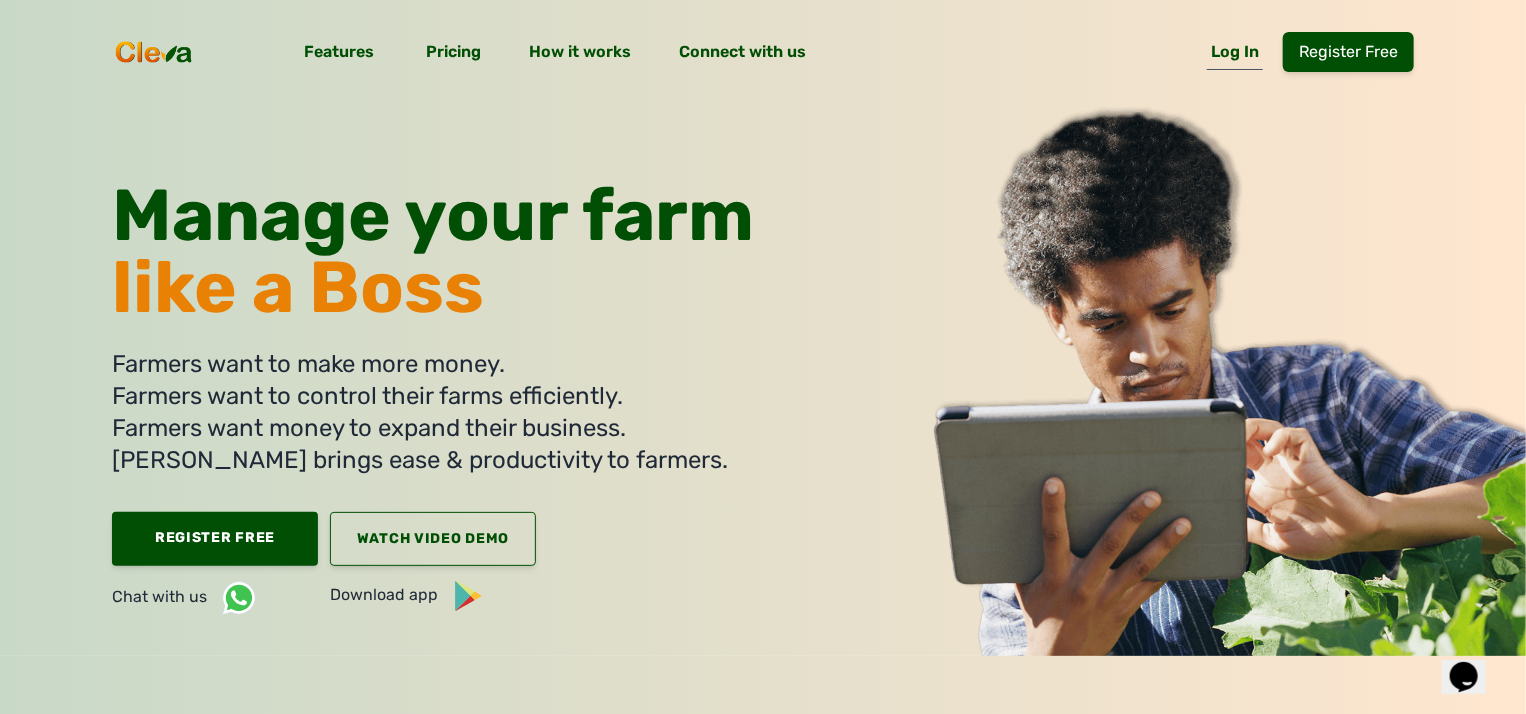 click on "Log In" at bounding box center [1235, 56] 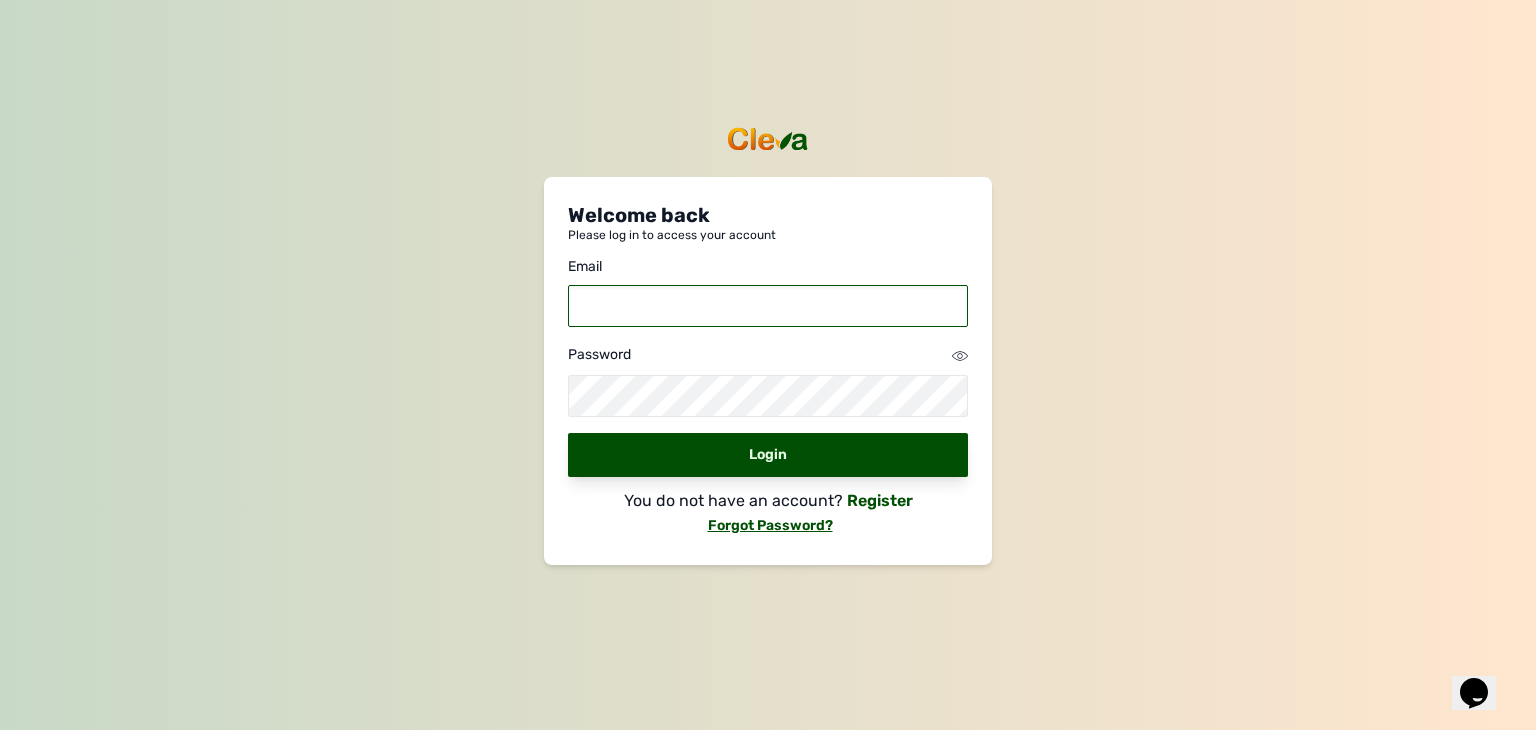 click at bounding box center (768, 306) 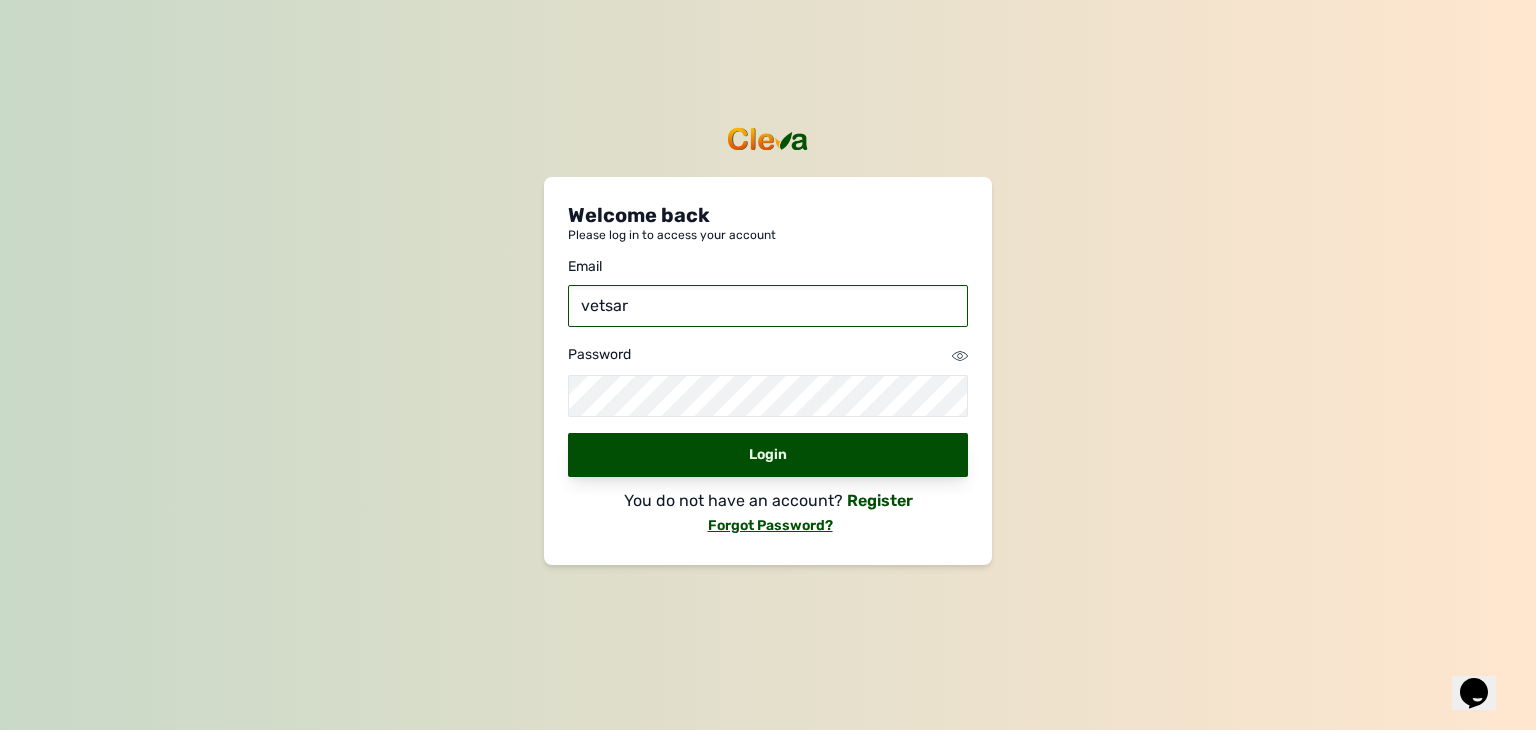 type on "vetsarklimited@gmail.com" 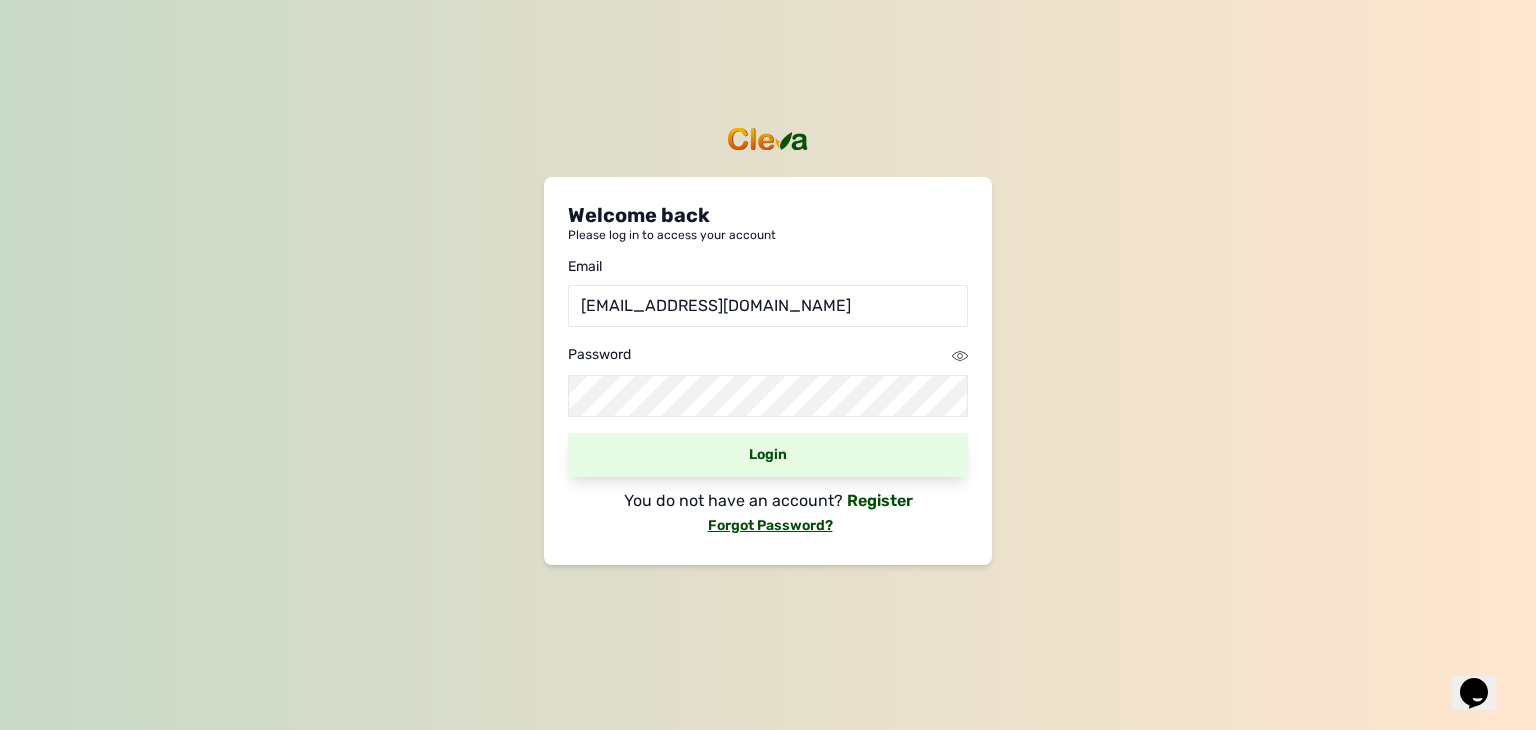 click on "Login" at bounding box center (768, 455) 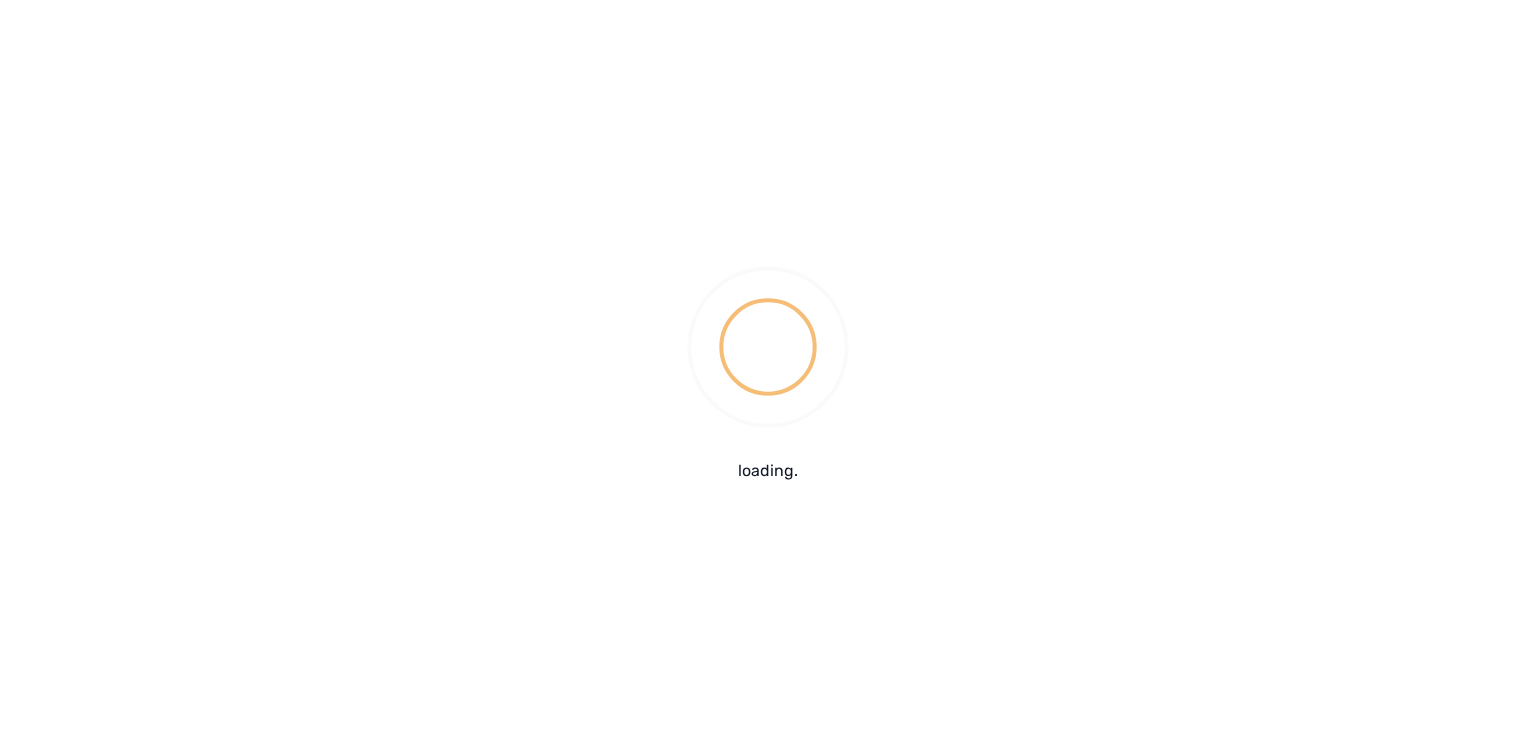 scroll, scrollTop: 0, scrollLeft: 0, axis: both 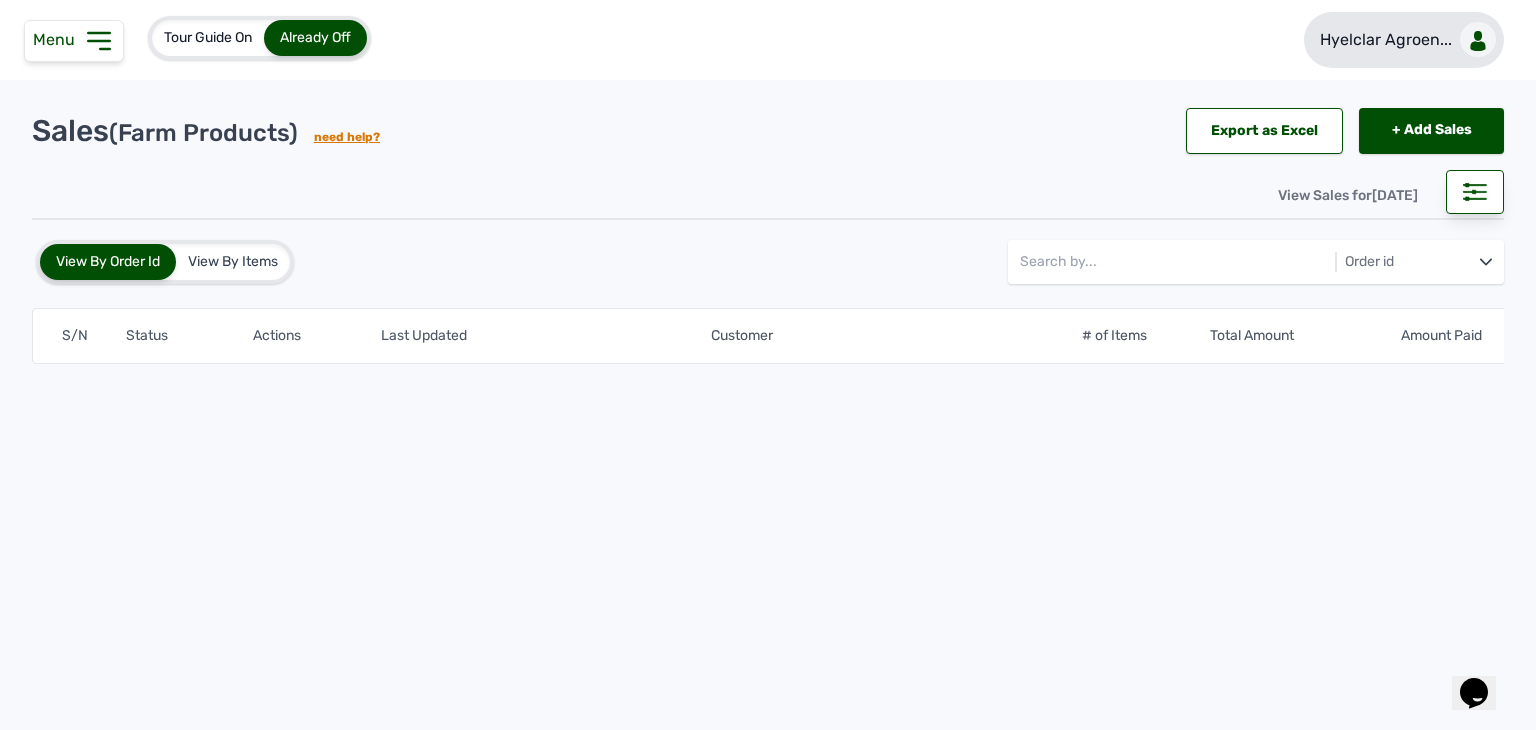 click on "Hyelclar Agroen..." at bounding box center (1386, 40) 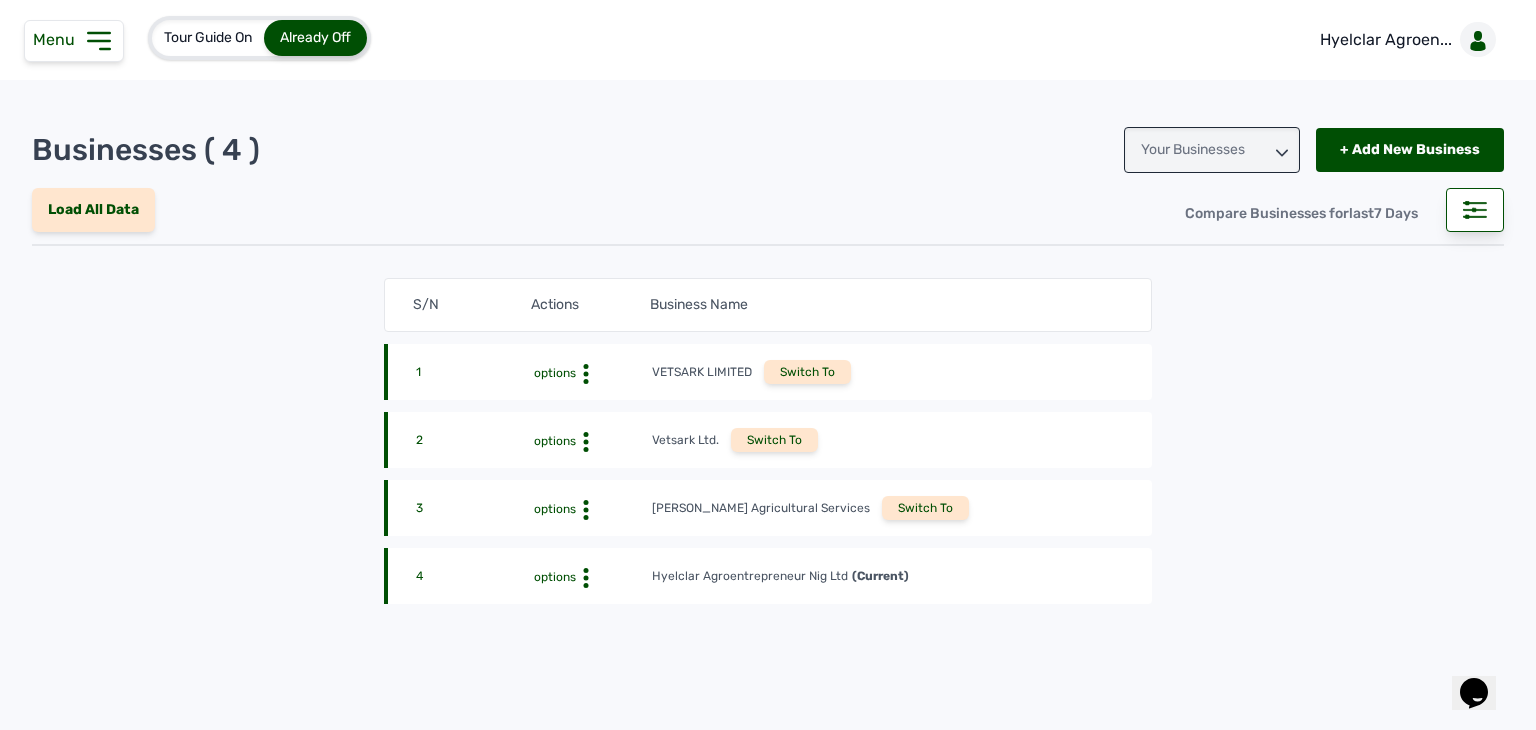 click on "Switch To" at bounding box center [774, 440] 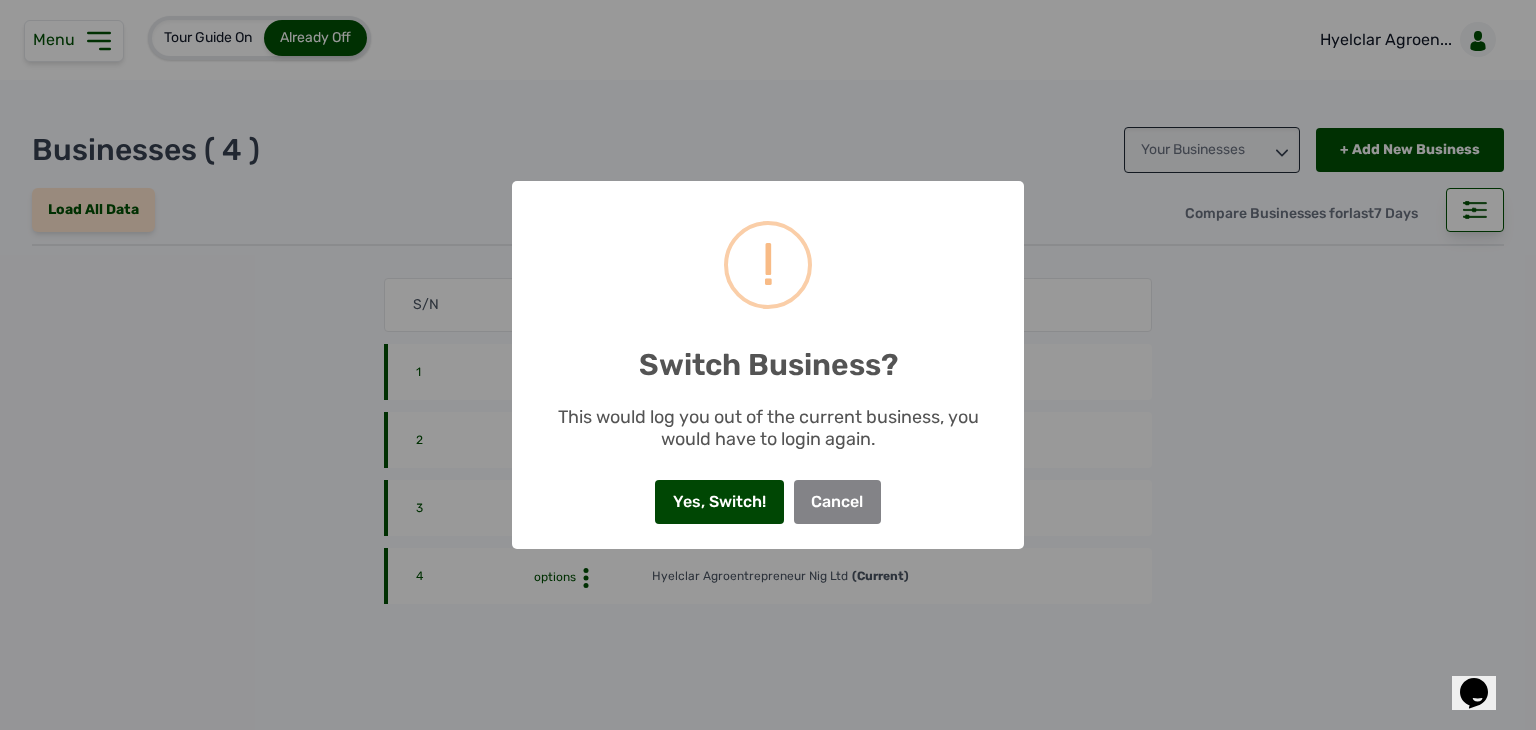 click on "Yes, Switch!" at bounding box center (719, 502) 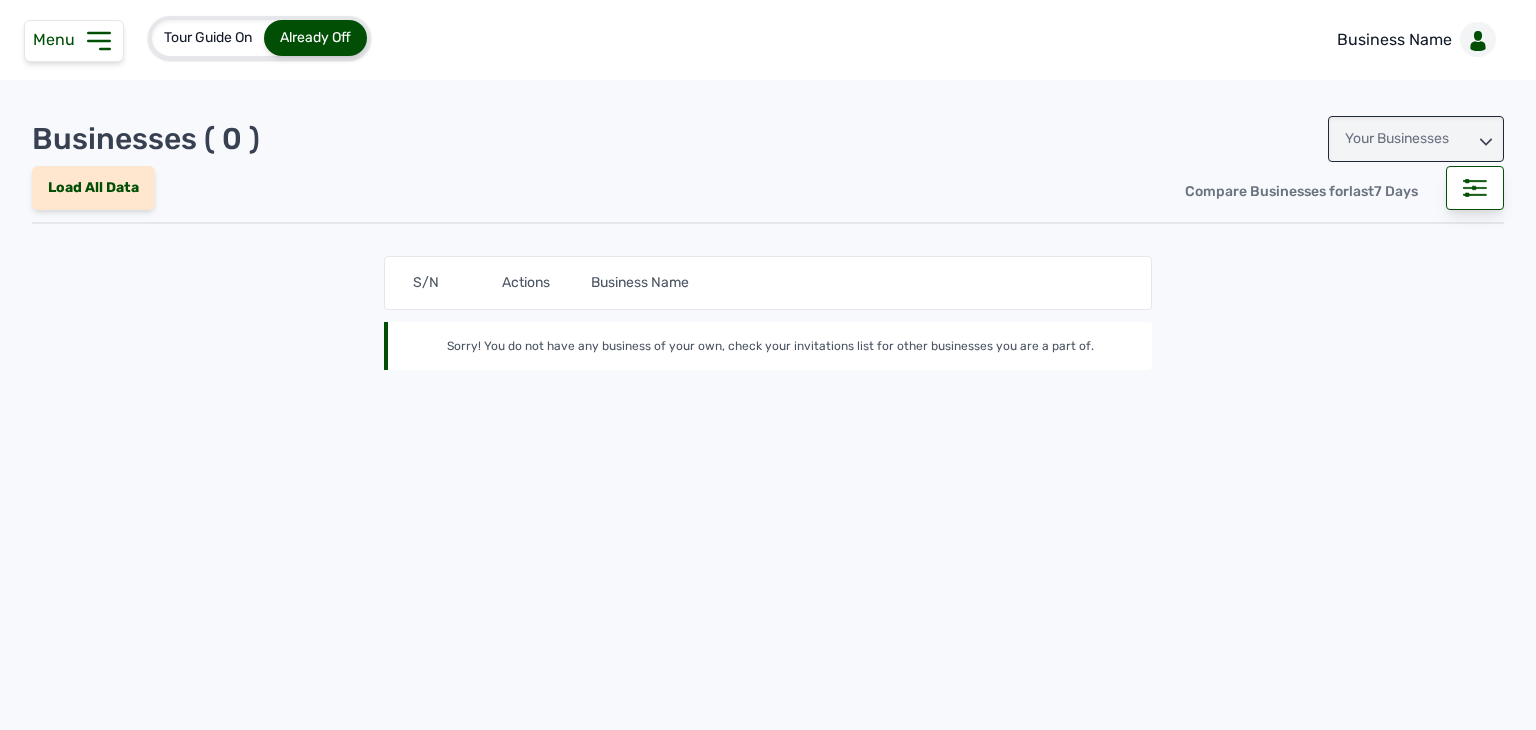 scroll, scrollTop: 0, scrollLeft: 0, axis: both 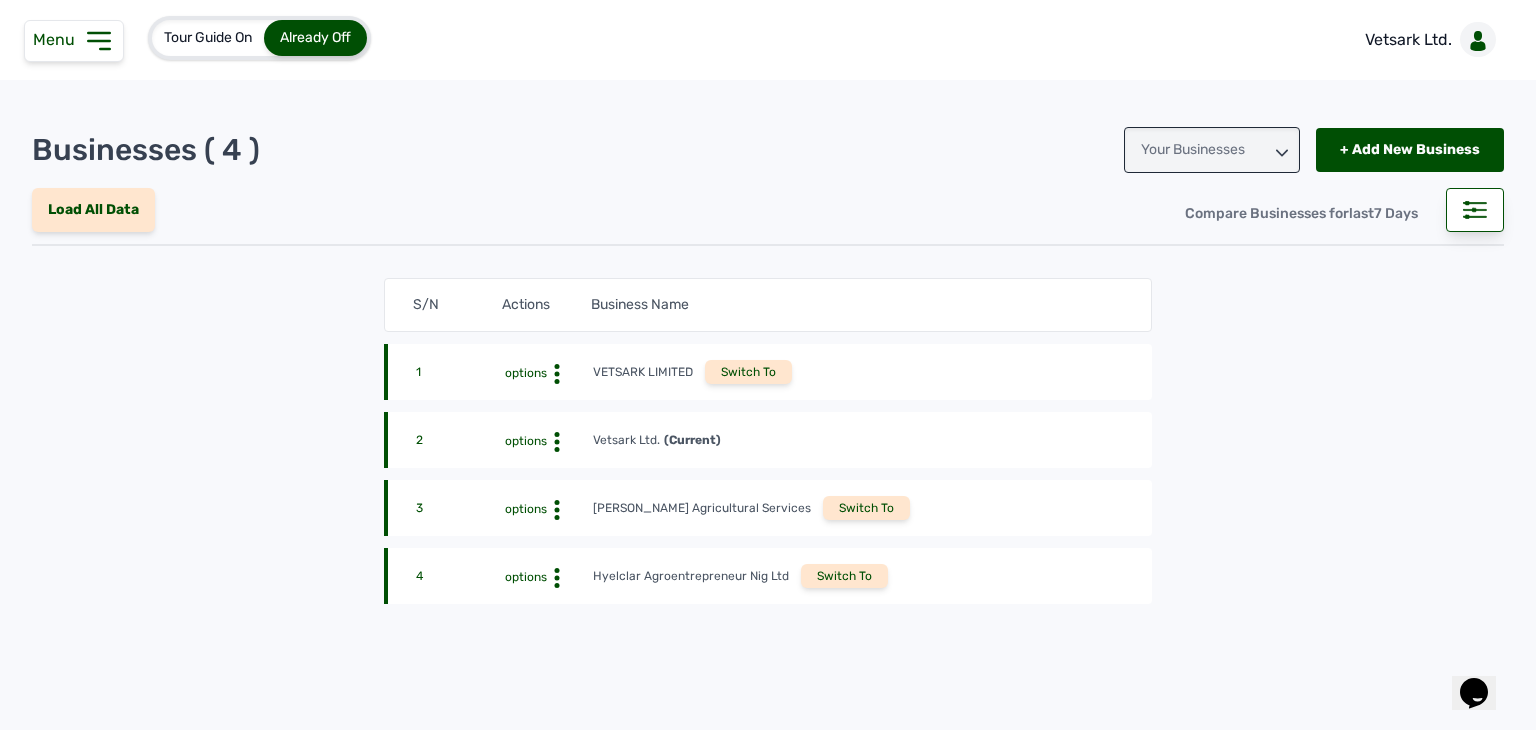 click on "Menu" at bounding box center (58, 39) 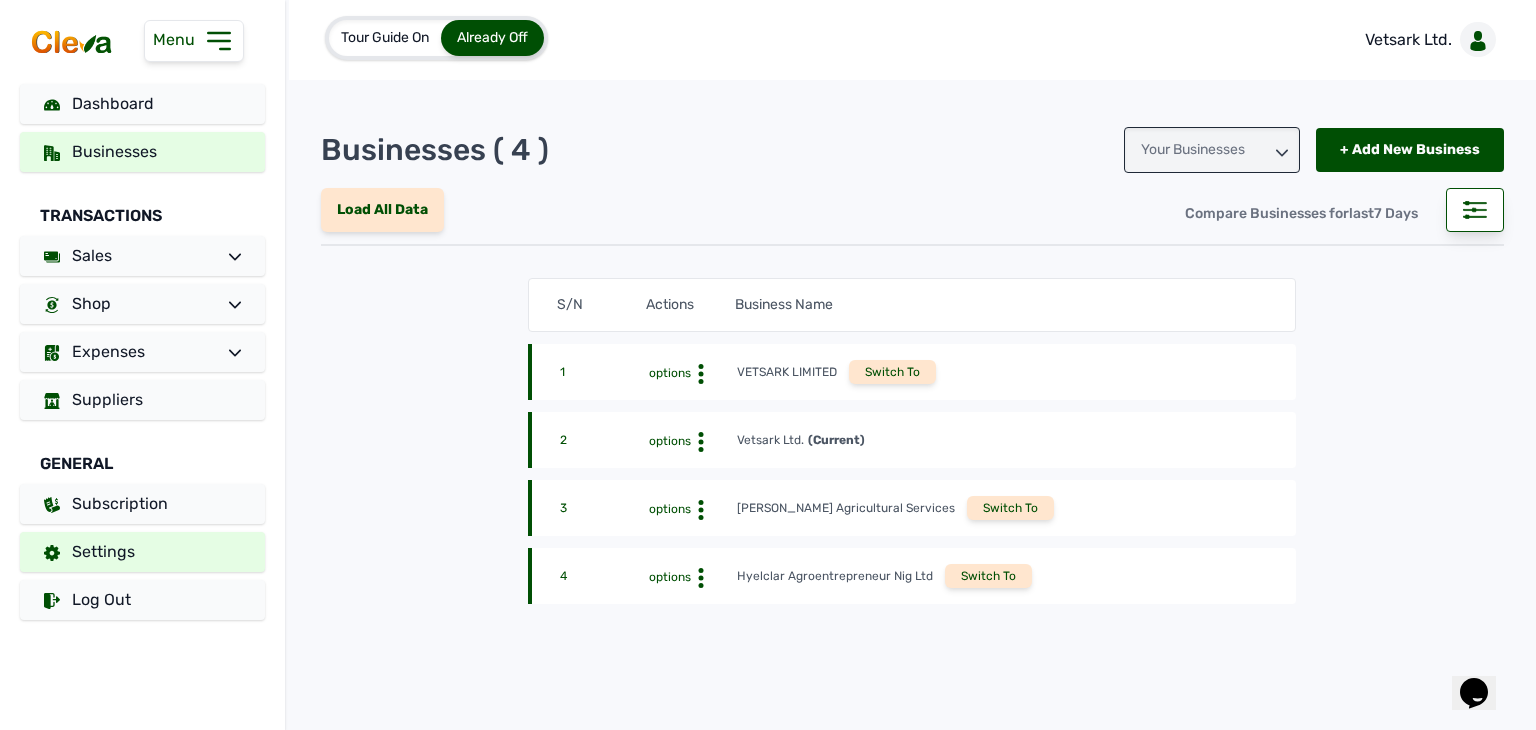 click on "Settings" at bounding box center (103, 551) 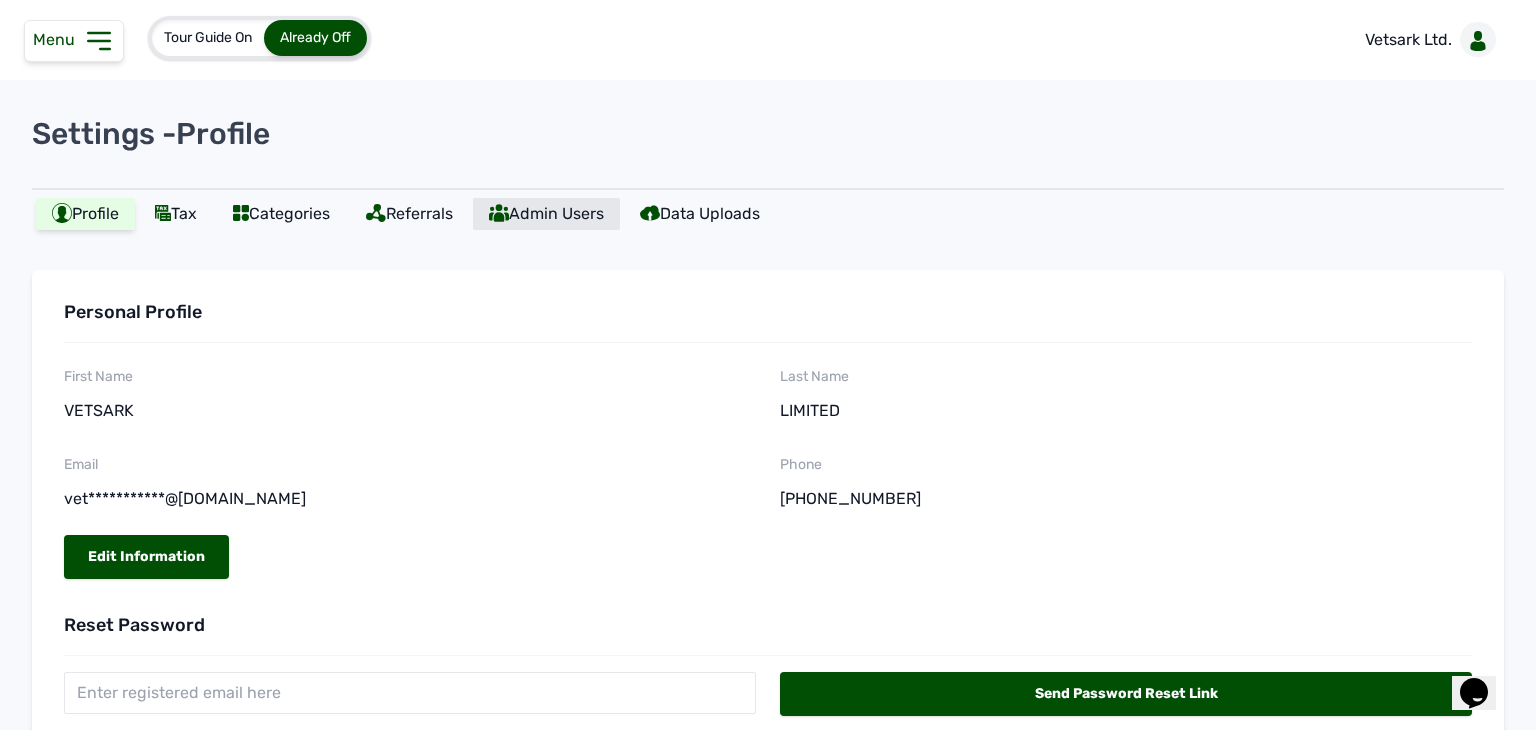 click on "Admin Users" at bounding box center (546, 214) 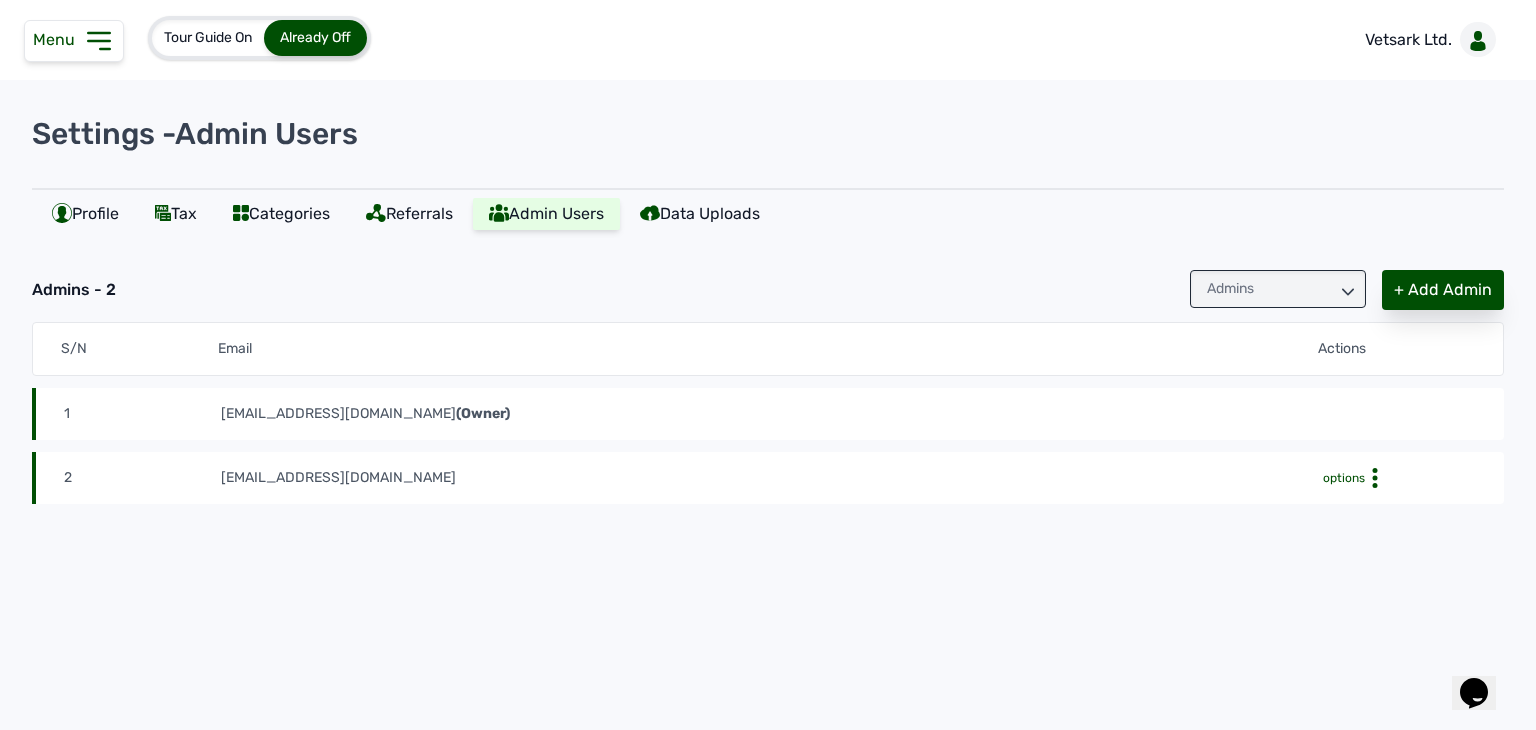 click on "+ Add Admin" at bounding box center (1443, 290) 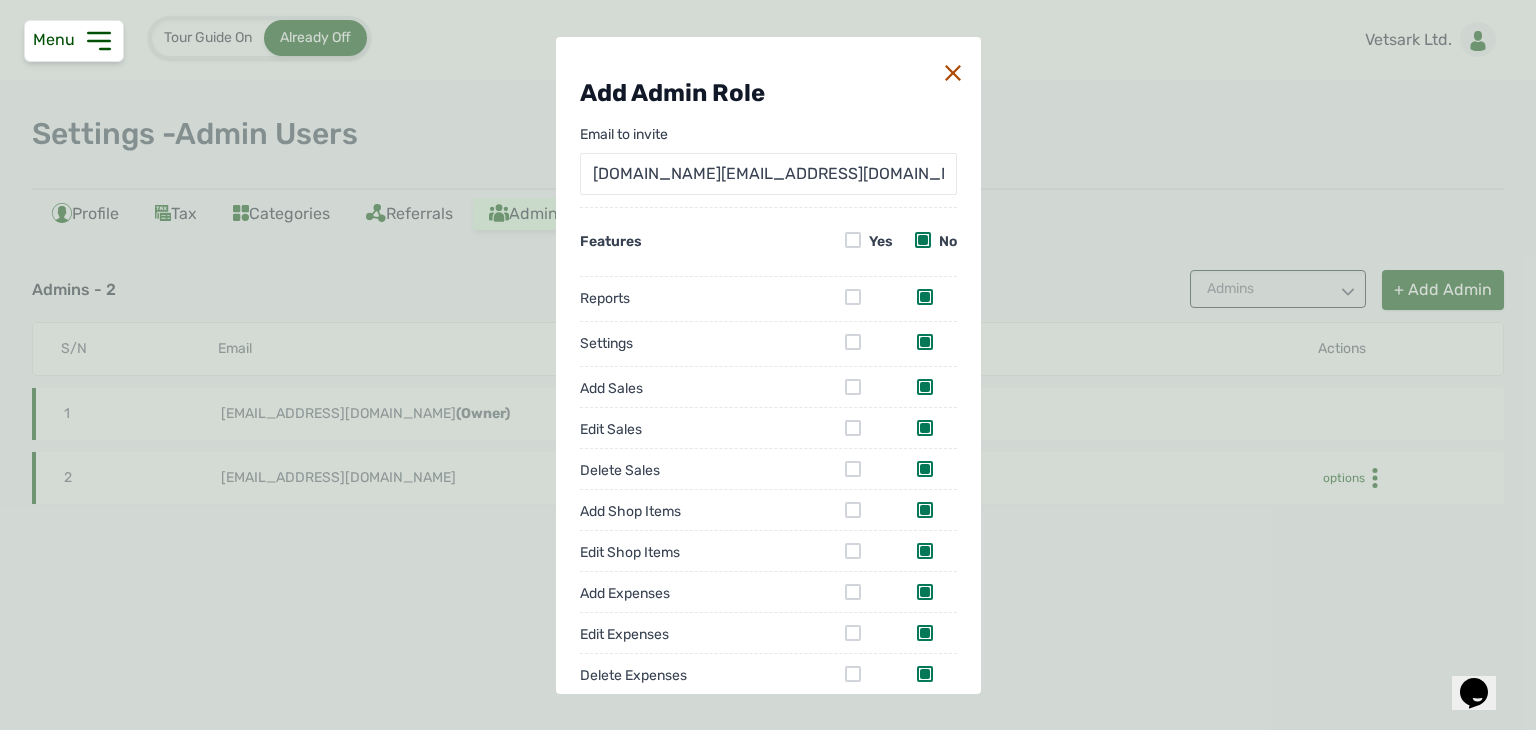 type on "[DOMAIN_NAME][EMAIL_ADDRESS][DOMAIN_NAME]" 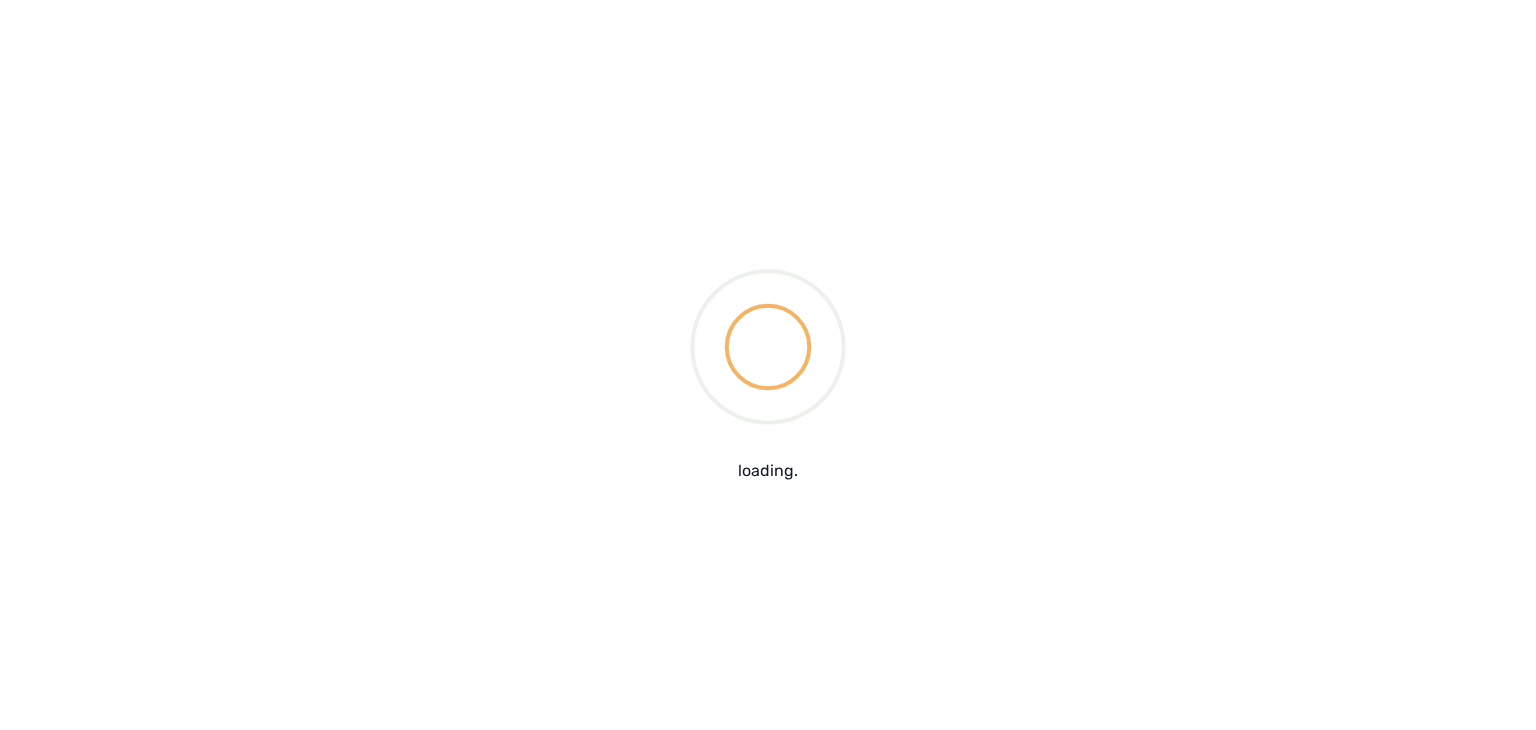 scroll, scrollTop: 0, scrollLeft: 0, axis: both 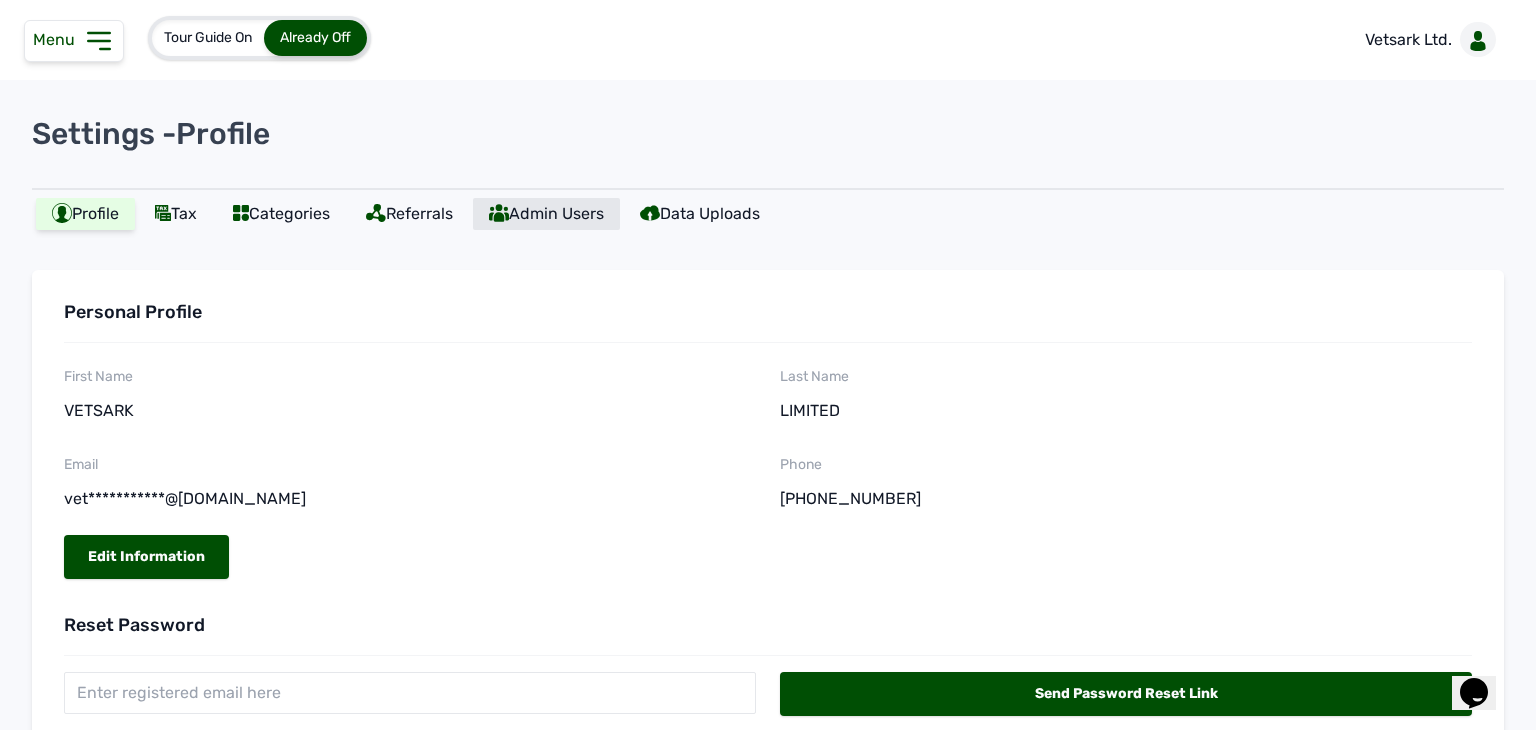 click on "Admin Users" at bounding box center [546, 214] 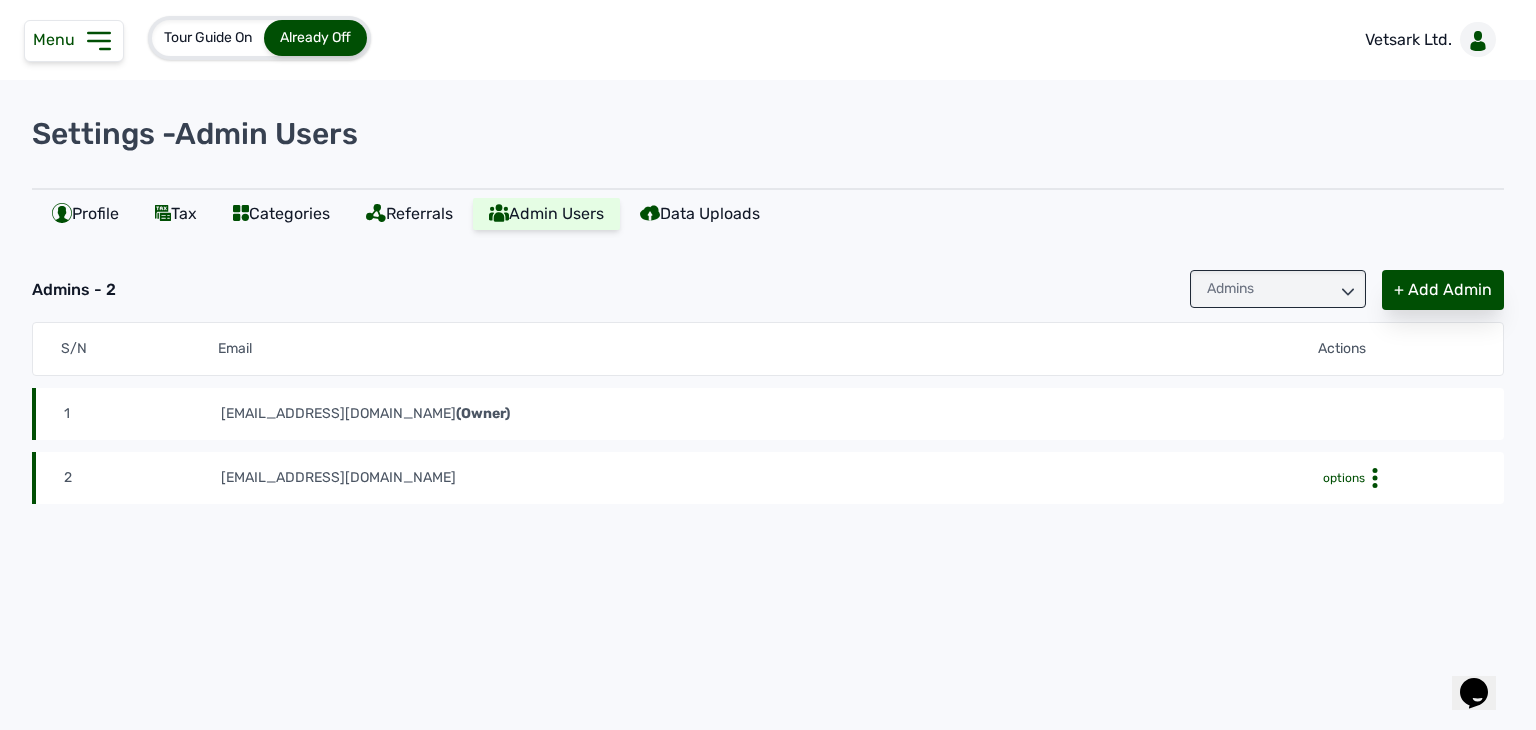 click on "+ Add Admin" at bounding box center (1443, 290) 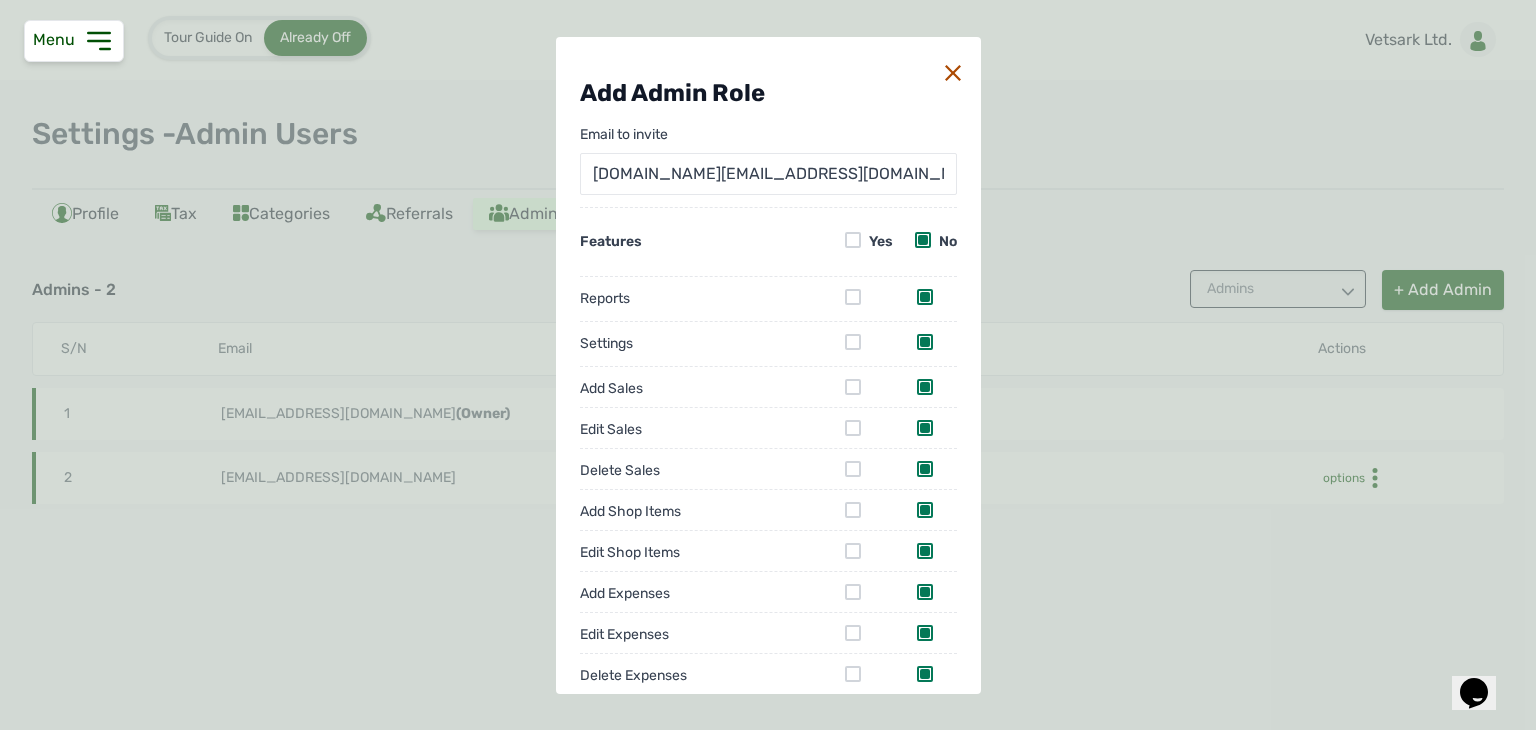 type on "vetsark.finance@gmail.com" 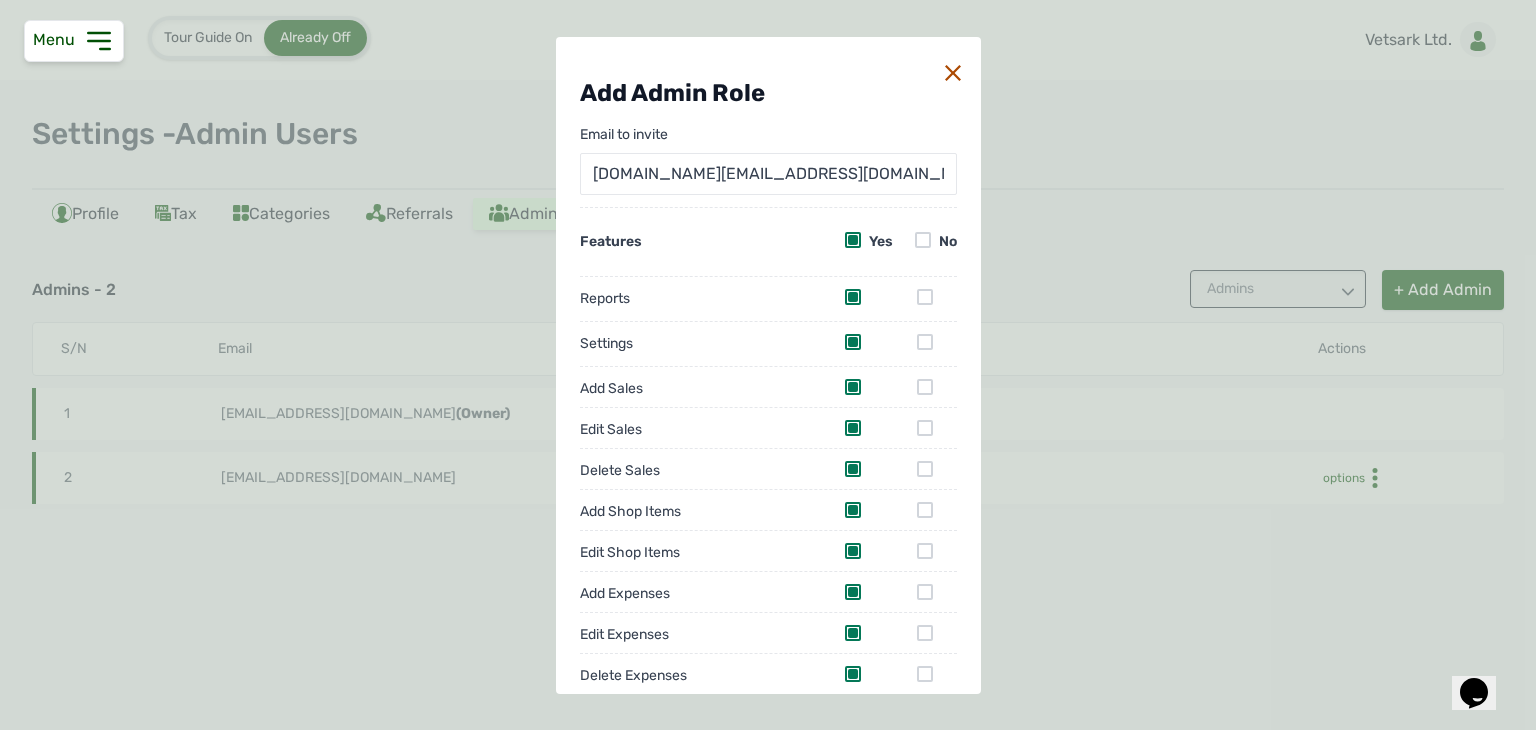 scroll, scrollTop: 269, scrollLeft: 0, axis: vertical 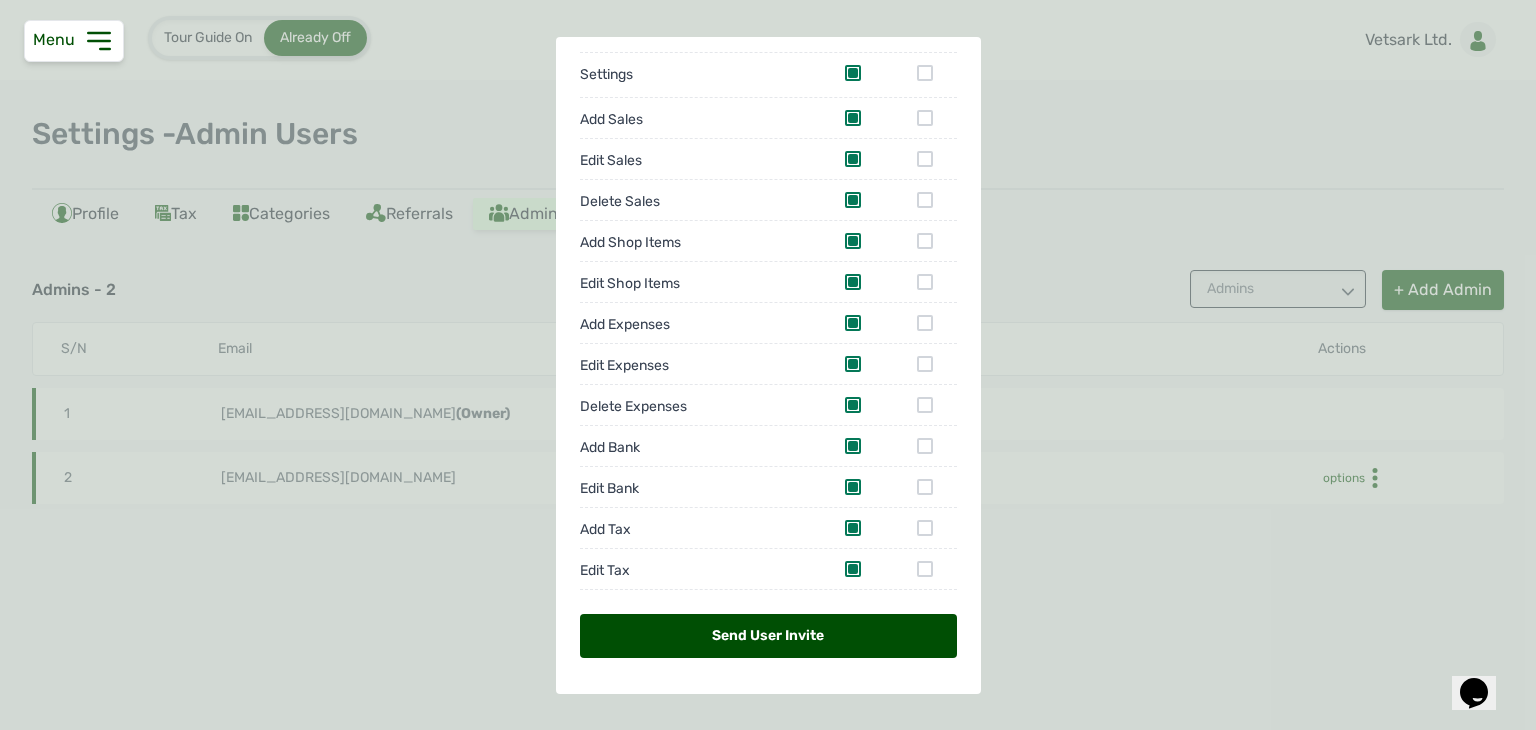 click on "Send User Invite" at bounding box center [768, 636] 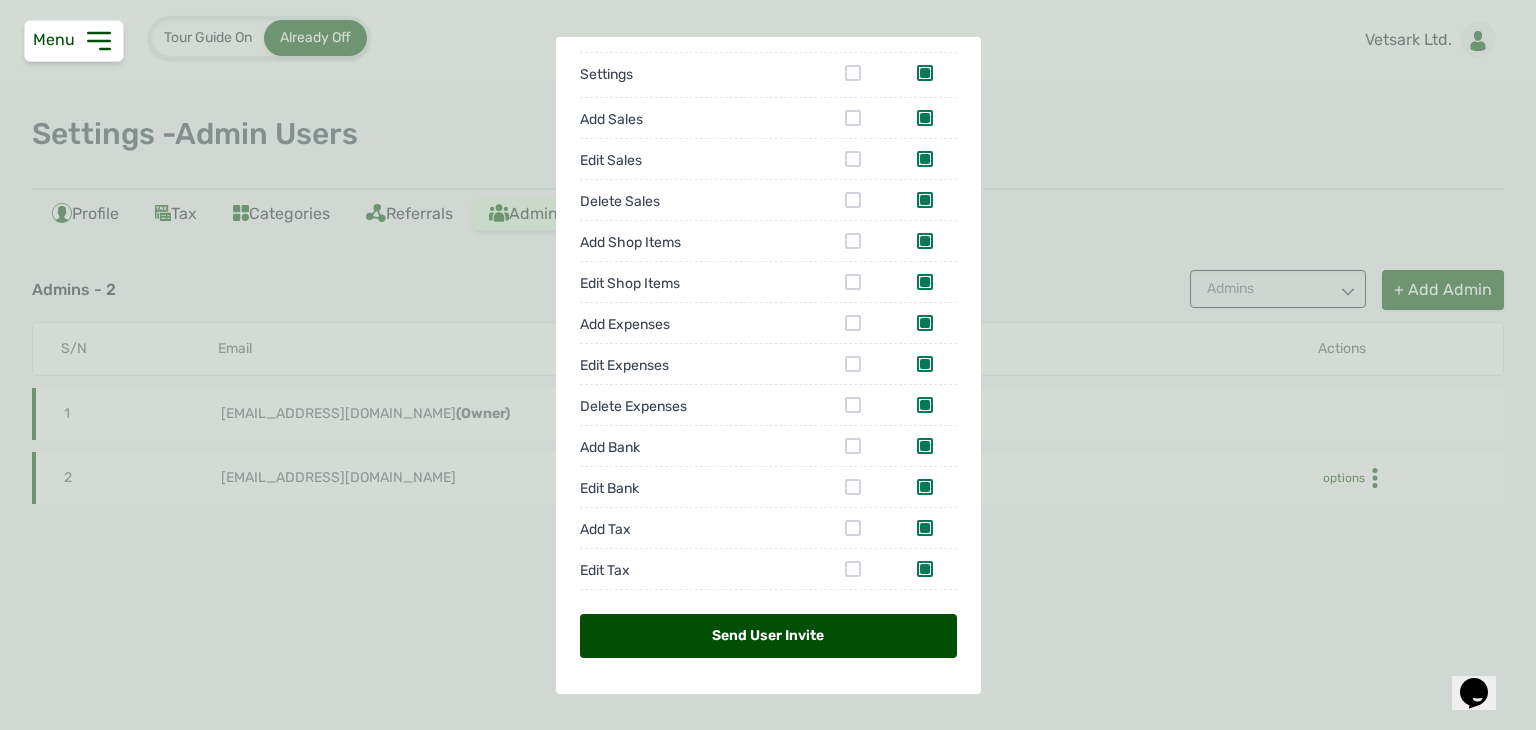 scroll, scrollTop: 0, scrollLeft: 0, axis: both 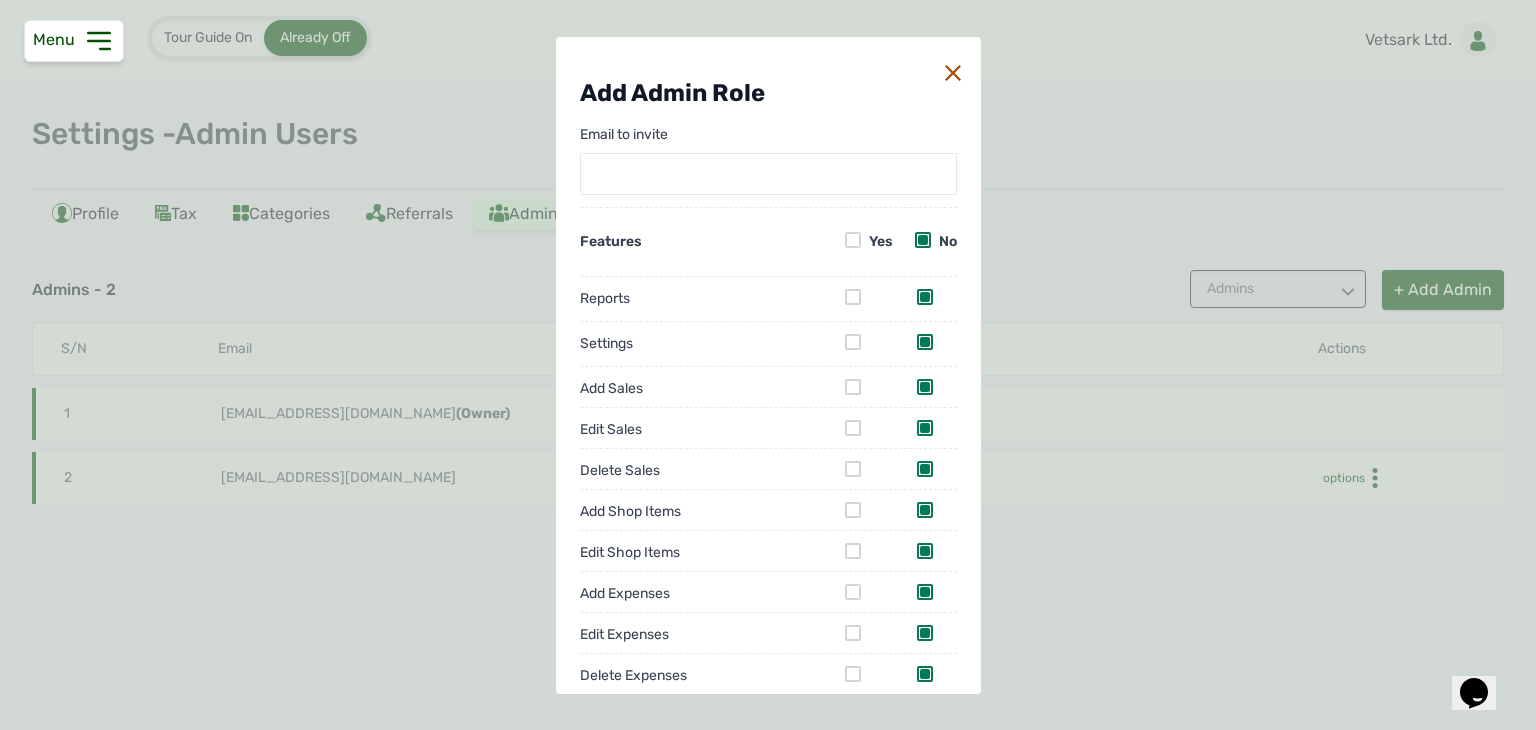click 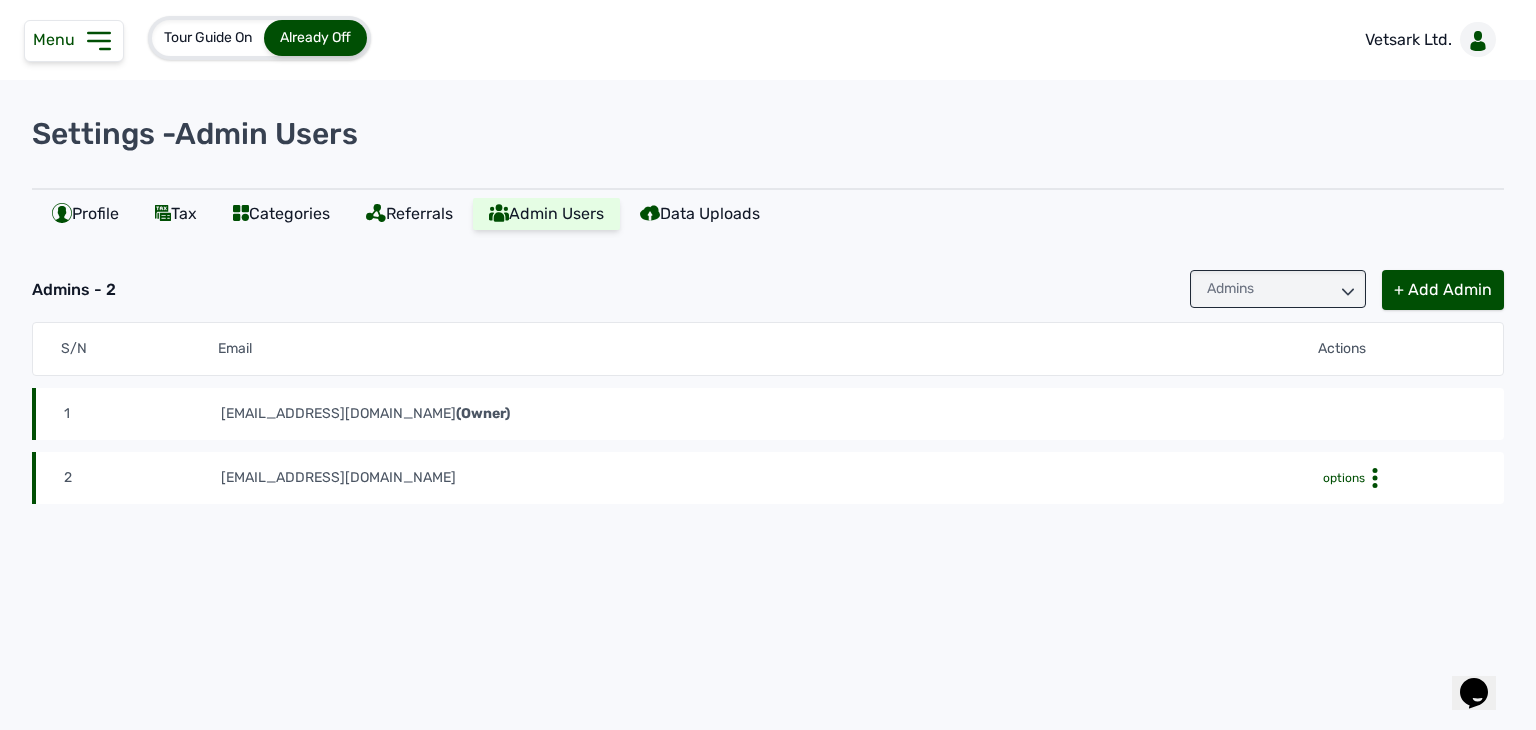 click on "Admins" at bounding box center (1278, 289) 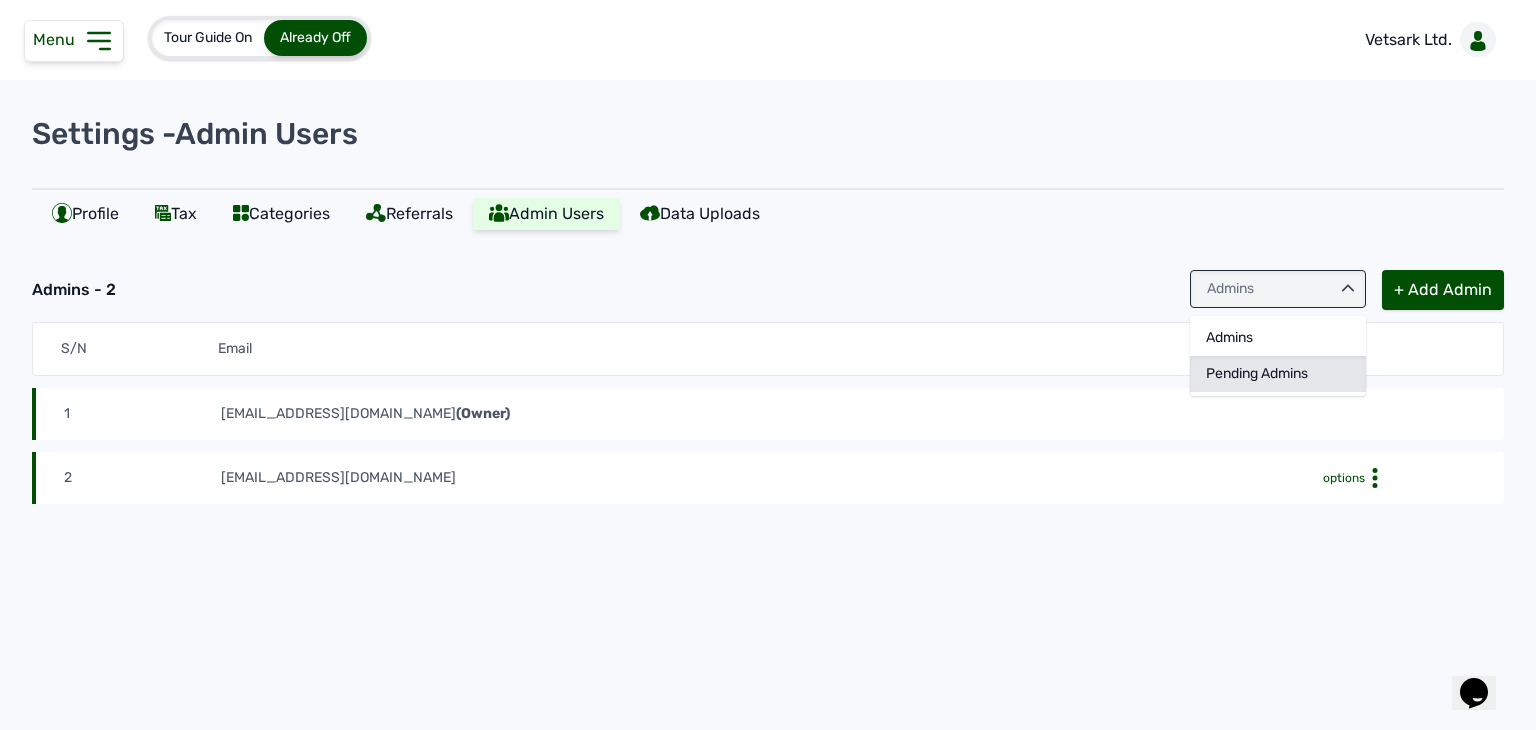 click on "Pending Admins" 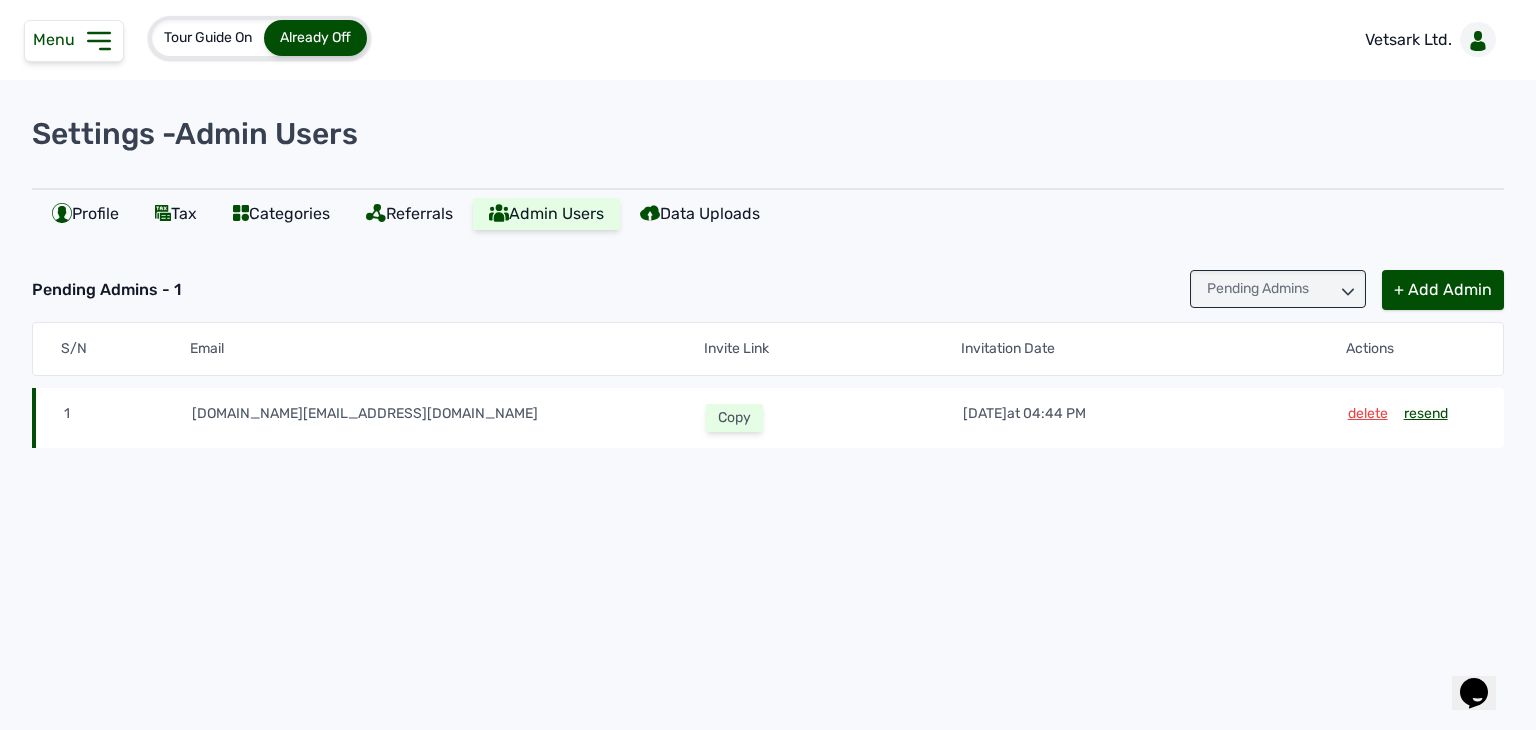 click 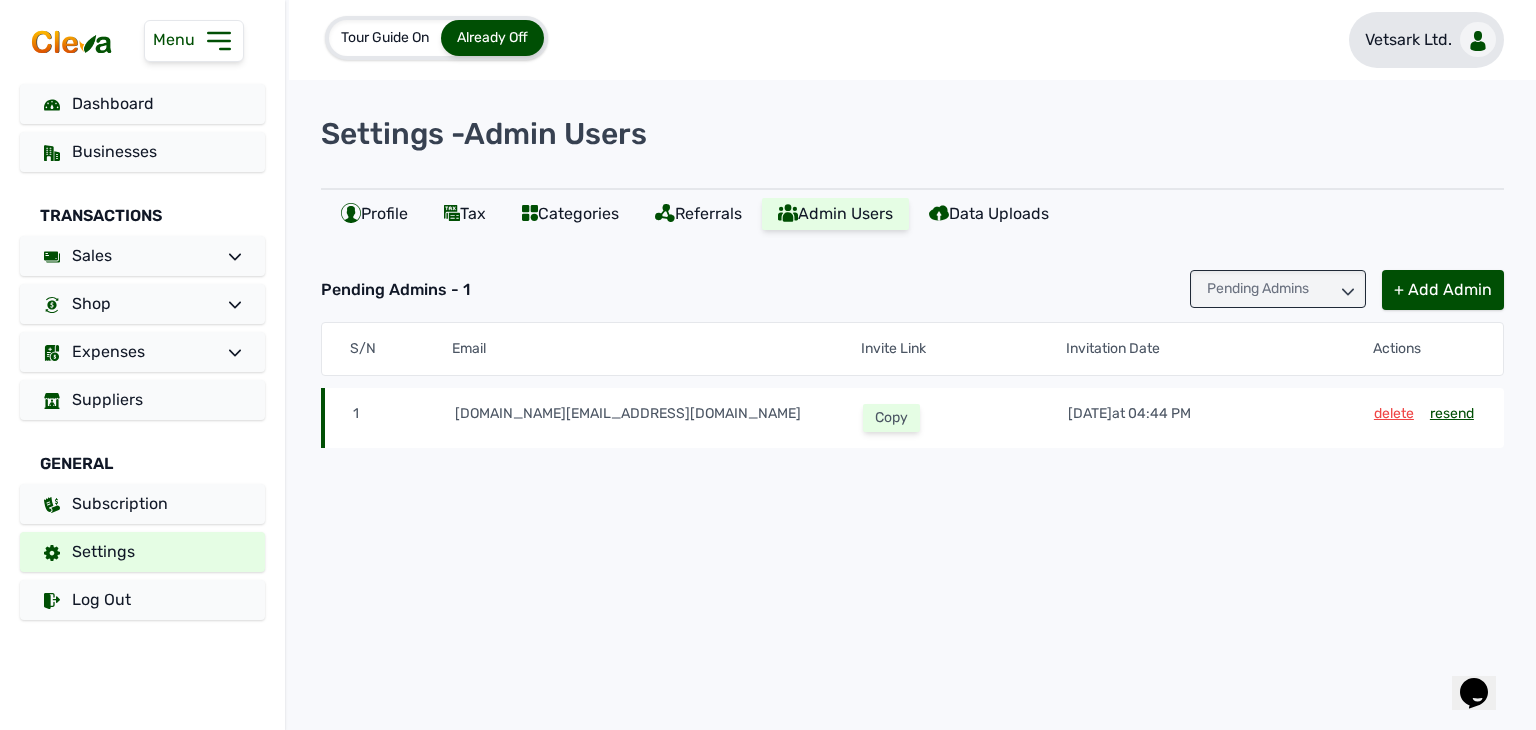 click on "Vetsark Ltd." at bounding box center [1426, 40] 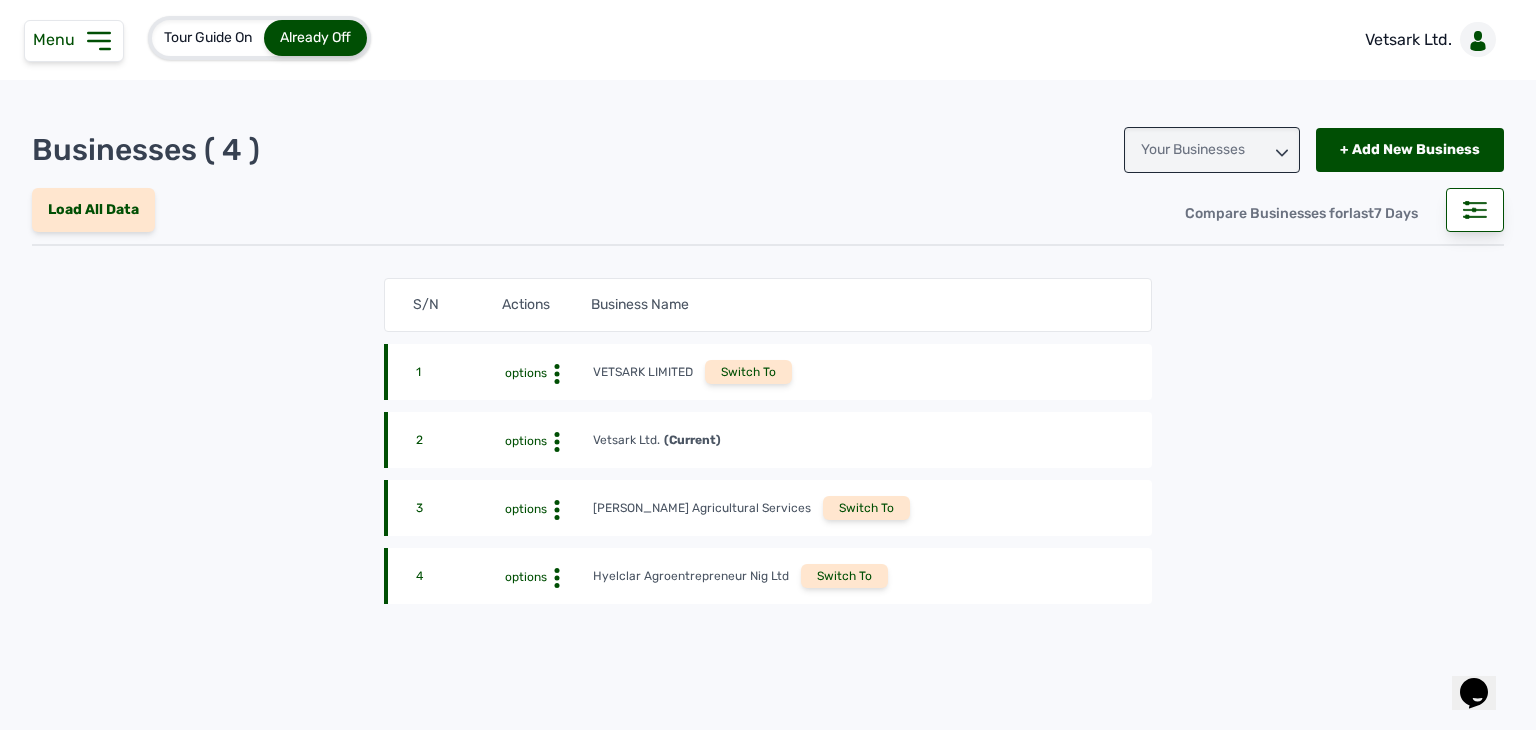 click on "Switch To" at bounding box center (844, 576) 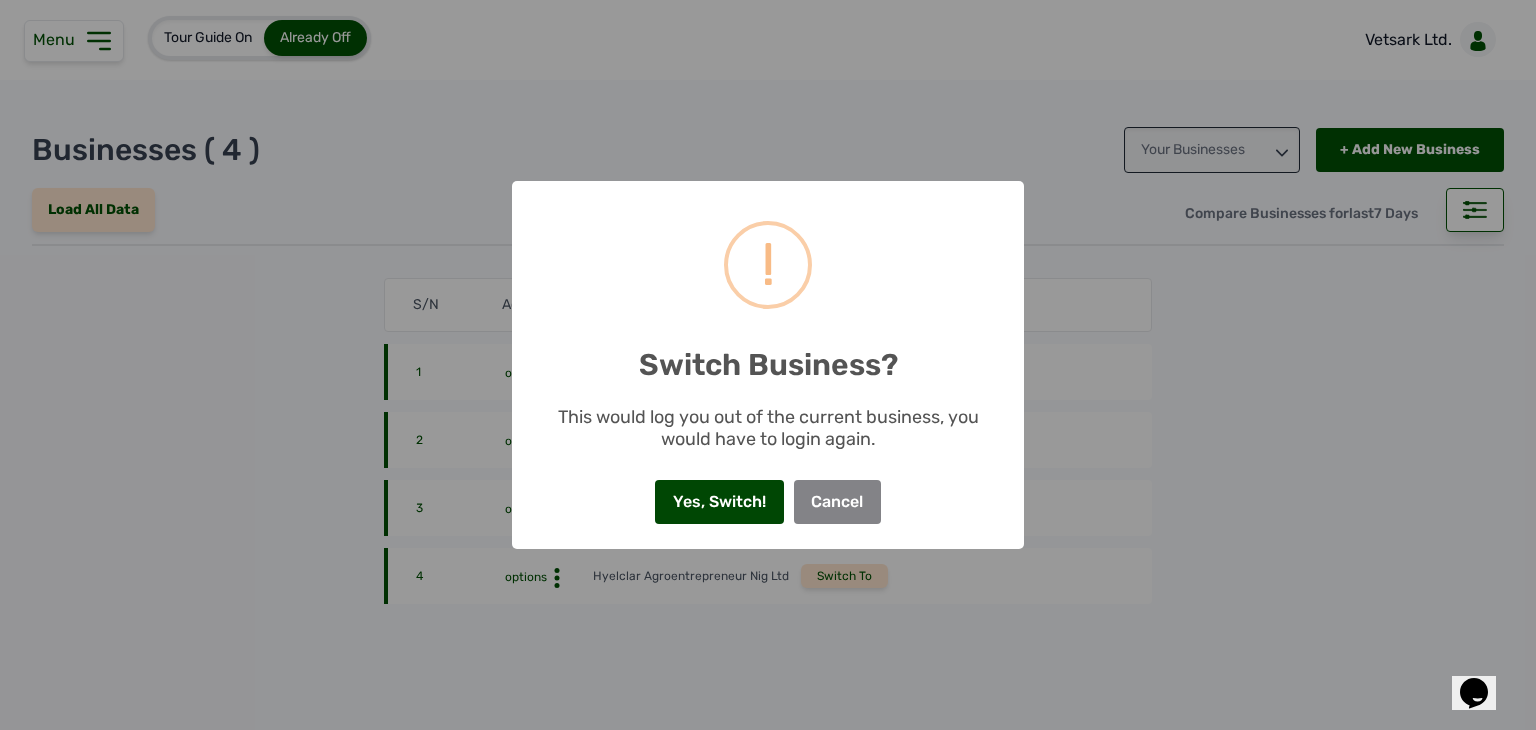 click on "Yes, Switch!" at bounding box center [719, 502] 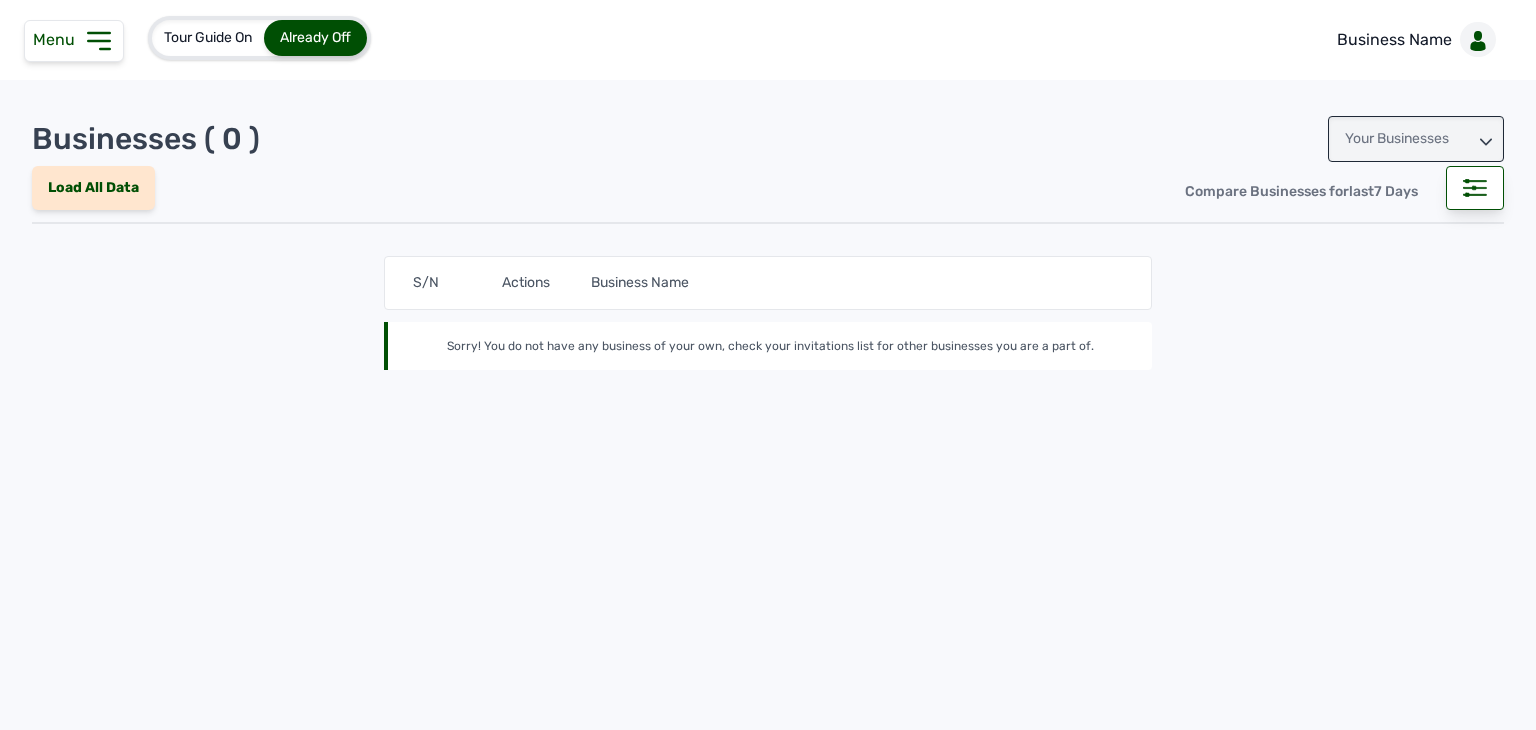 scroll, scrollTop: 0, scrollLeft: 0, axis: both 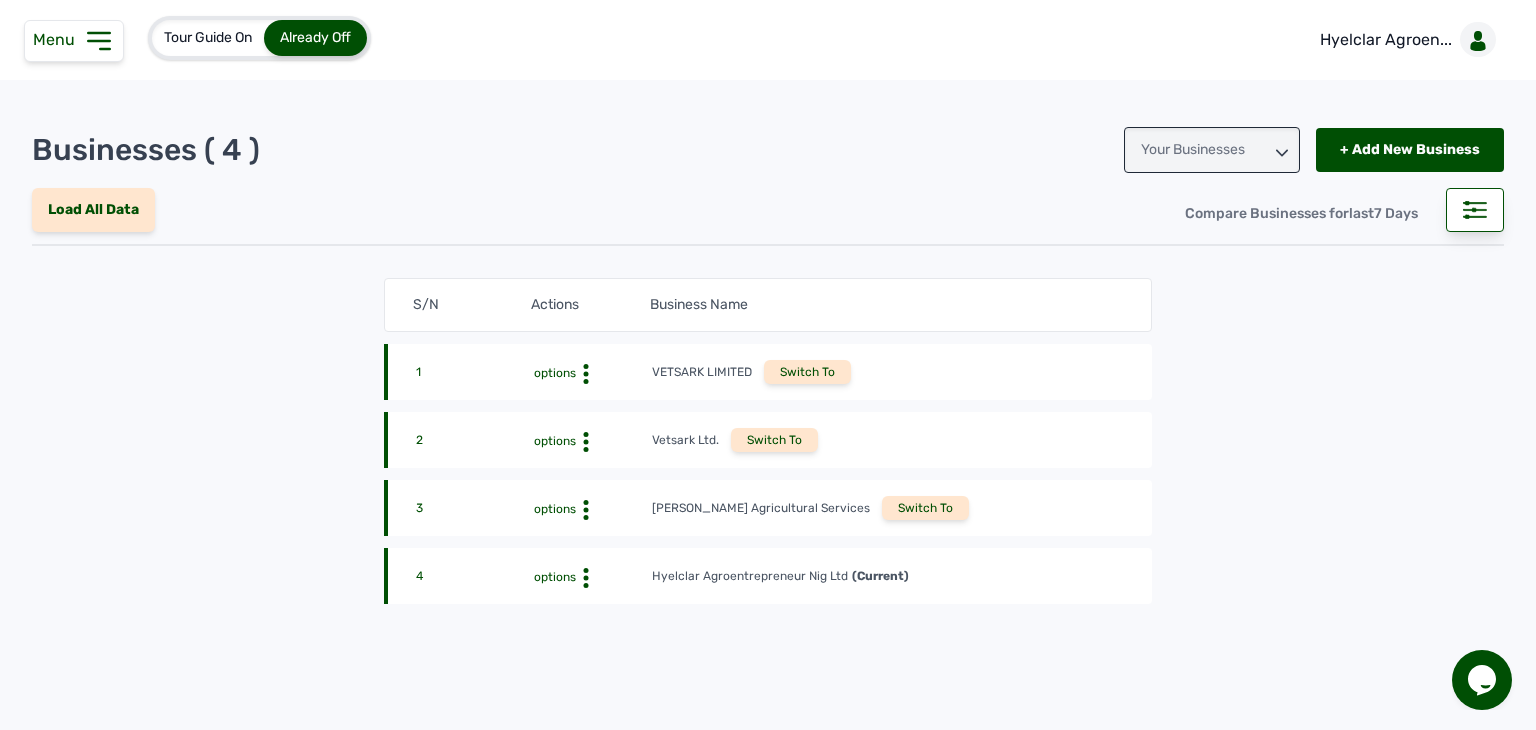 click 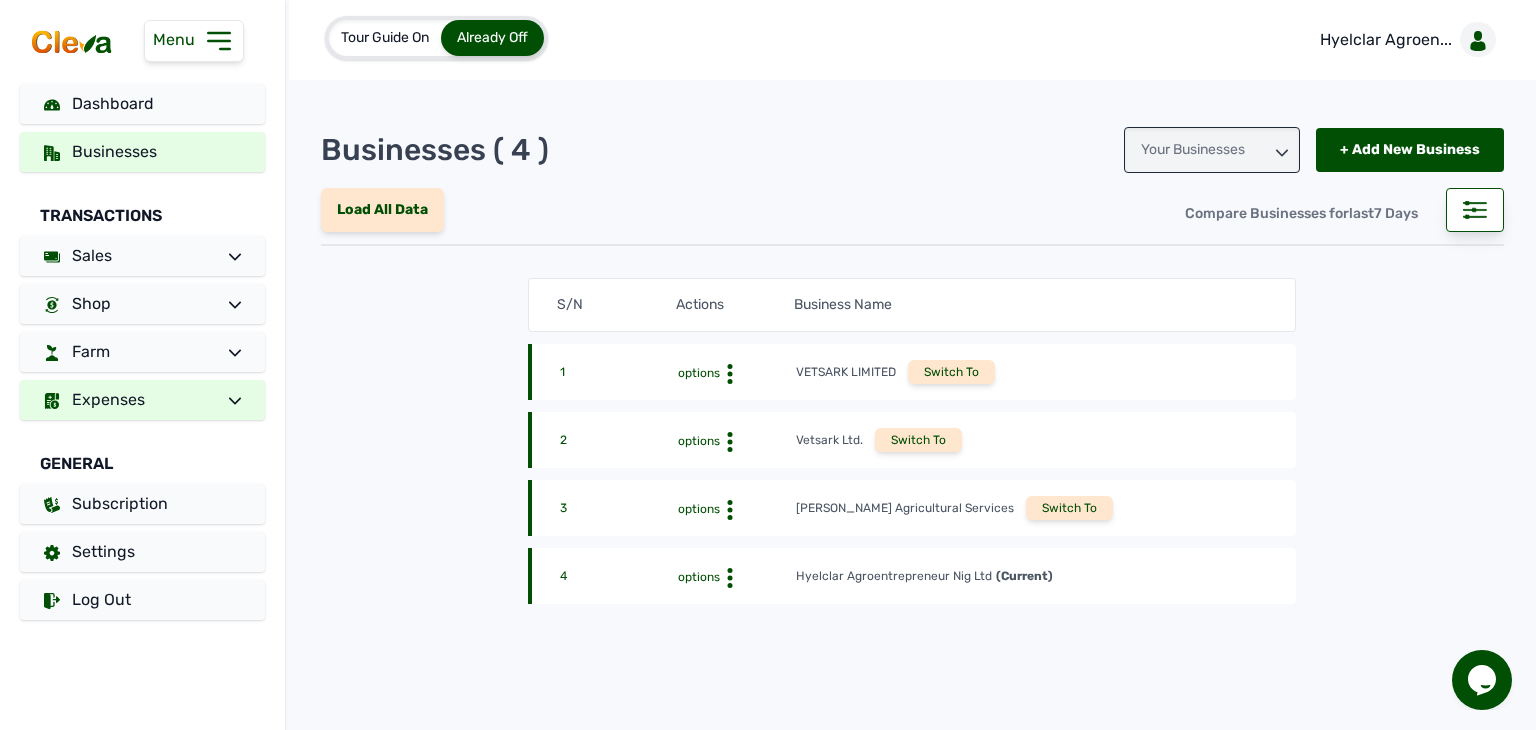 click on "Expenses" at bounding box center [142, 400] 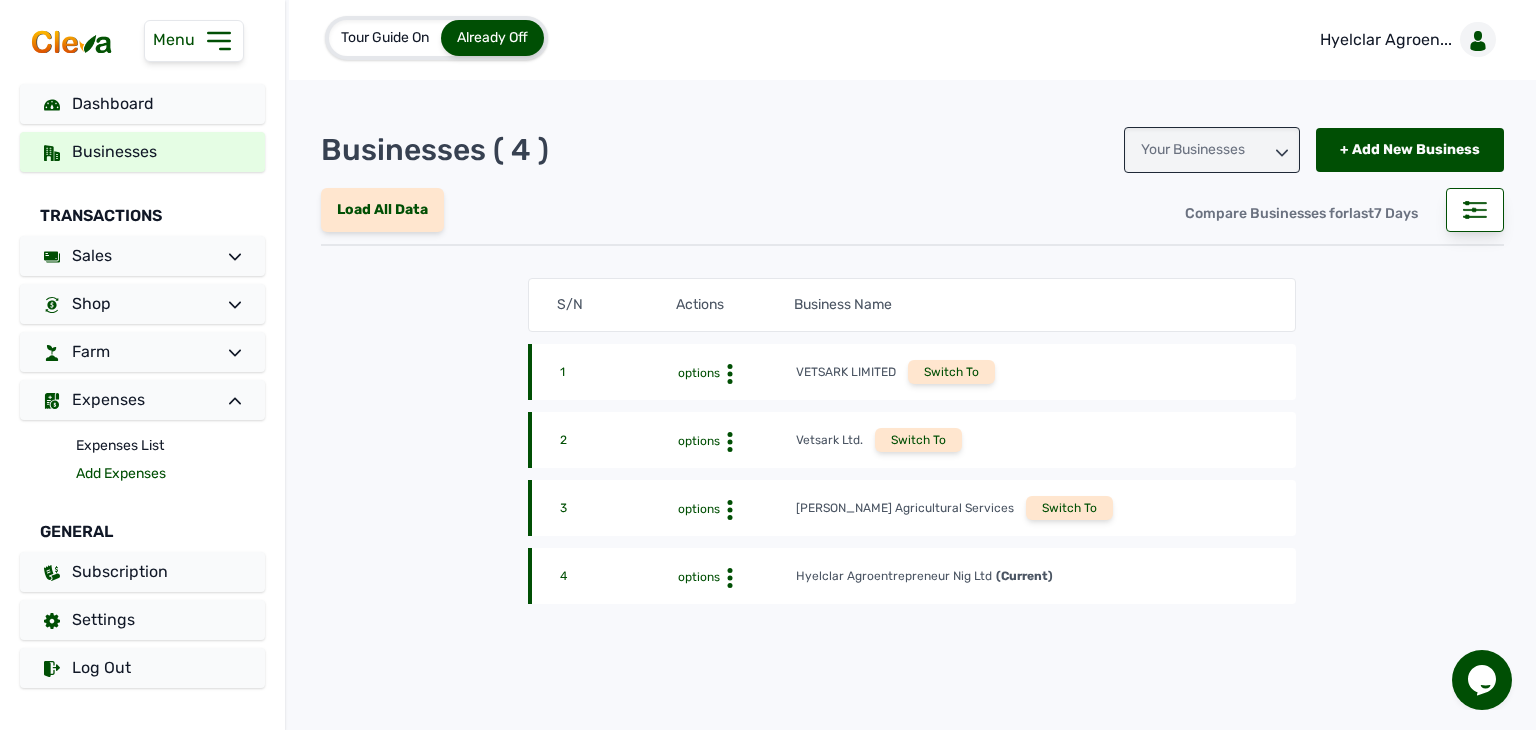 click on "Add Expenses" at bounding box center (170, 474) 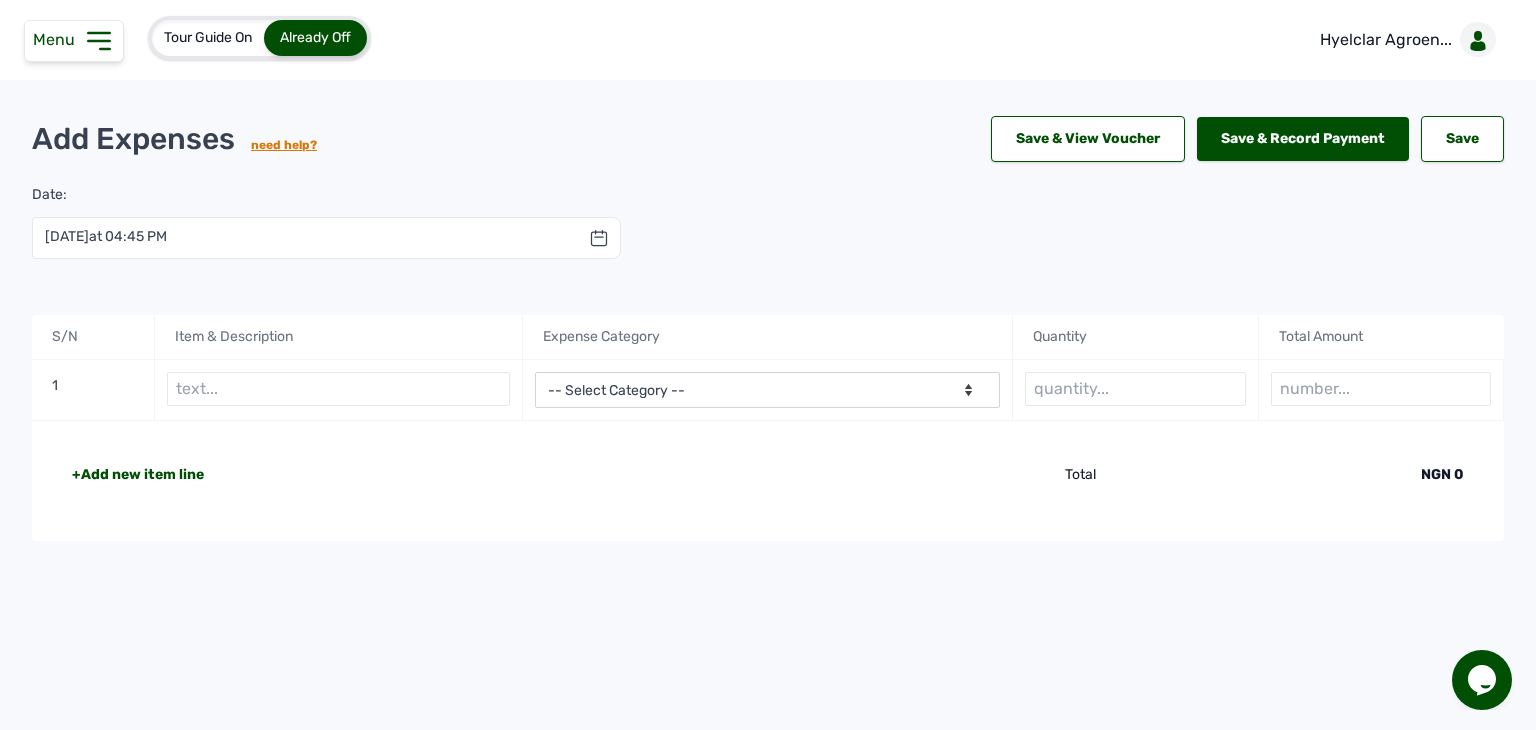 click at bounding box center [338, 389] 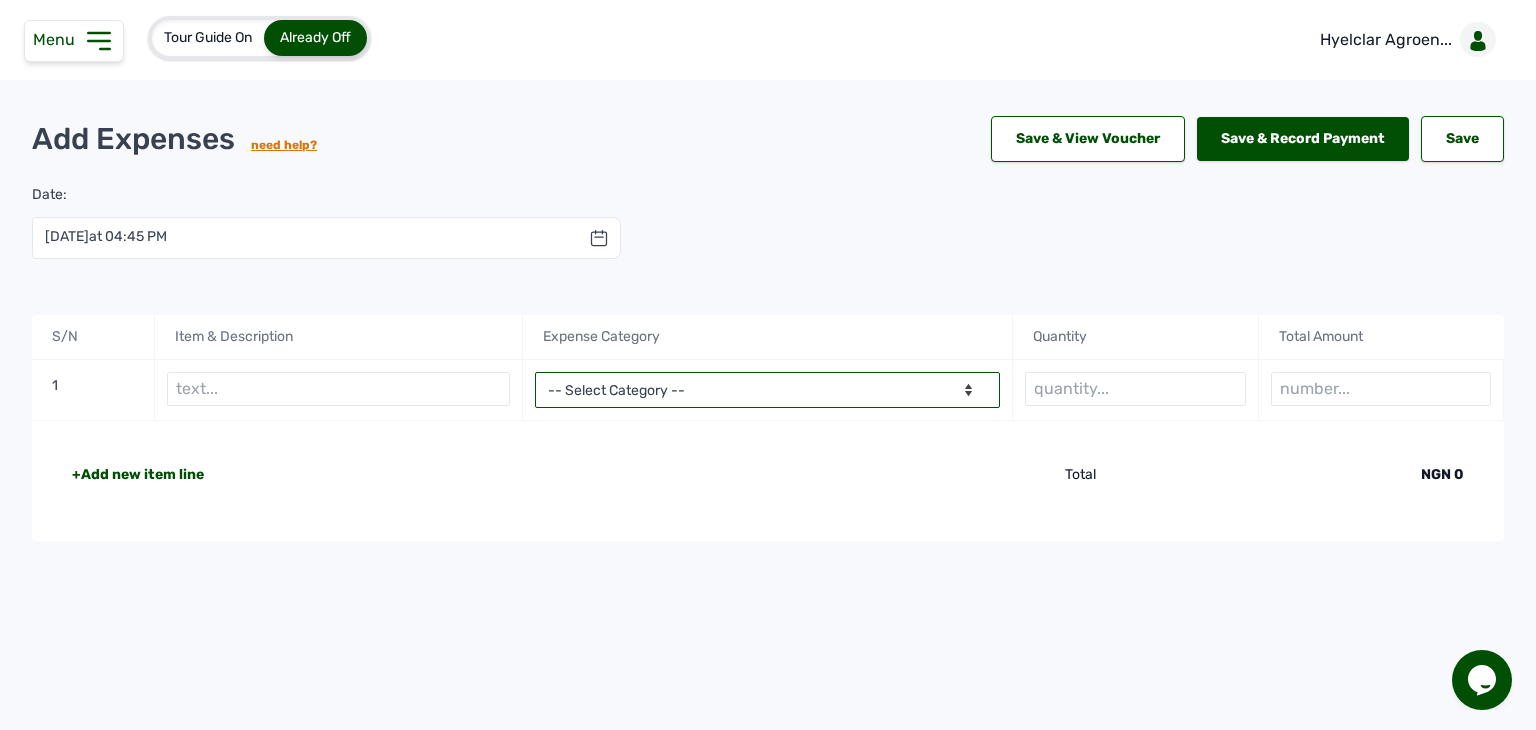 click on "-- Select Category -- Advertising Expenses Bank Charges Entertainment Expenses Insurance Expenses Legal Expenses Medical Expenses Office Equipments & Supplies Property Tax Rental Cost Repair & Maintenance Expenses Research Expenses Staff Salary Telephone Expenses Transportation Expenses Travelling Expenses Utility Expenses Others" at bounding box center (768, 390) 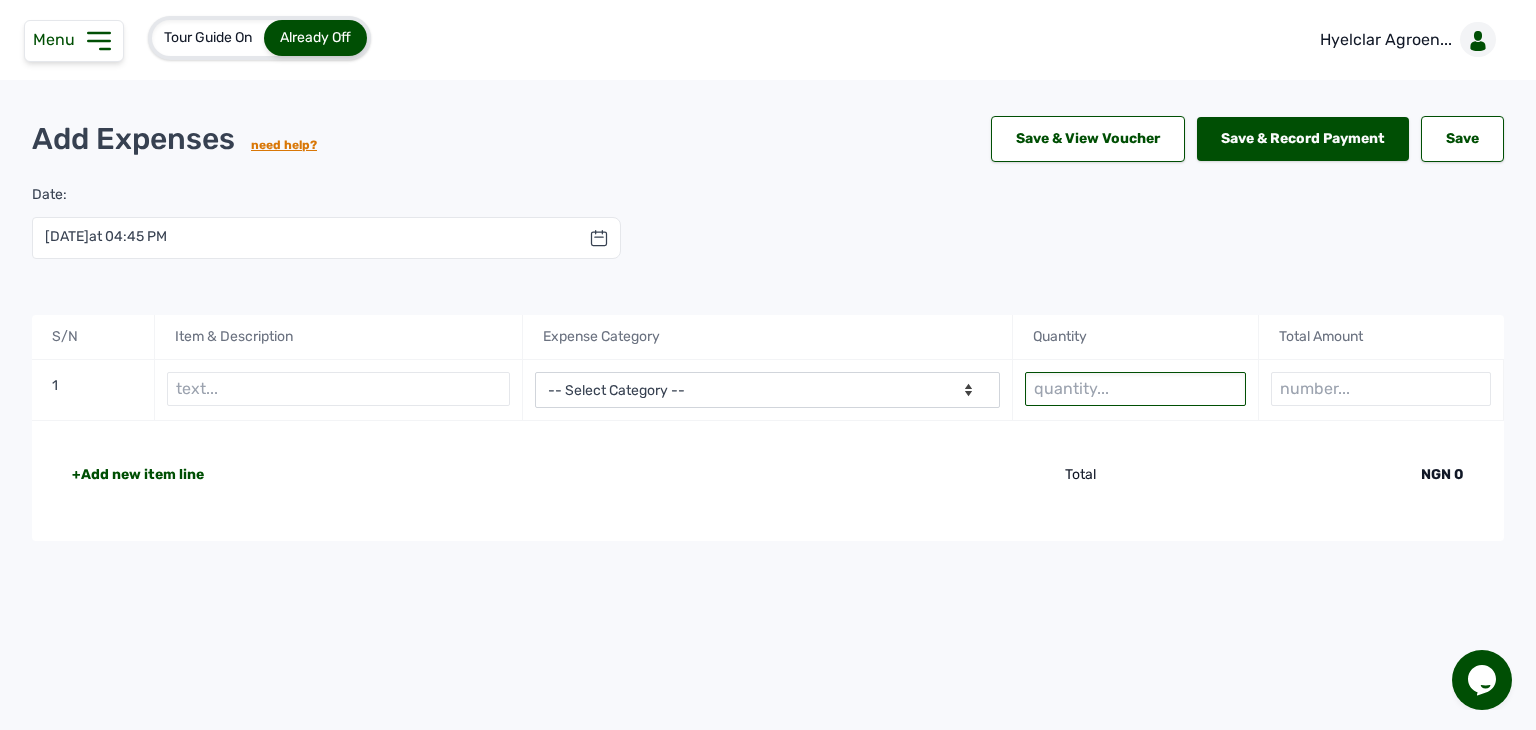 click at bounding box center (1135, 389) 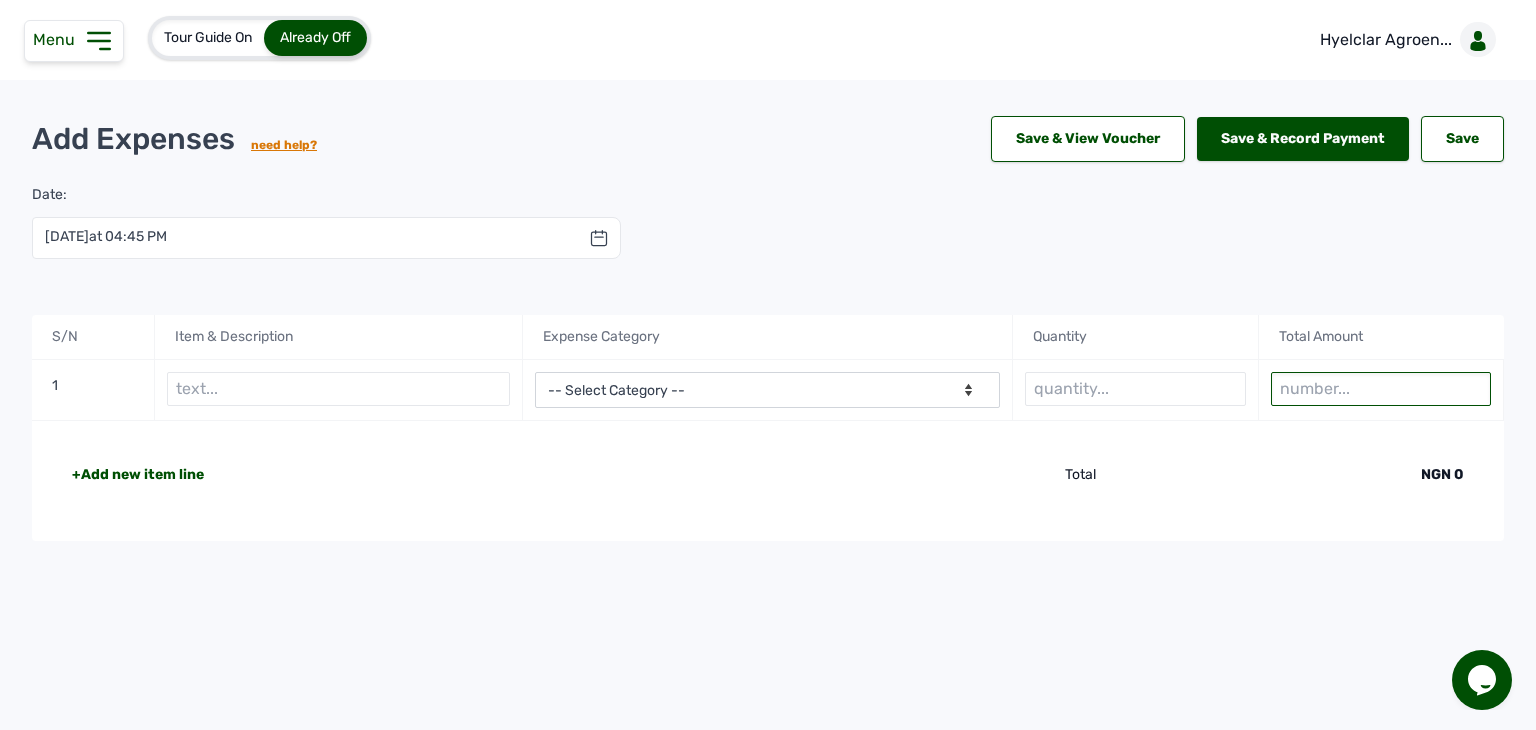 click at bounding box center (1381, 389) 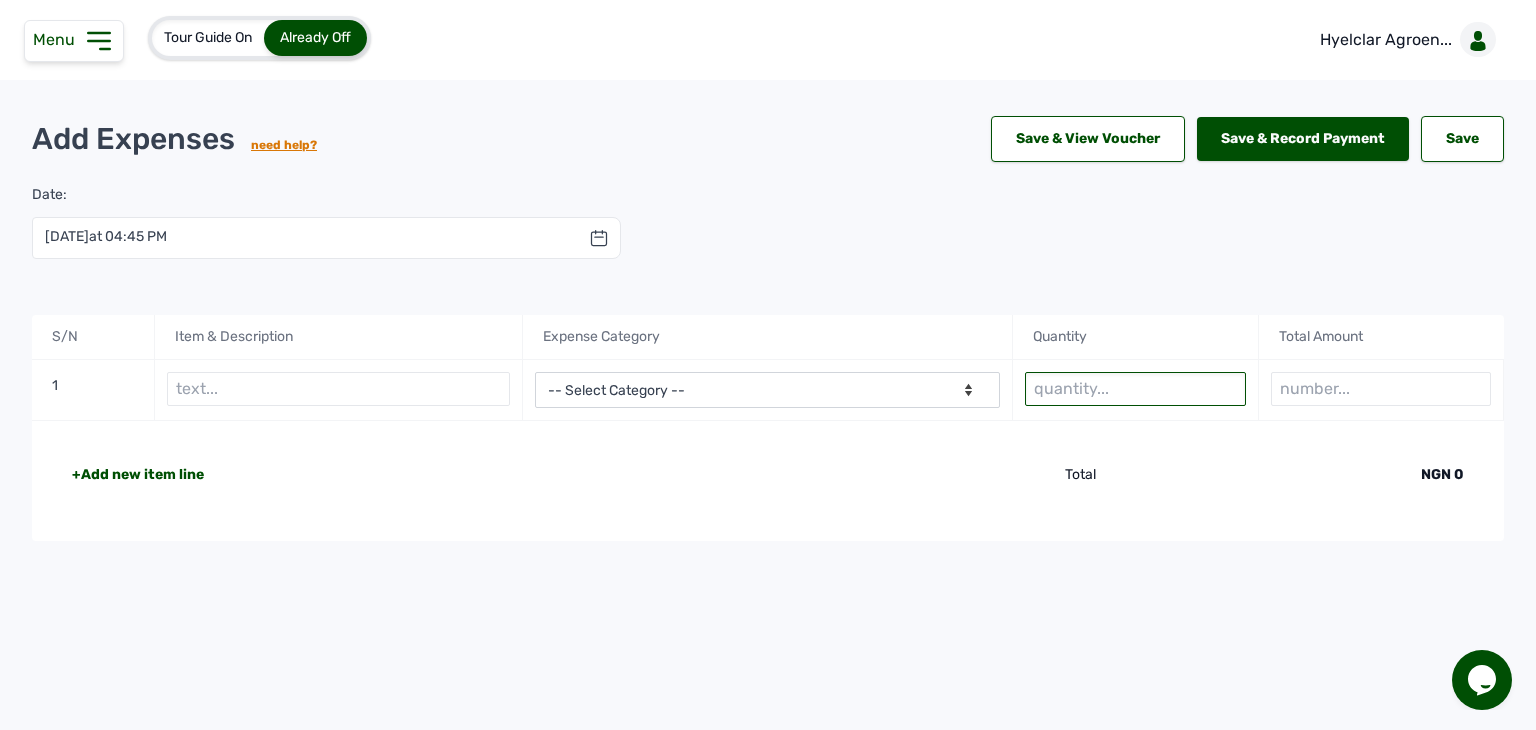 click at bounding box center [1135, 389] 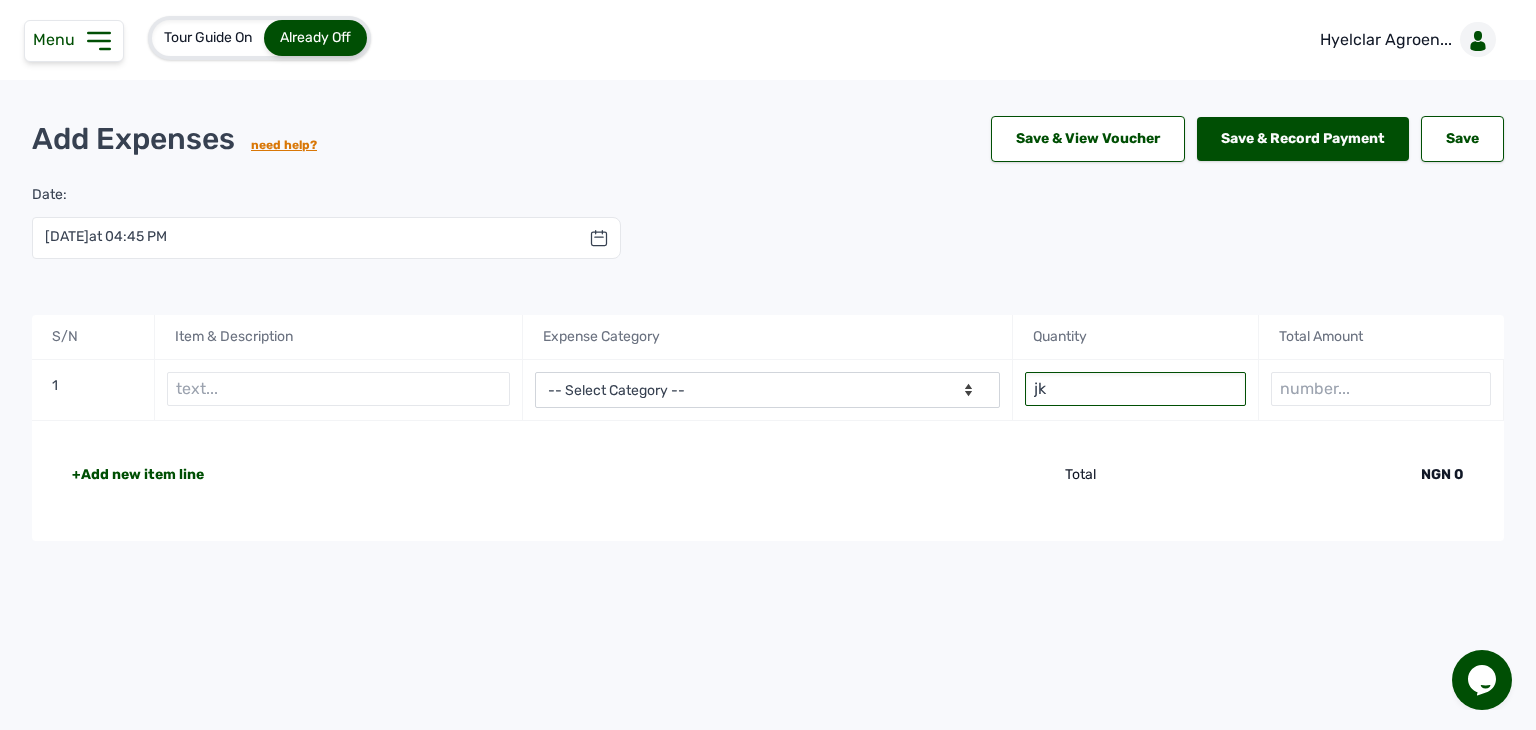 type on "j" 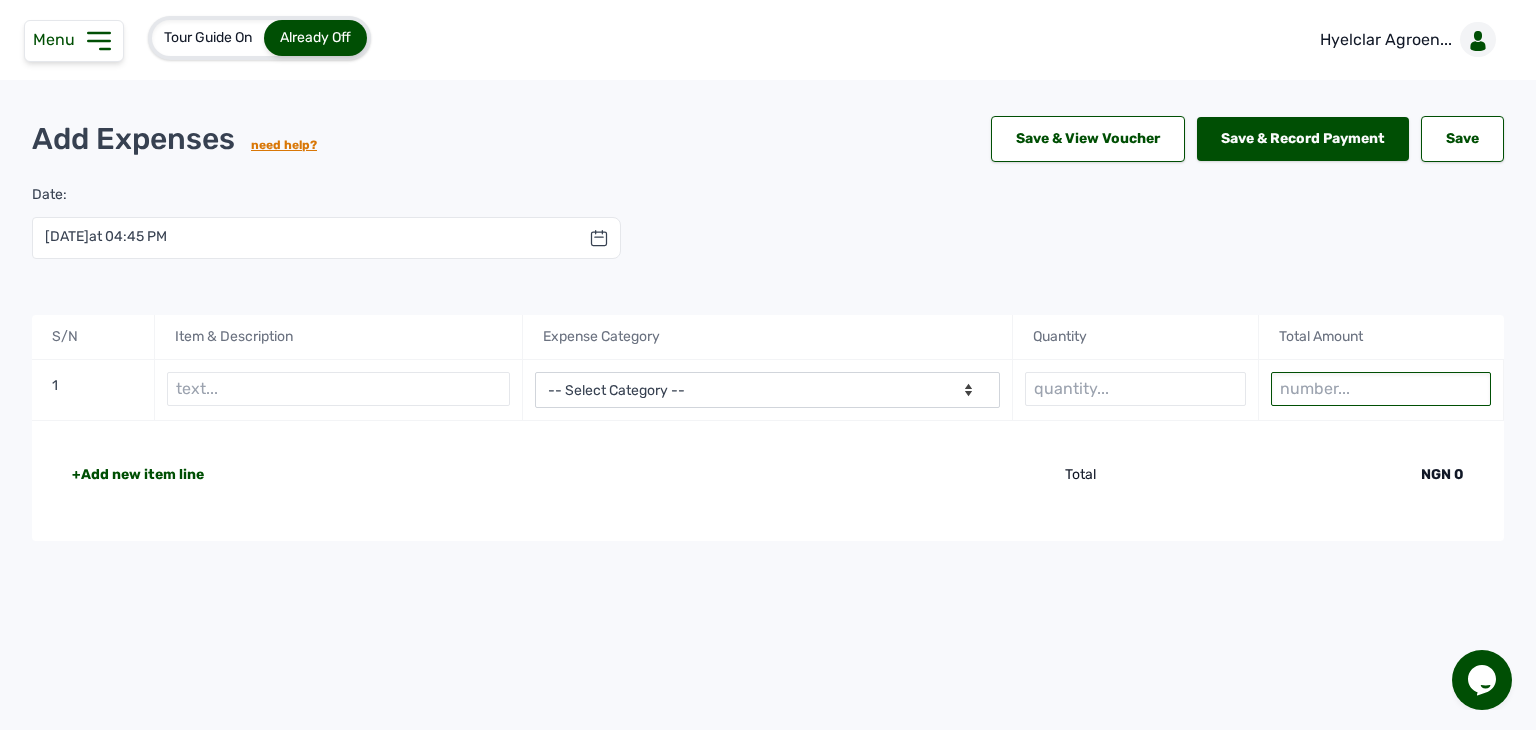 click at bounding box center [1381, 389] 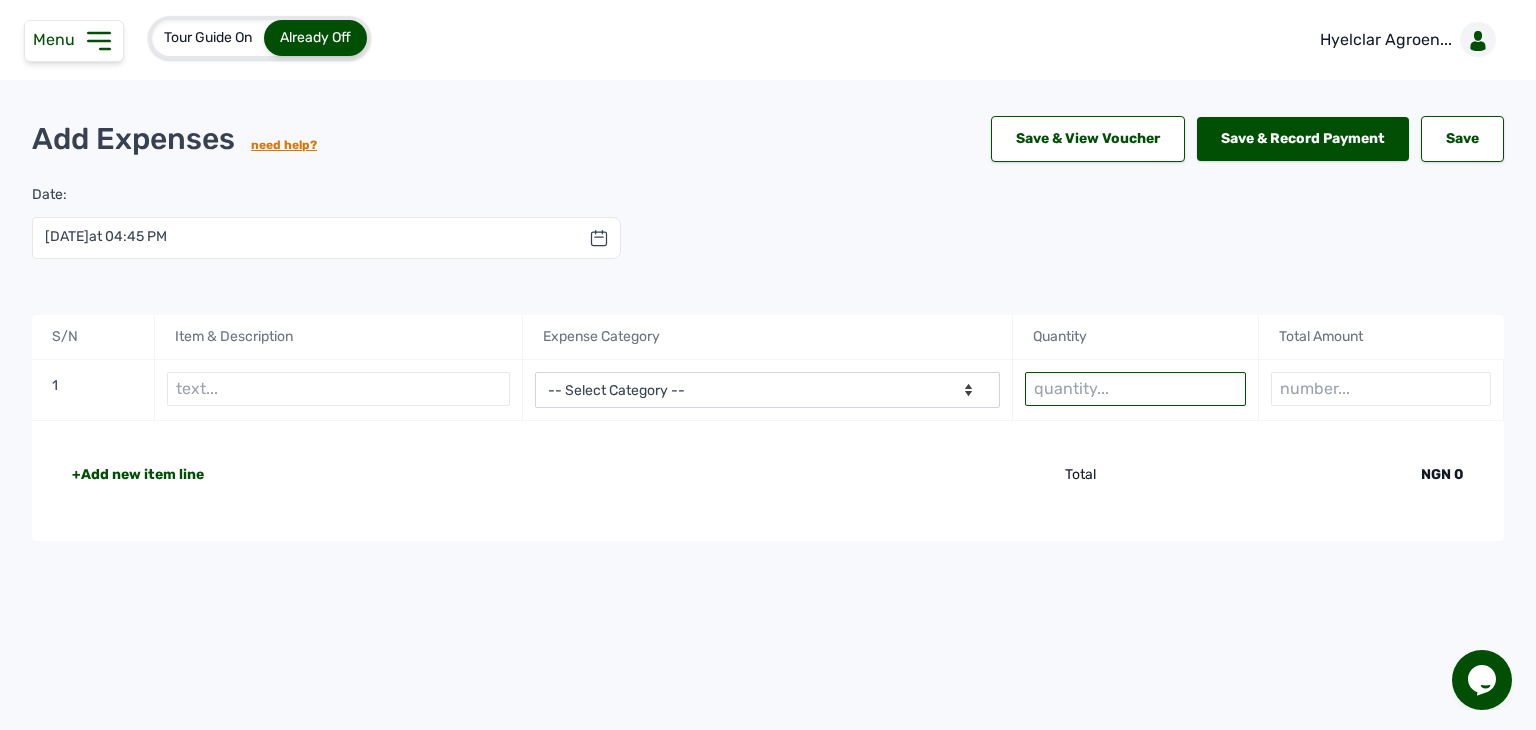 click at bounding box center [1135, 389] 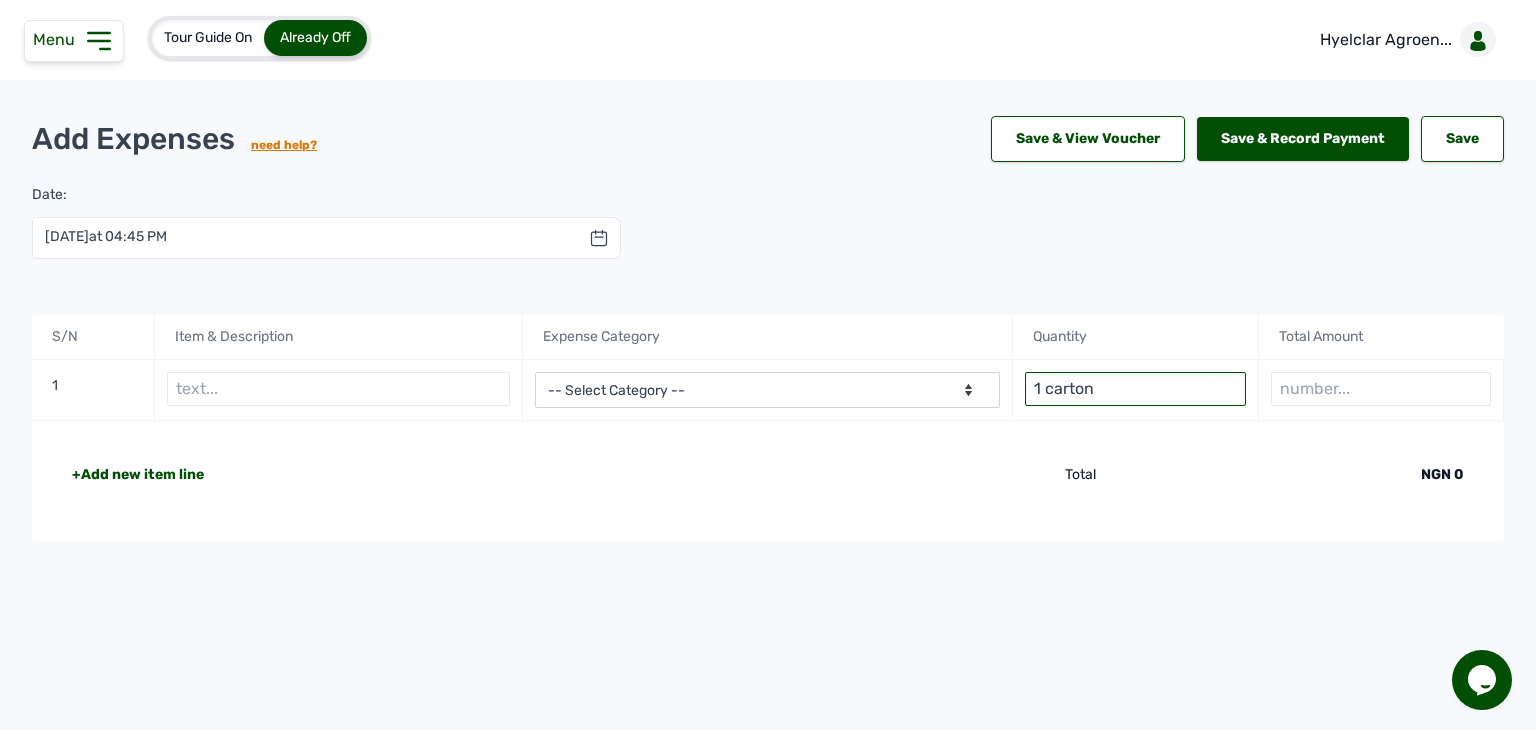 type on "1 carton" 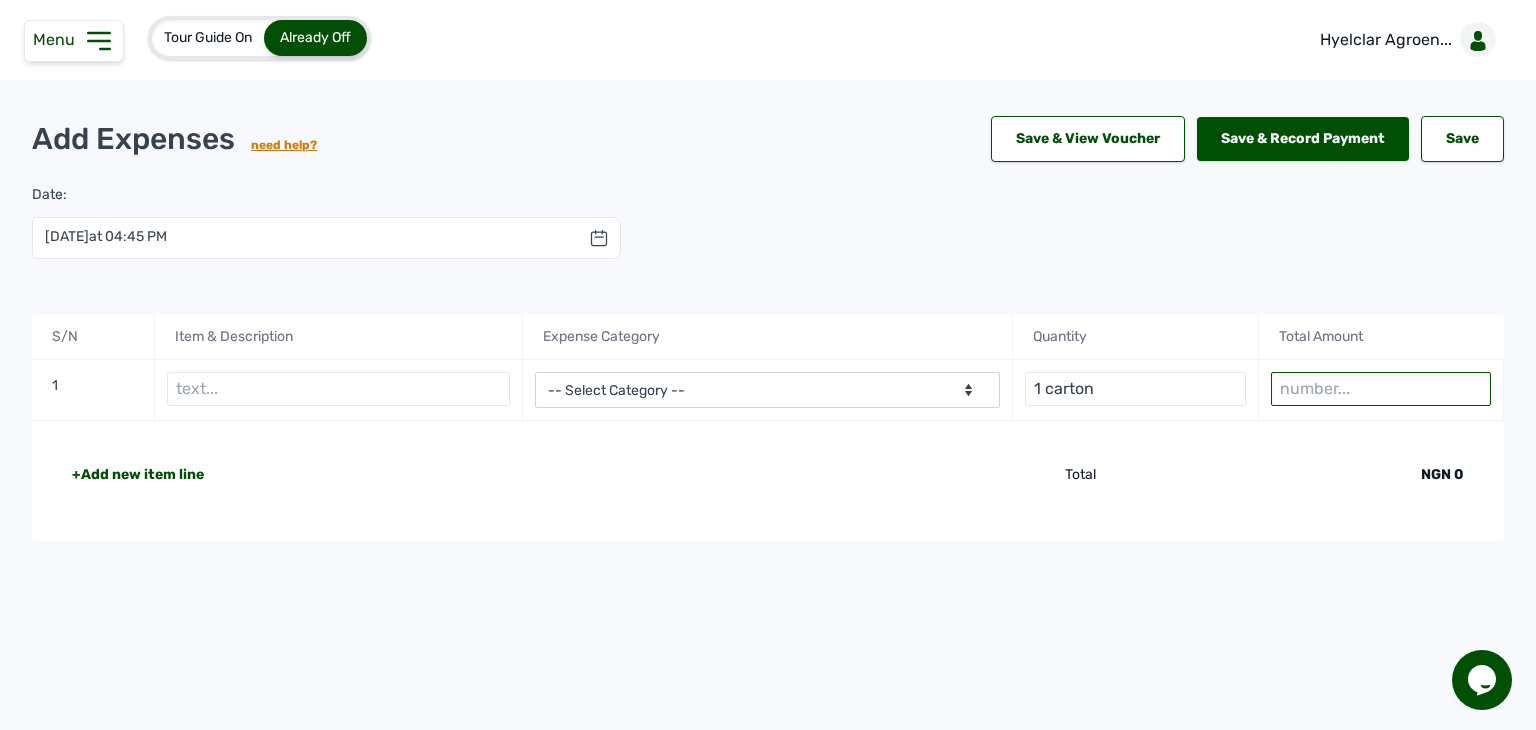 click at bounding box center (1381, 389) 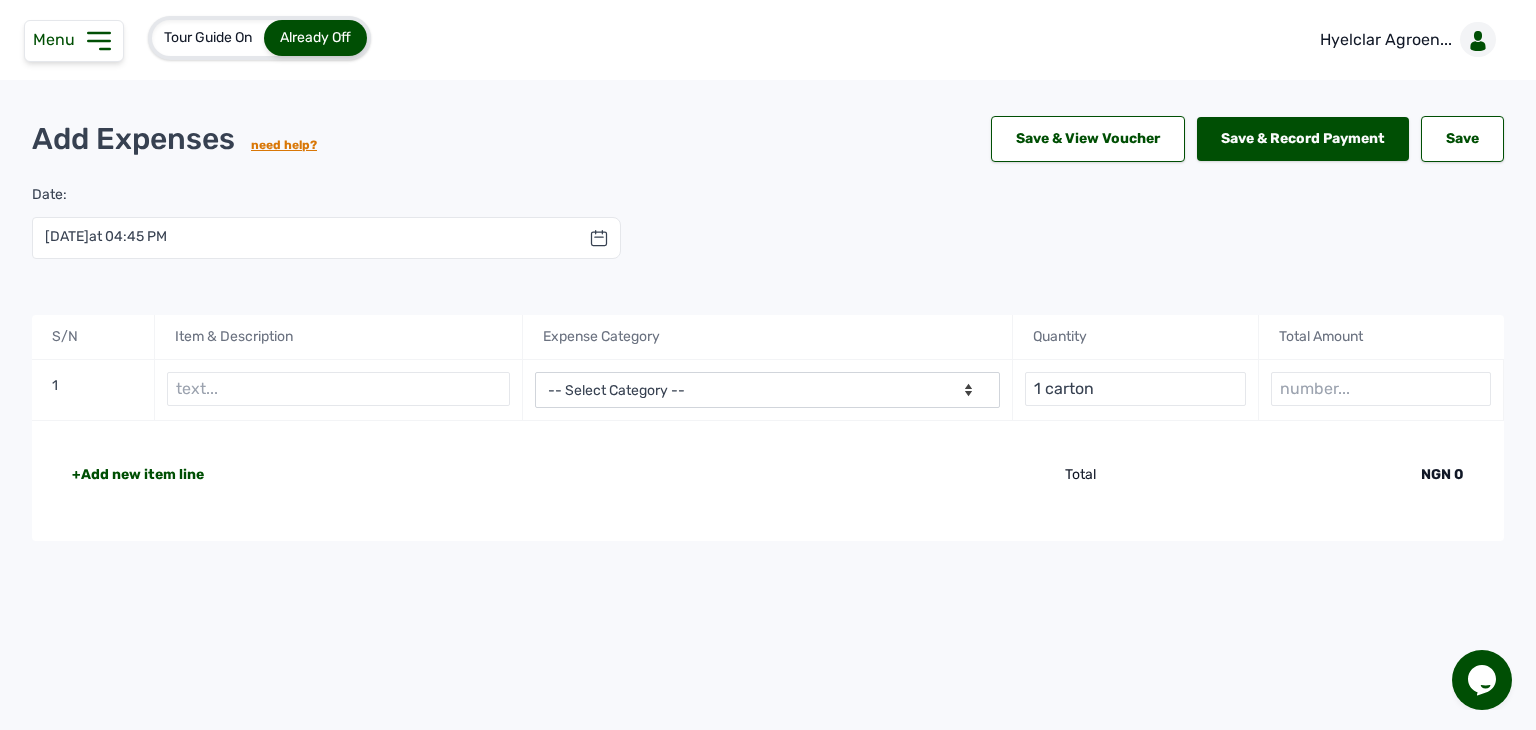 click on "+Add new item line" at bounding box center (138, 475) 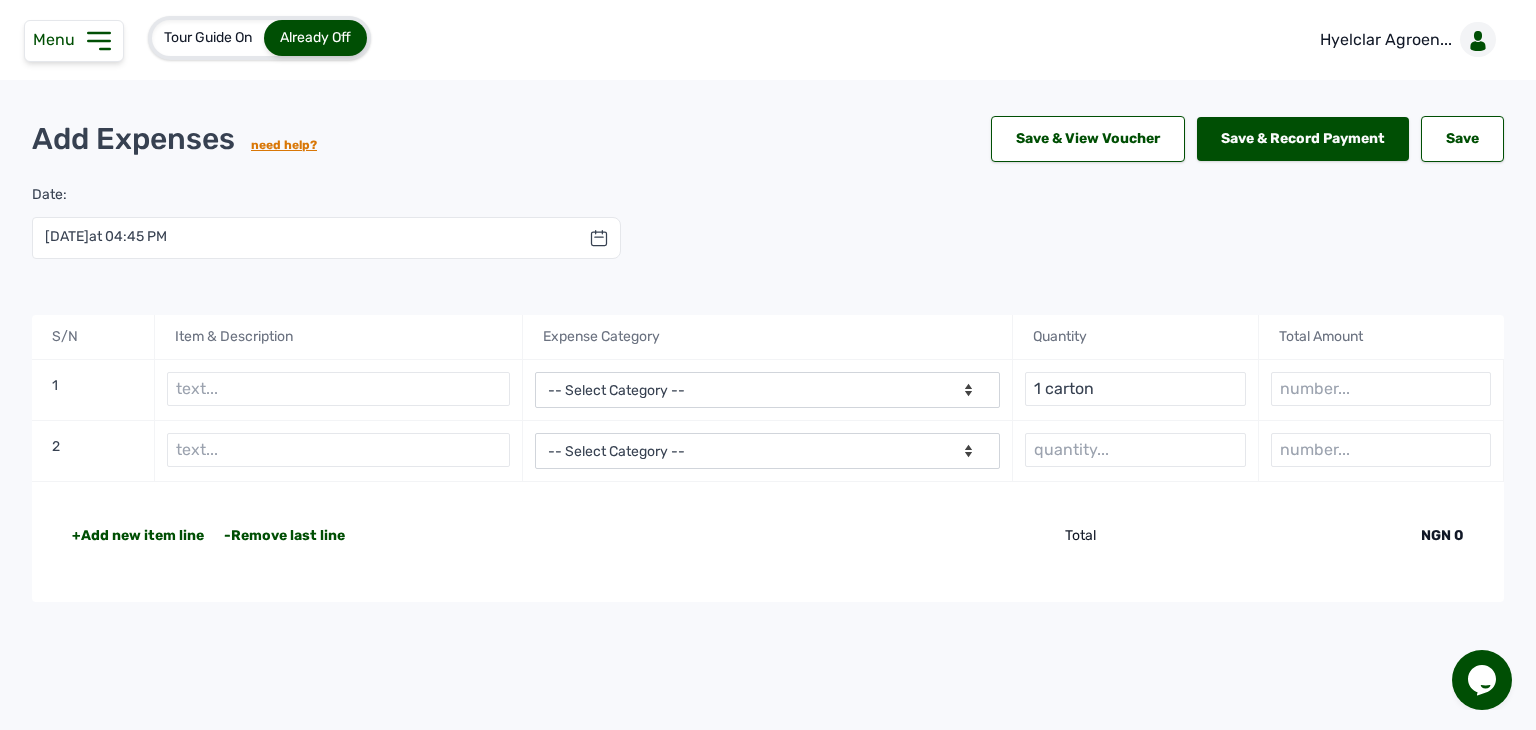click on "+Add new item line" at bounding box center [138, 536] 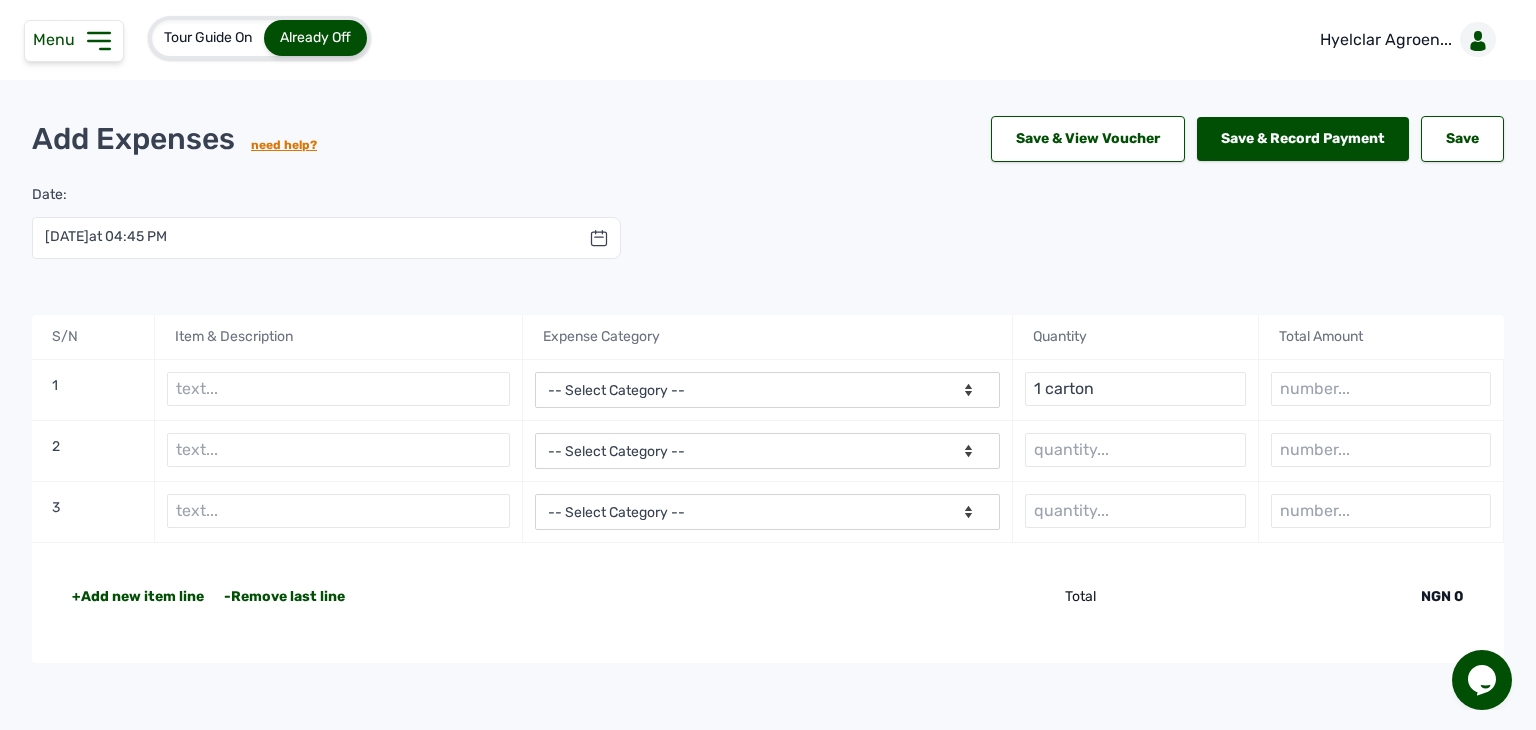 click on "Menu" at bounding box center (58, 39) 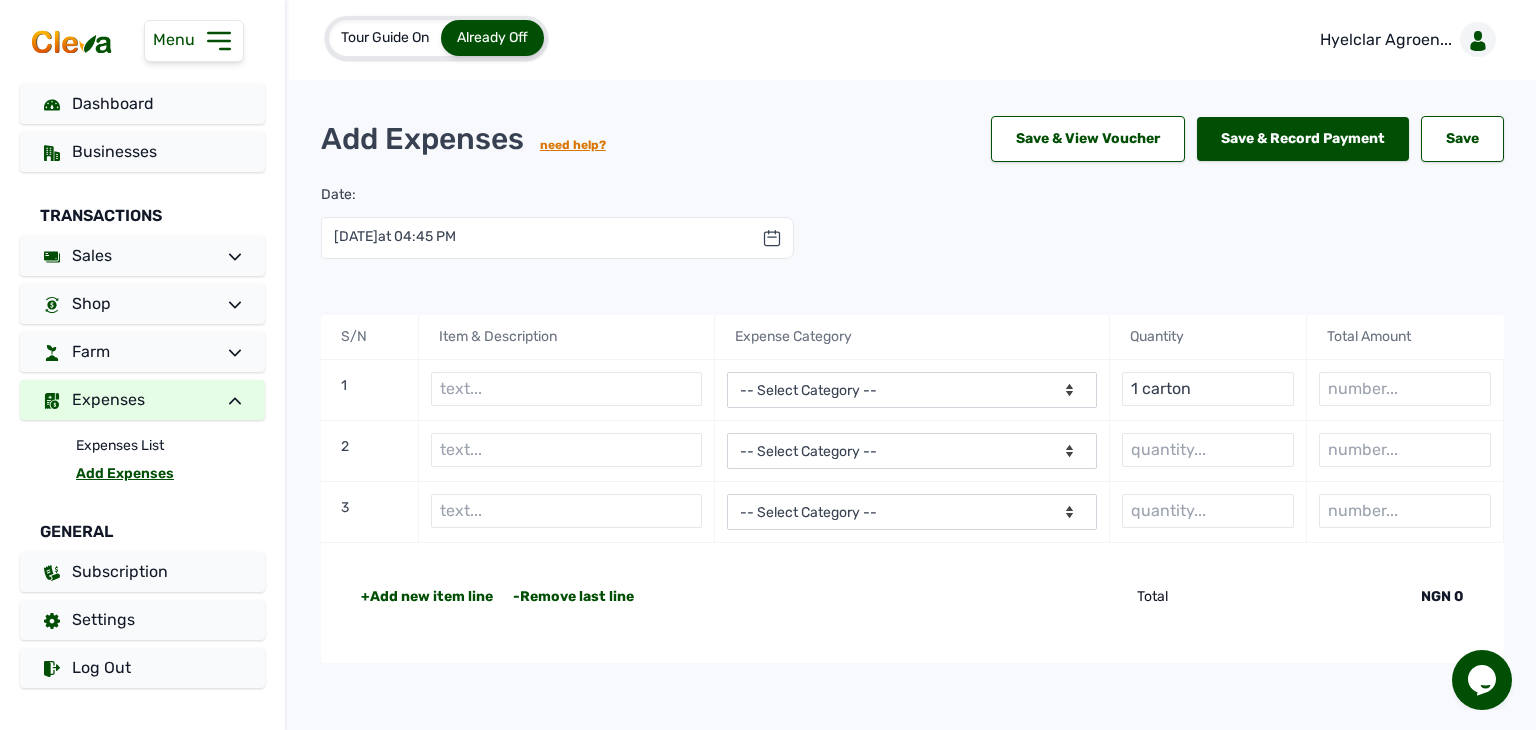 click on "-Remove last line" at bounding box center [563, 597] 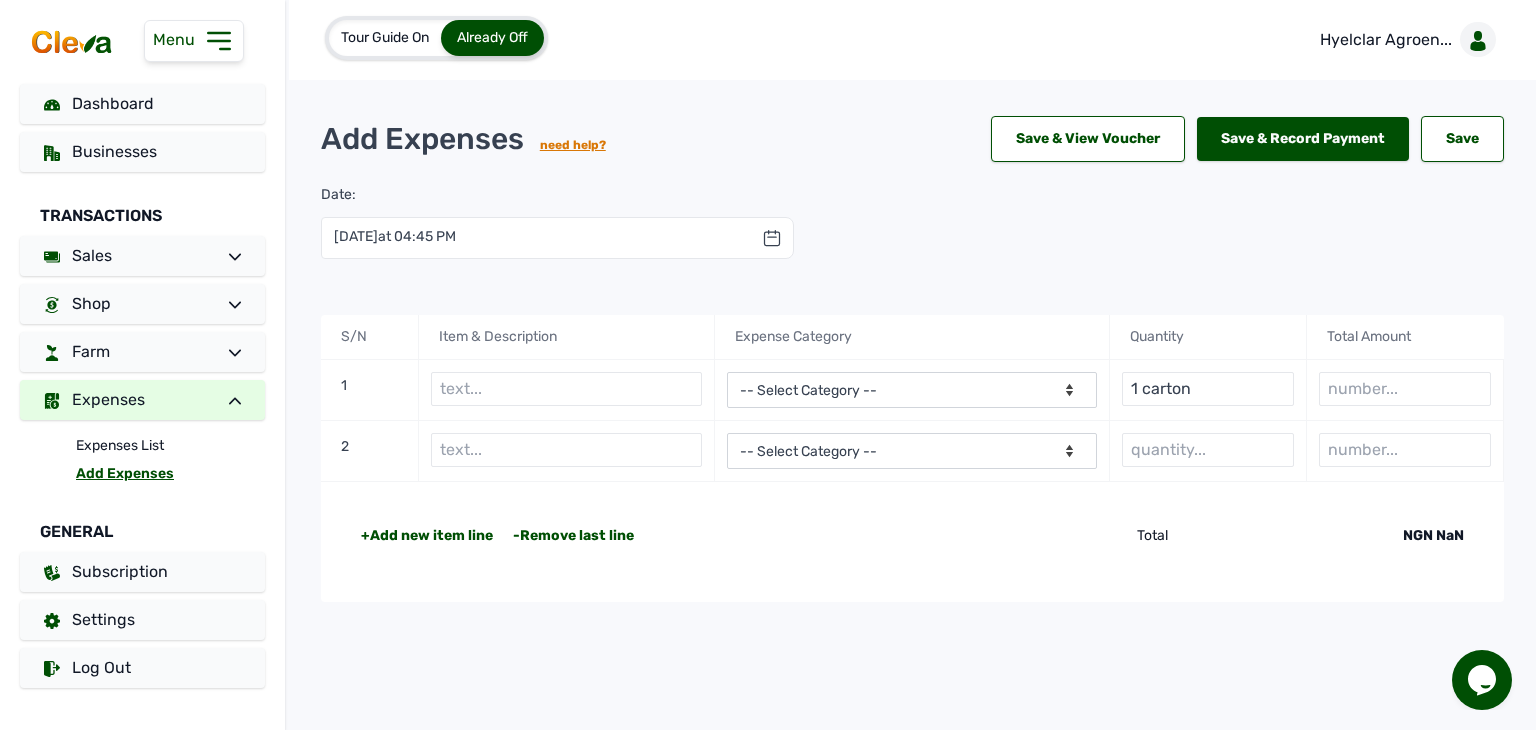 click on "-Remove last line" at bounding box center [563, 536] 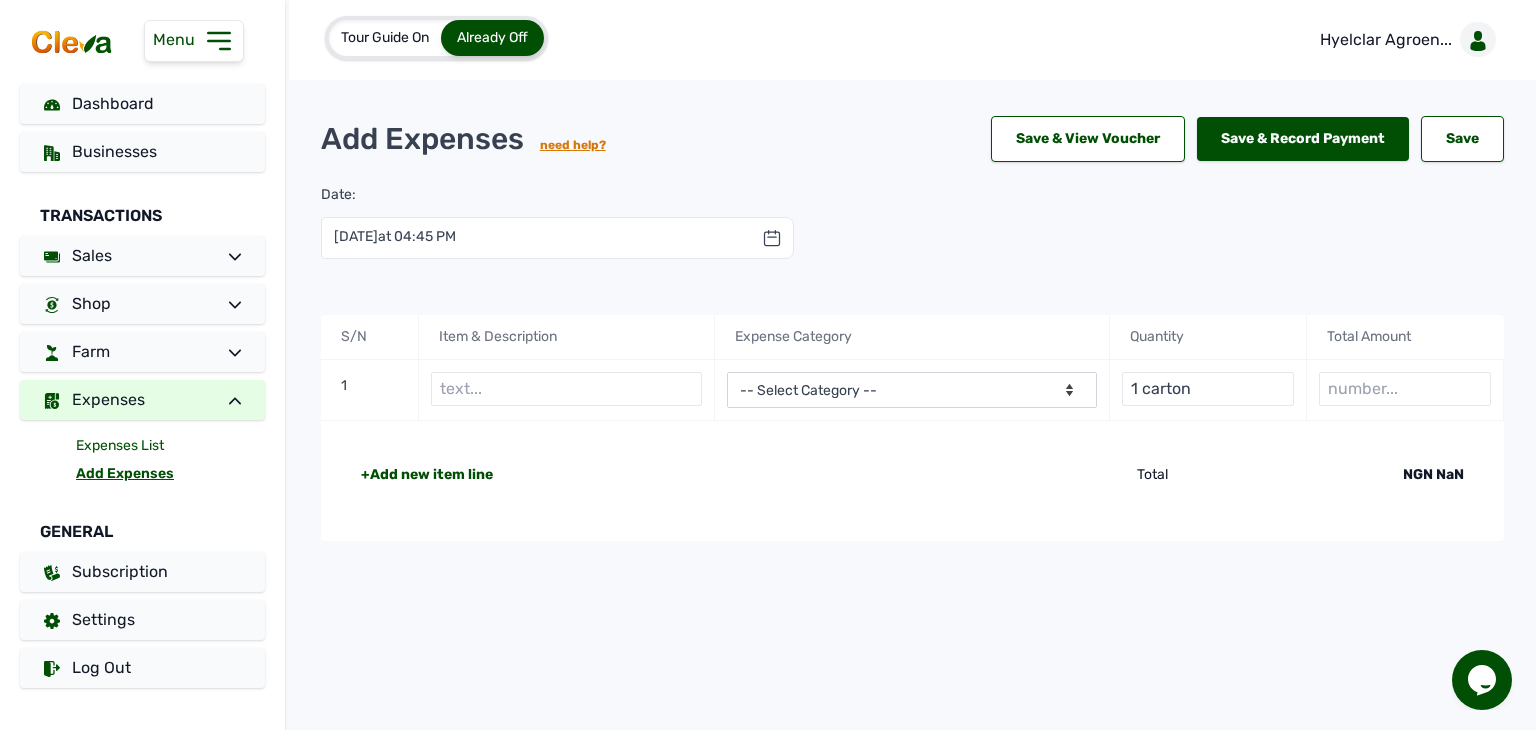 click on "Expenses List" at bounding box center (170, 446) 